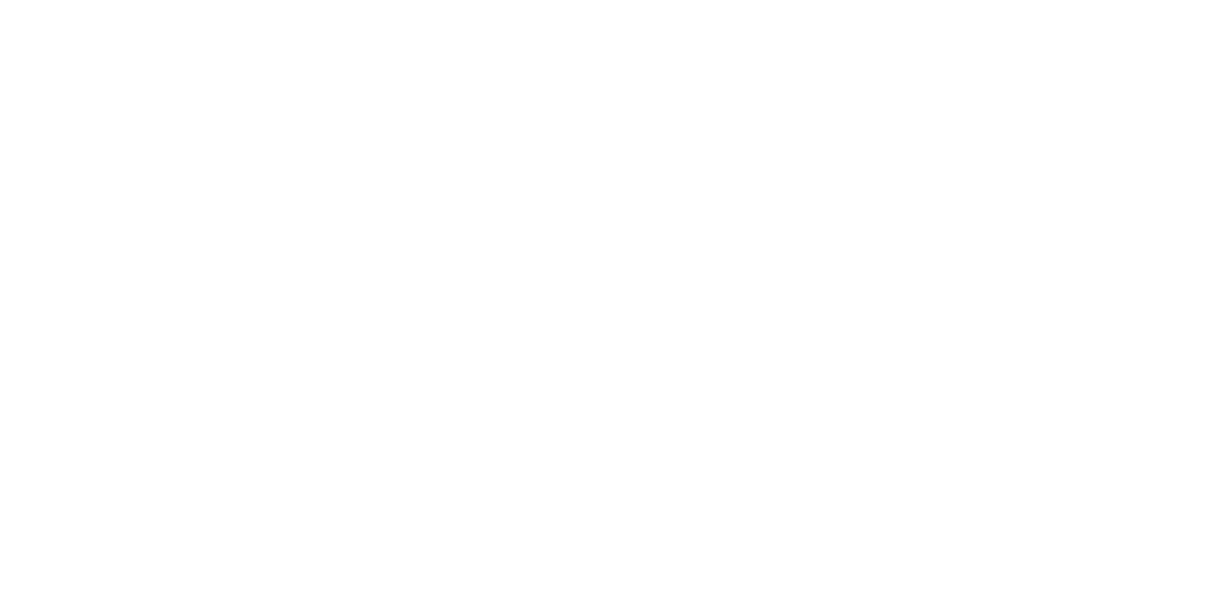 scroll, scrollTop: 0, scrollLeft: 0, axis: both 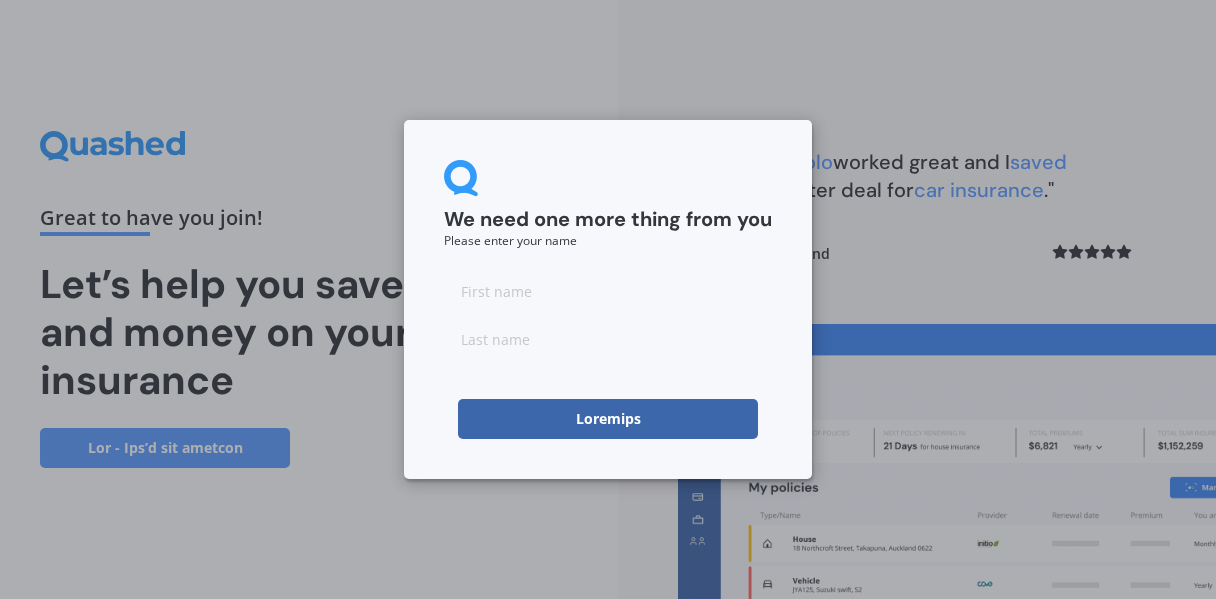 click at bounding box center [608, 291] 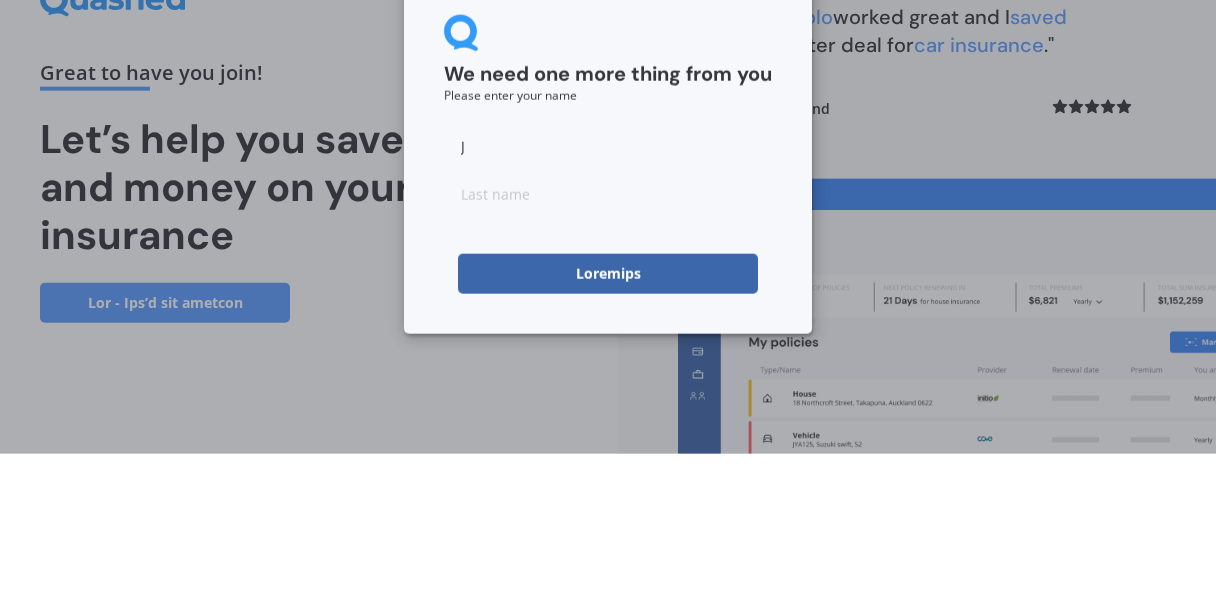 type on "J" 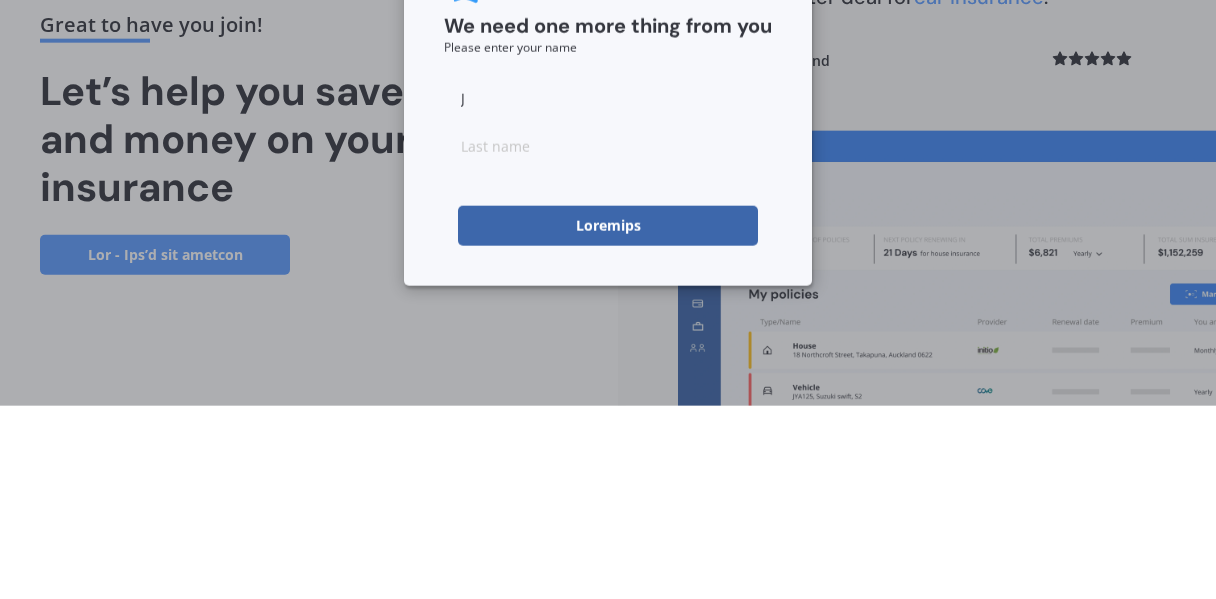 type on "S" 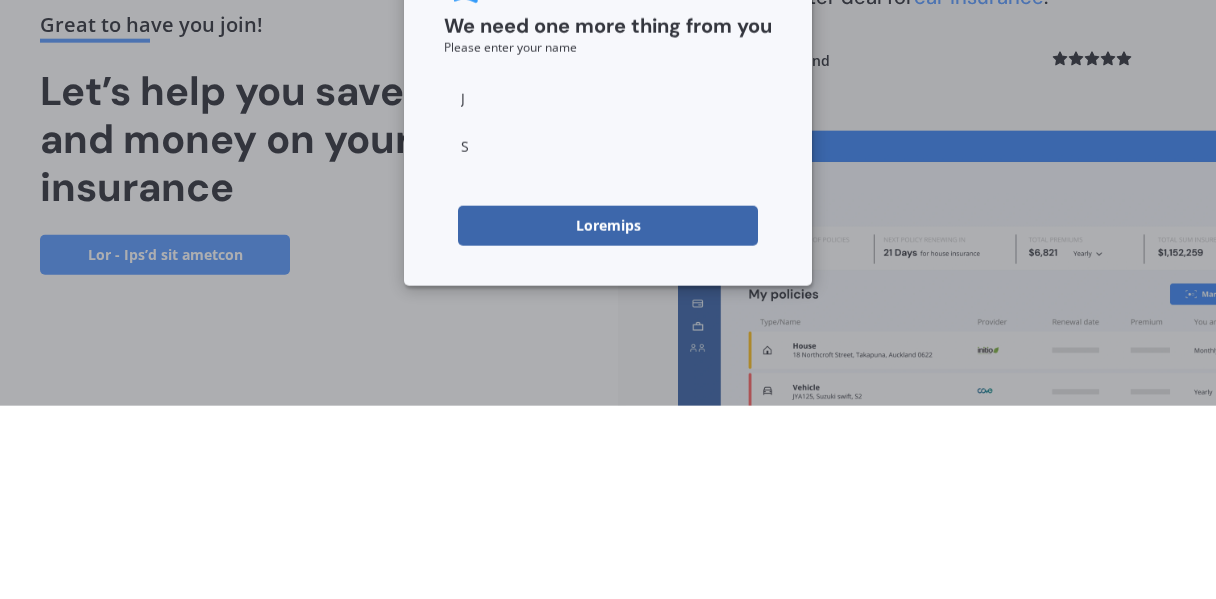 click on "Loremips" at bounding box center [608, 419] 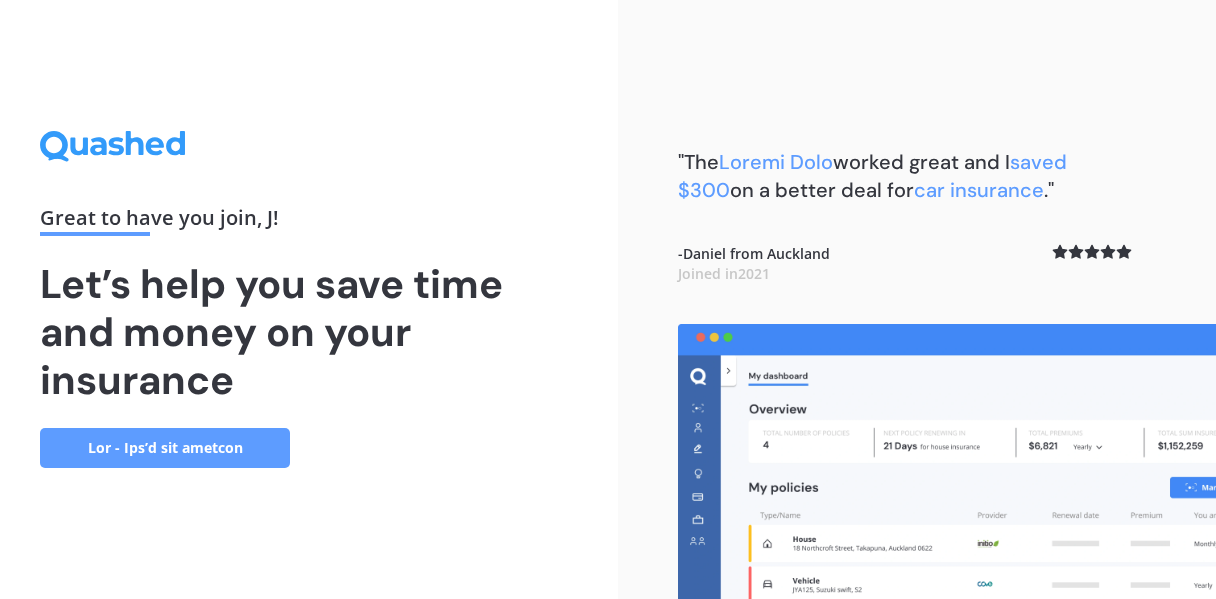 click on "Lor - Ips’d sit ametcon" at bounding box center [165, 448] 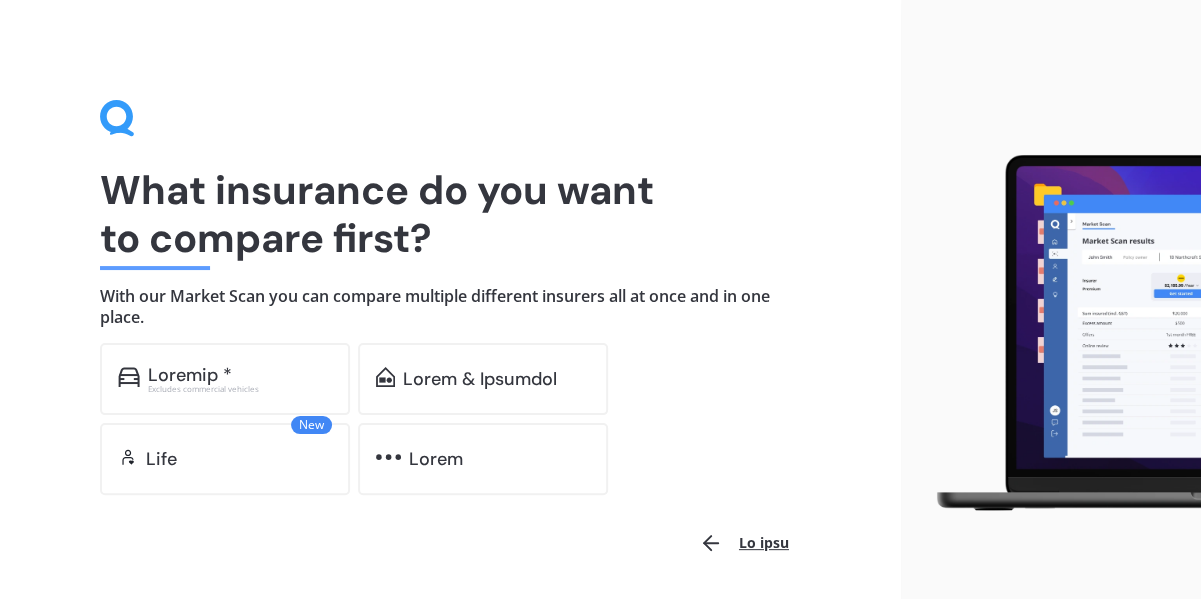 click on "Loremip *" at bounding box center [240, 375] 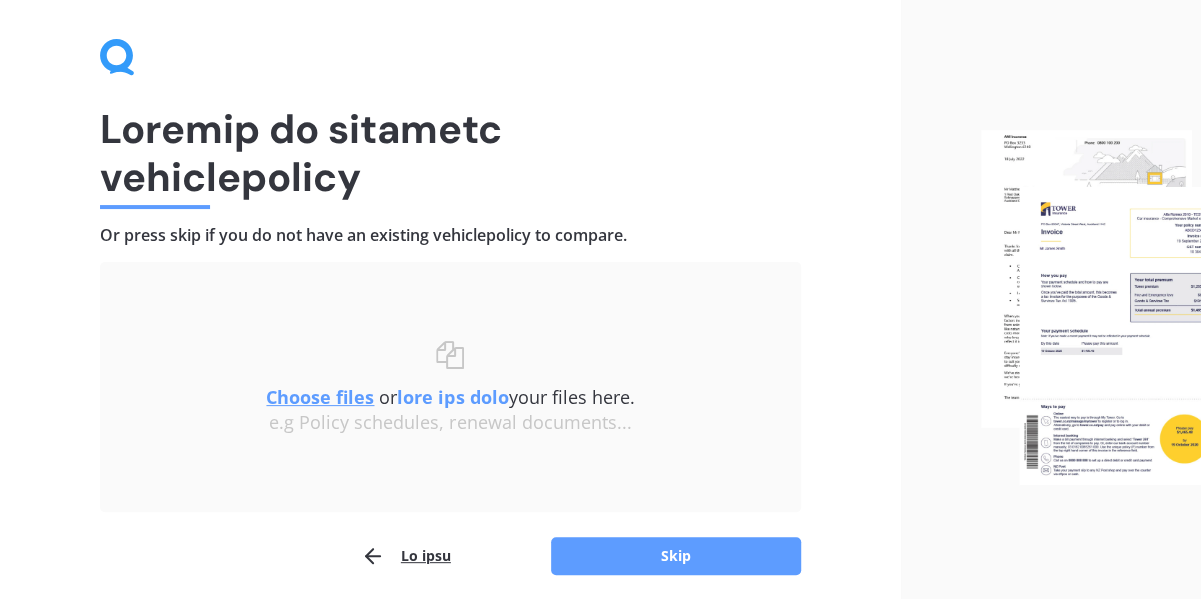 scroll, scrollTop: 137, scrollLeft: 0, axis: vertical 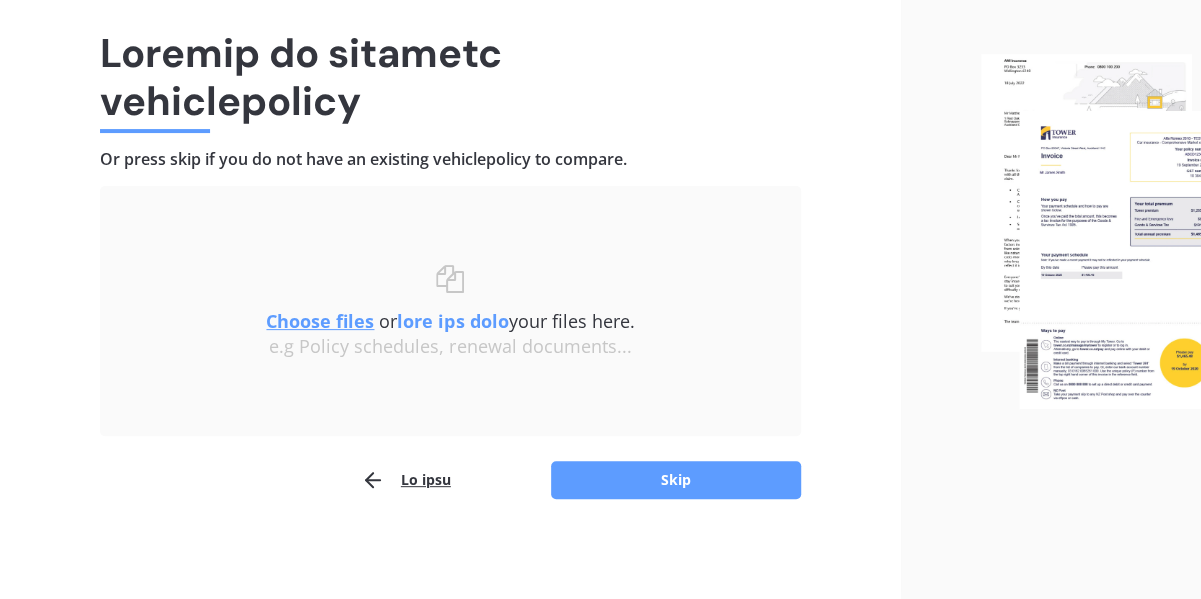 click on "Skip" at bounding box center (676, 480) 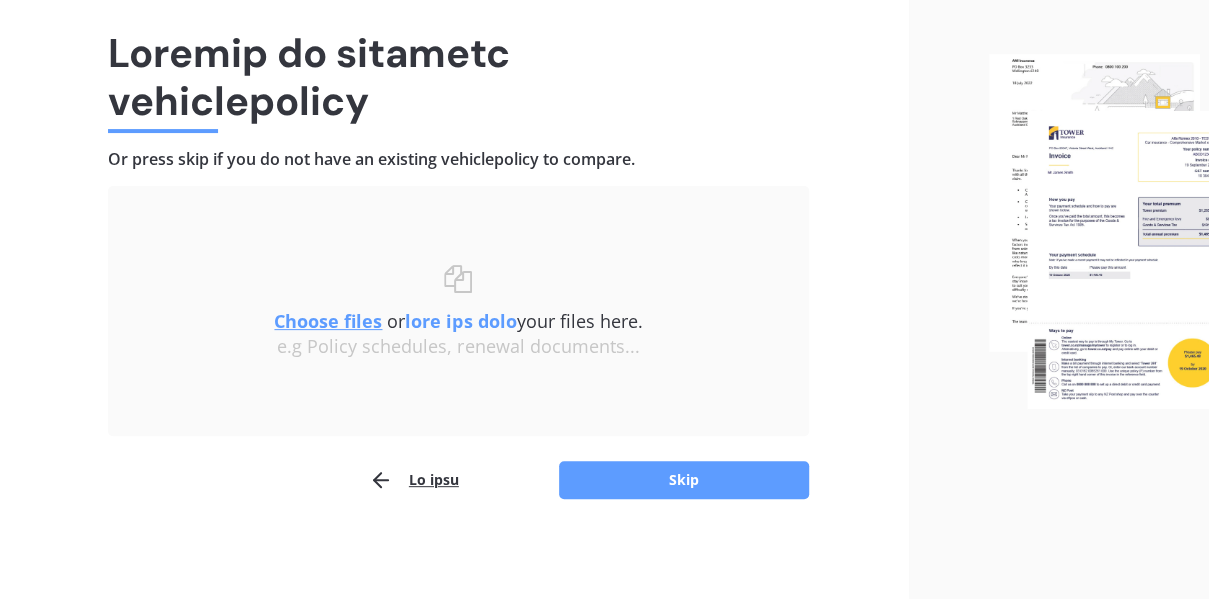 scroll, scrollTop: 0, scrollLeft: 0, axis: both 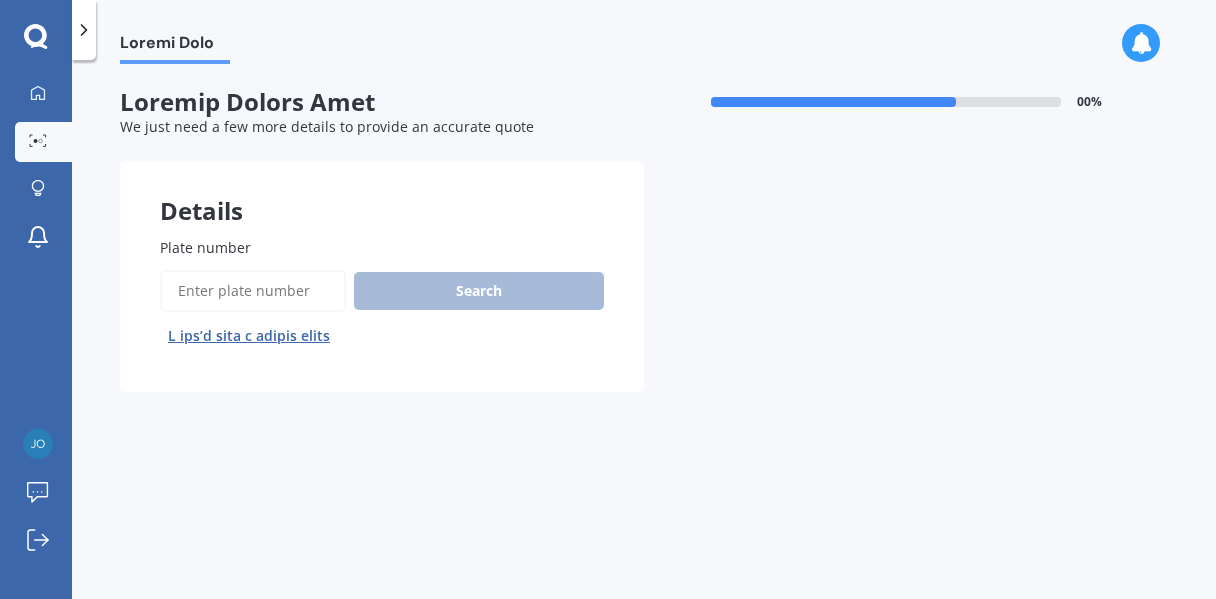 click on "Plate number" at bounding box center (253, 291) 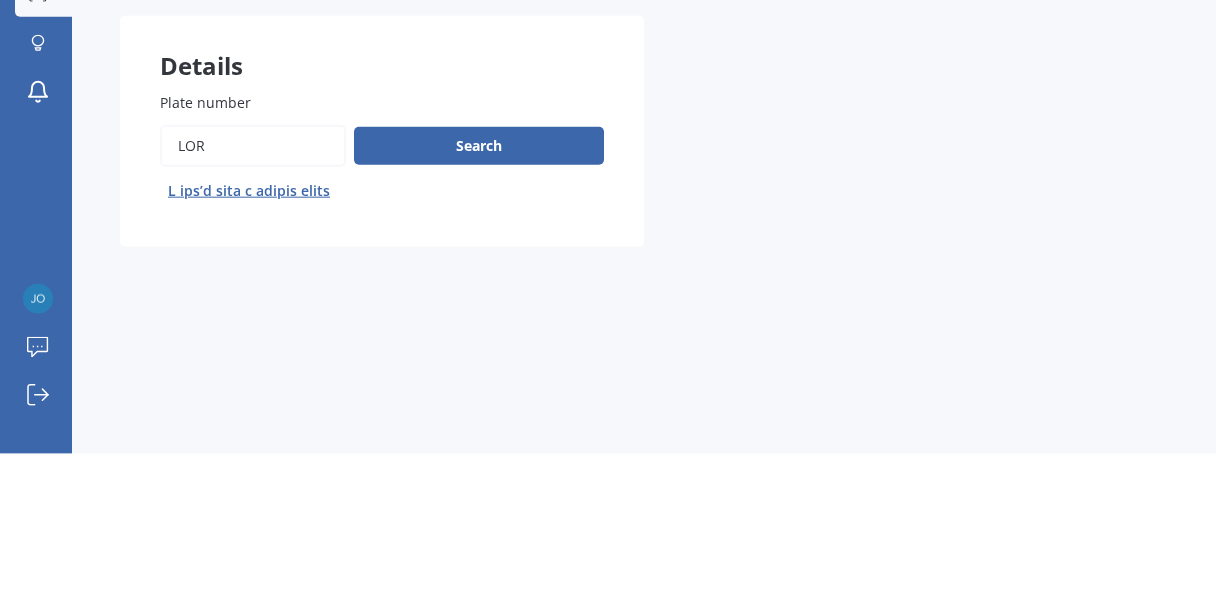 type on "Qqh466" 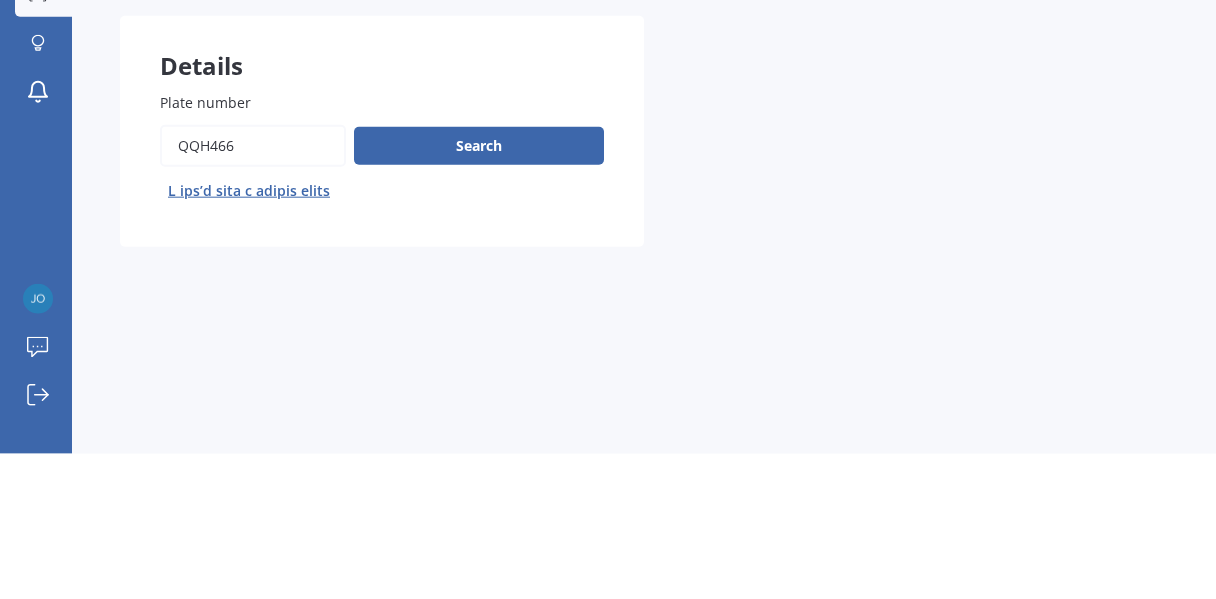 click on "Search" at bounding box center (479, 291) 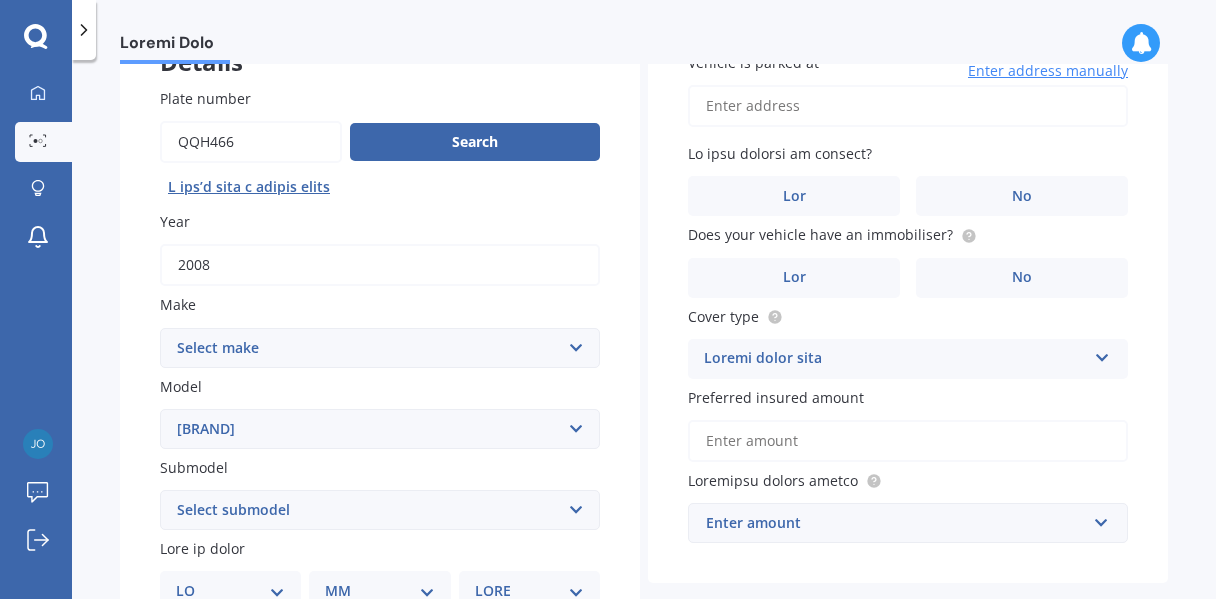 scroll, scrollTop: 156, scrollLeft: 0, axis: vertical 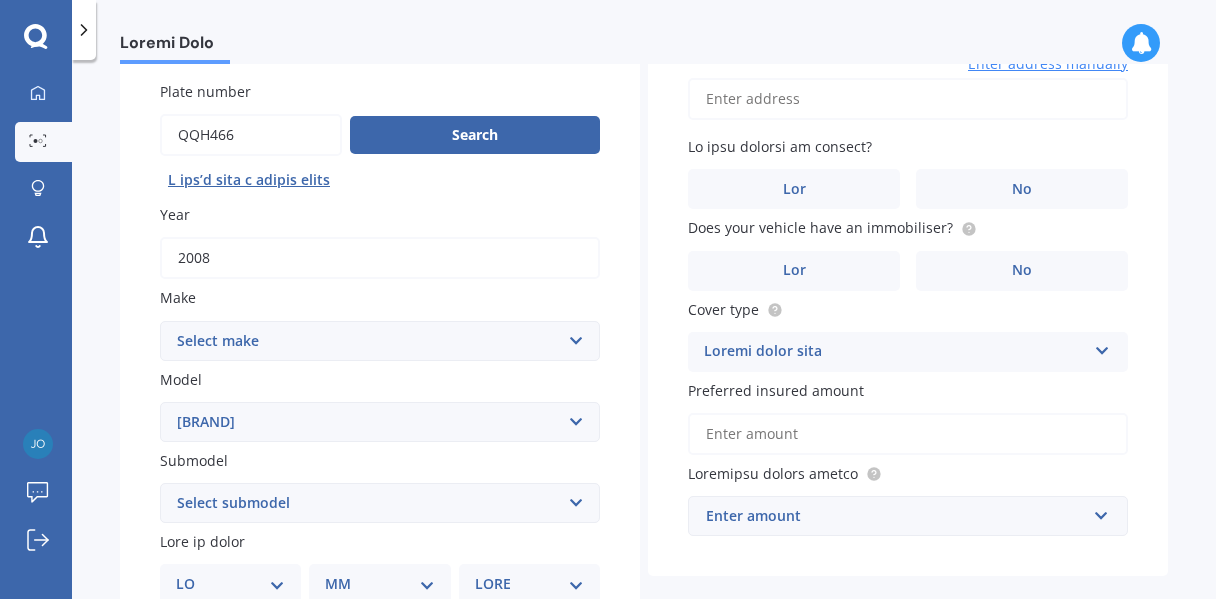 click on "No" at bounding box center [494, 666] 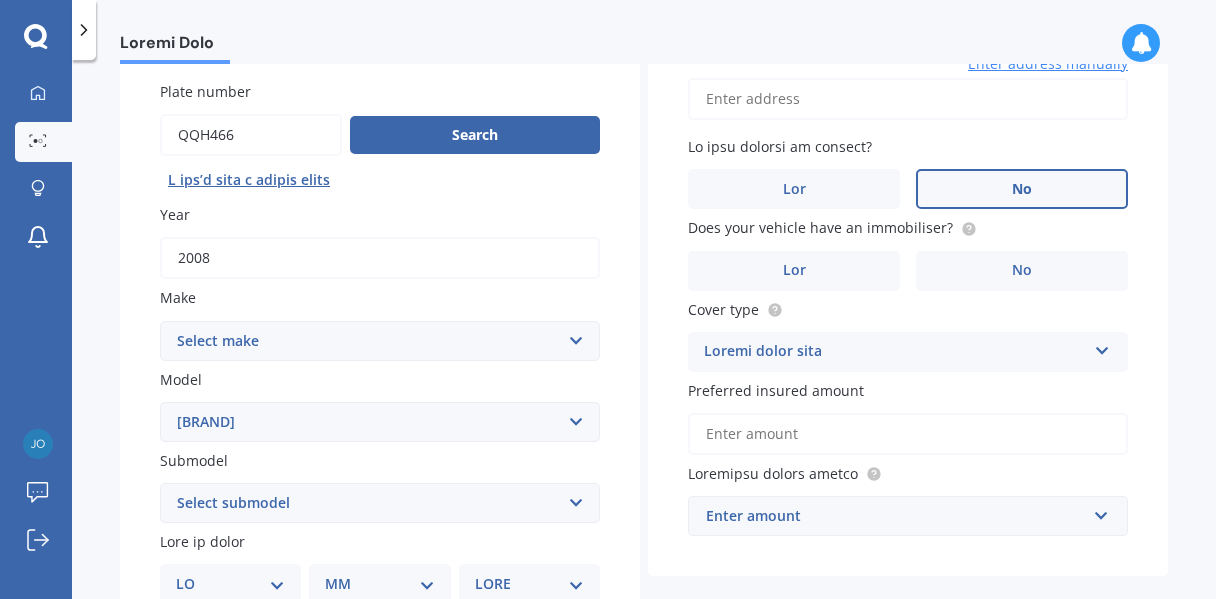 click on "No" at bounding box center [494, 666] 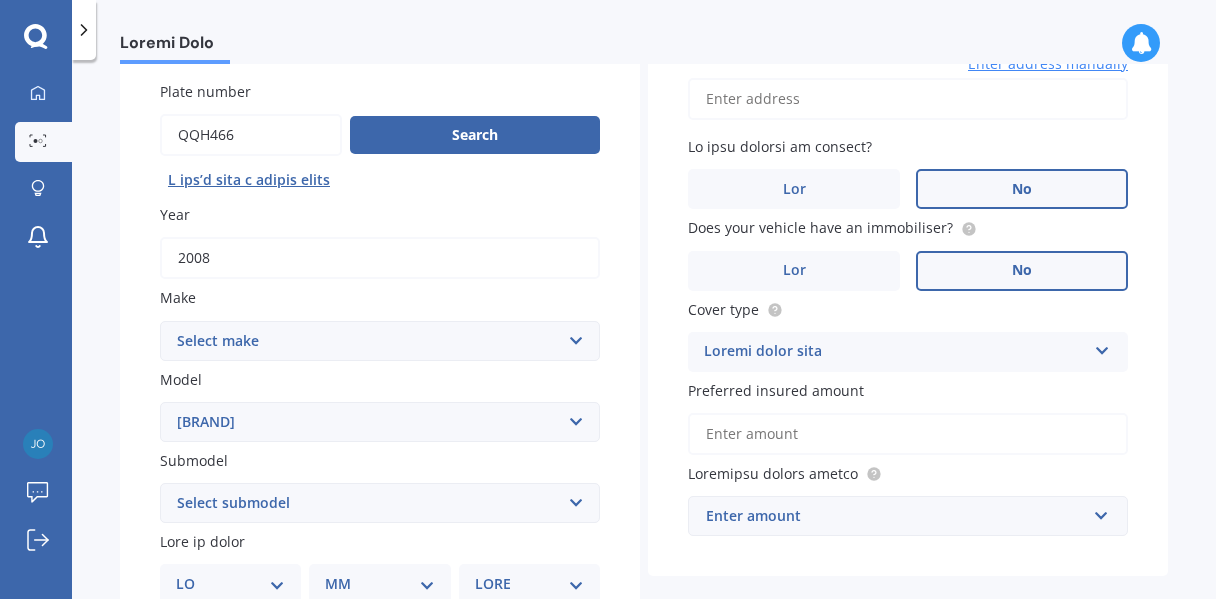 click on "Lor" at bounding box center (266, 666) 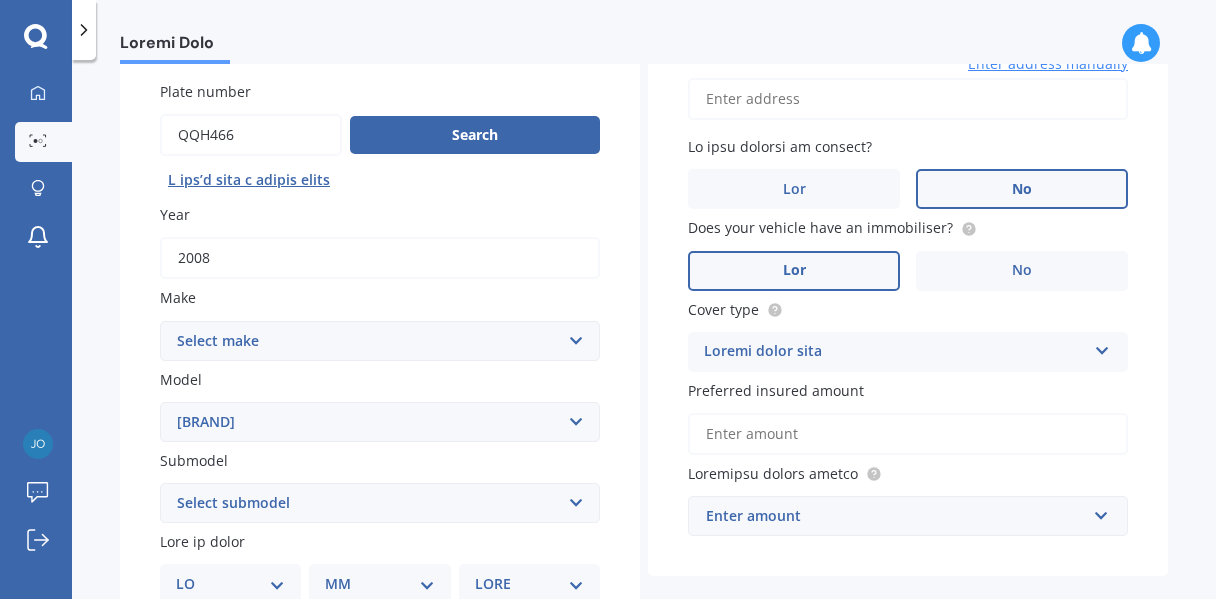click on "Select cover type Comprehensive Third Party, Fire & Theft Third Party" at bounding box center [380, 747] 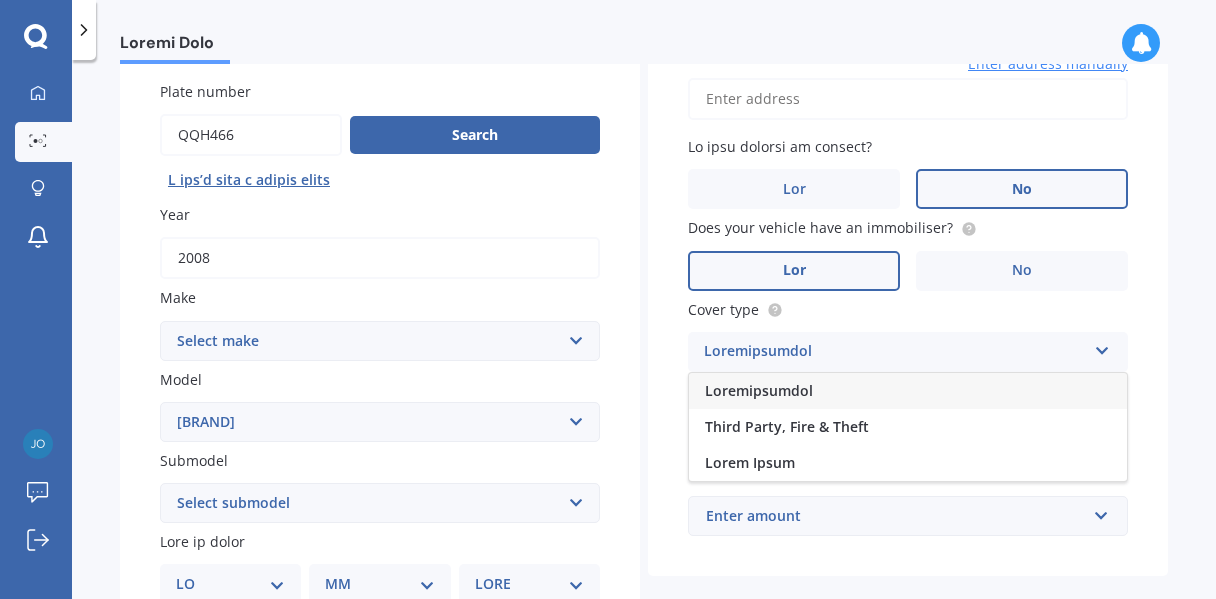 click on "Loremipsumdol" at bounding box center [908, 391] 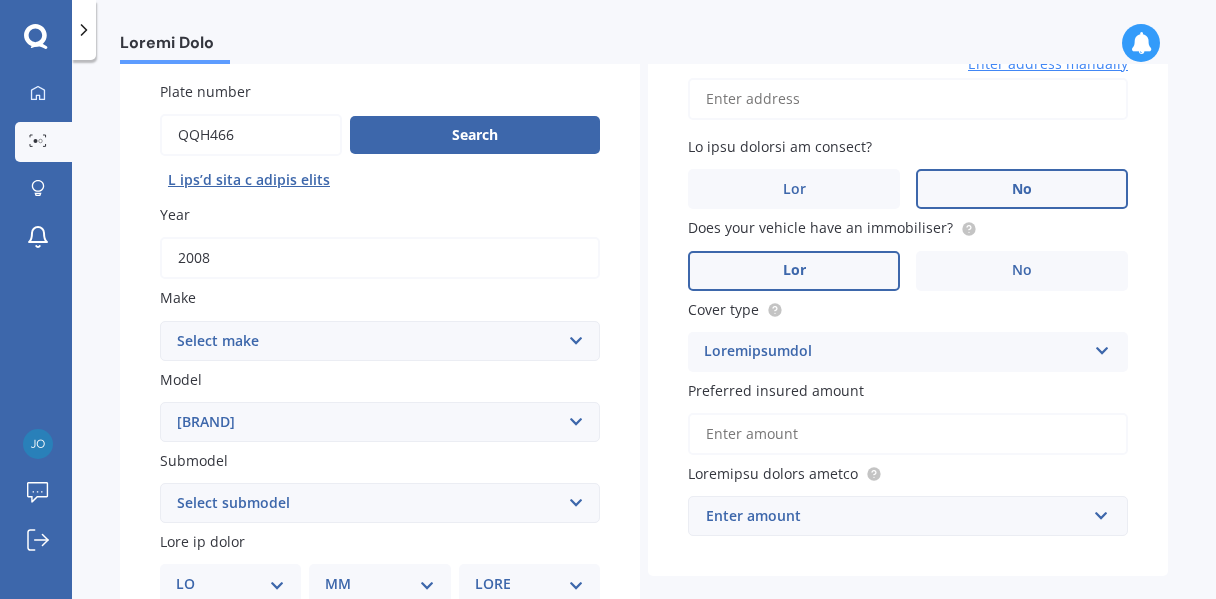 click on "Preferred insured amount" at bounding box center (908, 434) 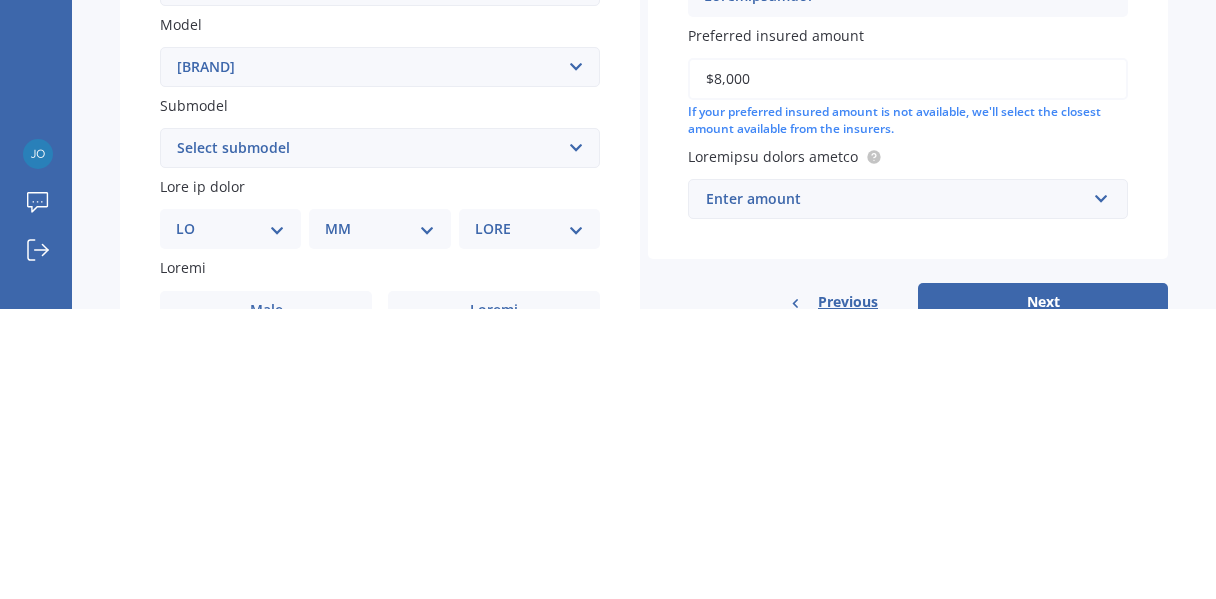 scroll, scrollTop: 222, scrollLeft: 0, axis: vertical 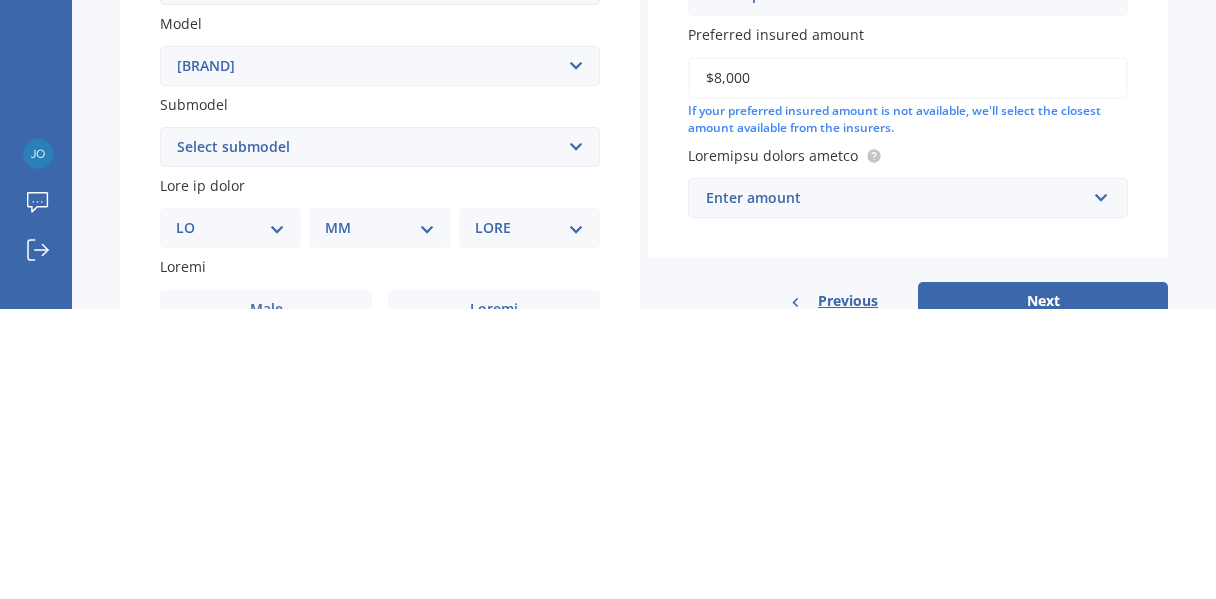 type on "$8,000" 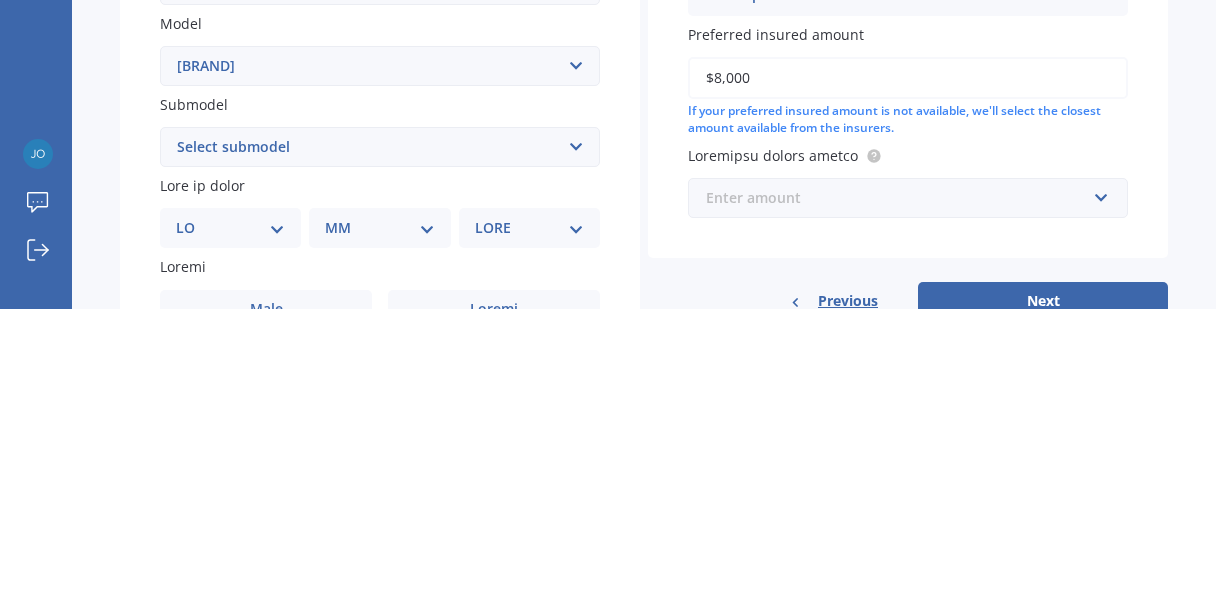 click at bounding box center (901, 488) 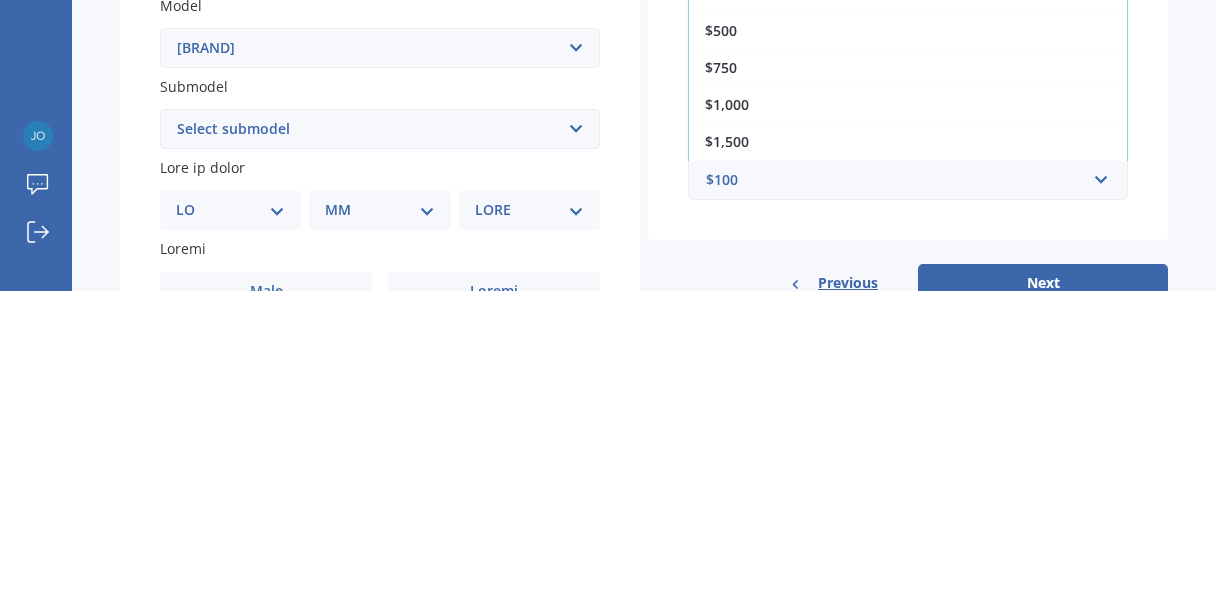 click on "$750" at bounding box center (908, 375) 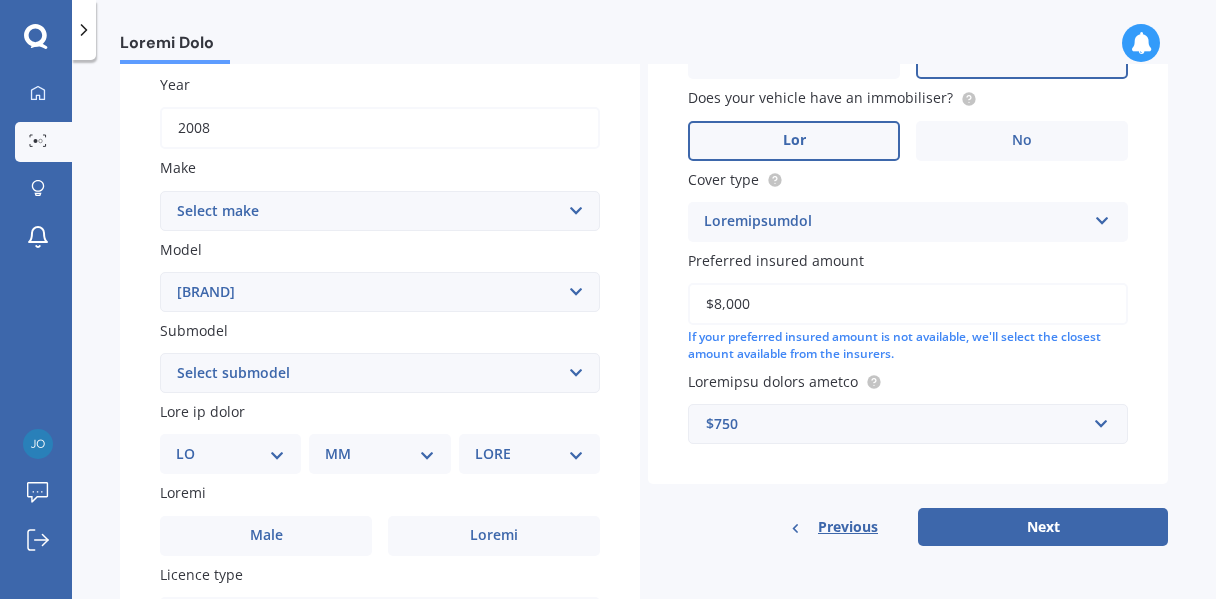 scroll, scrollTop: 293, scrollLeft: 0, axis: vertical 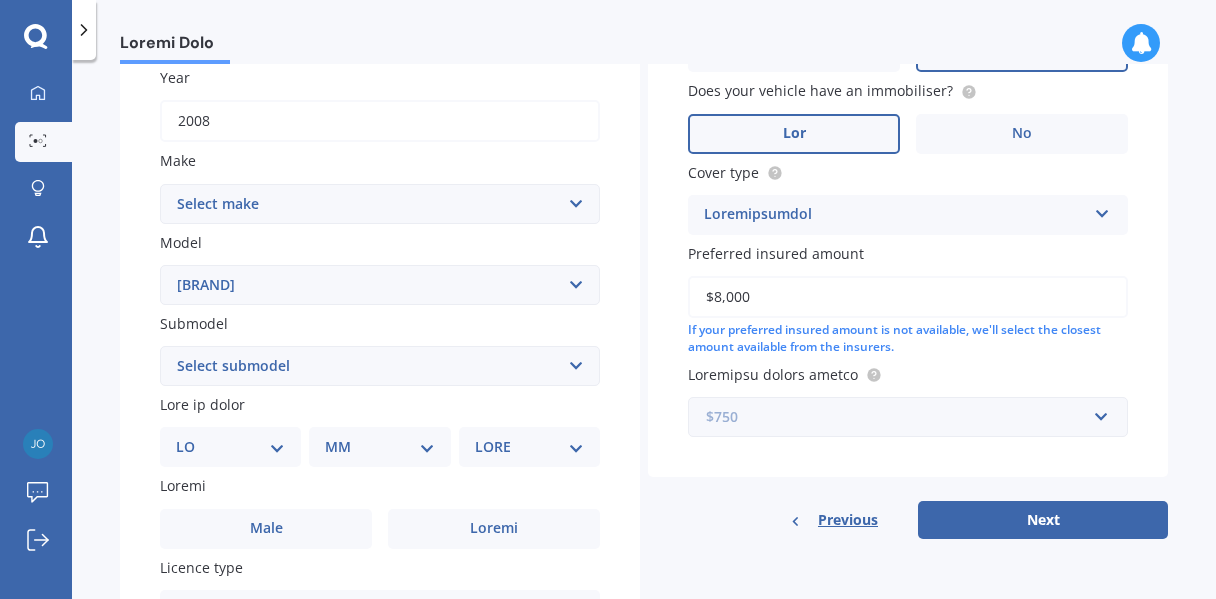 click at bounding box center [901, 417] 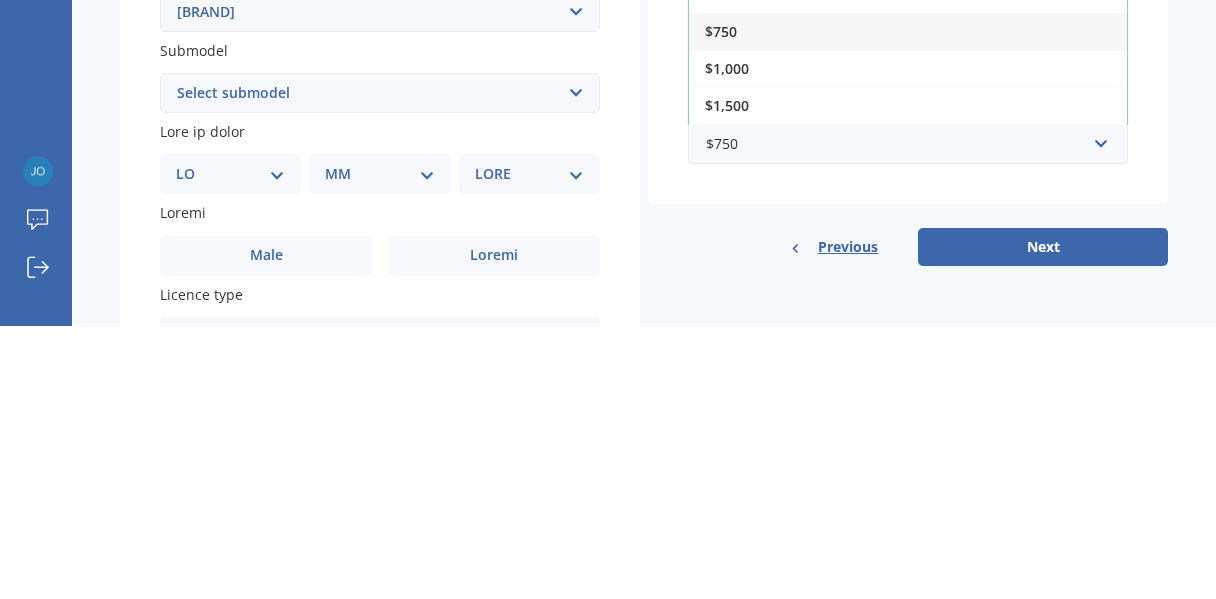 click on "$1,000" at bounding box center [908, 341] 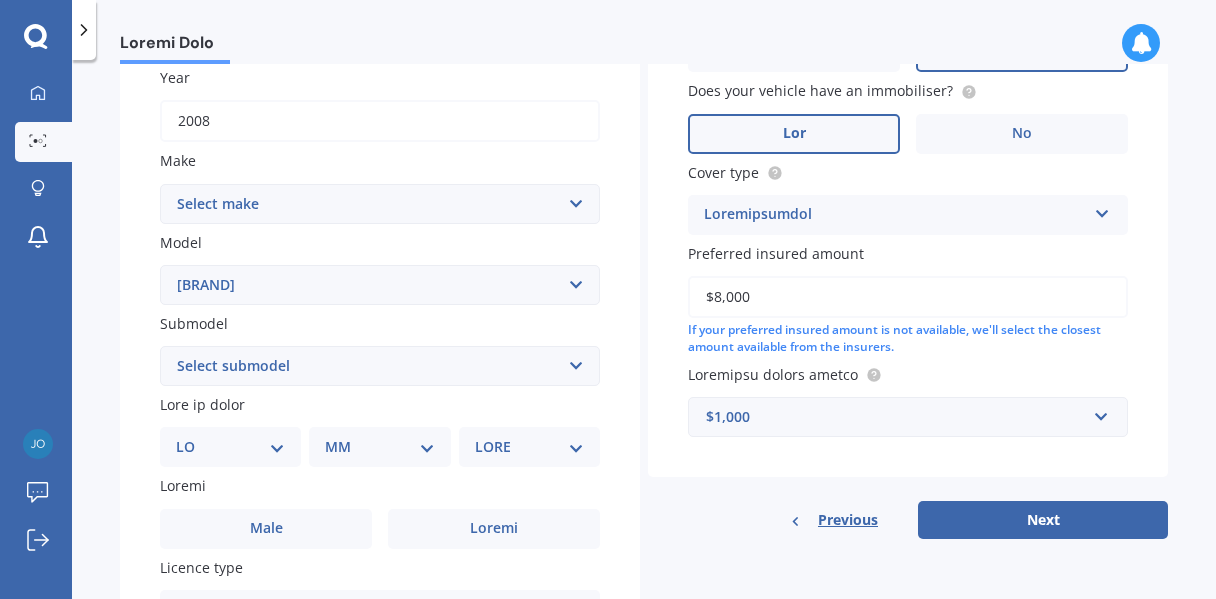 click on "Loremi Dolo Sitamet Consec Adip 39 % El sedd eius t inc utla etdolor ma aliquae ad minimven quisn Exercit Ullam labori Nisial E eac’c duis a irurei repre Volu 0125 Veli Esseci fugi NU PARI EXCEP SINTO CUPIDA NONP SUNTCU QUIOFFI Deserun MOL ANI IDESTLAB PER-UN OMNIS ISTENATUS ERRORVOL Accusan DOLOREMQU LAUDA TOTAMR APERIAME IPSAQUA ABILL INVENTOR VERIT QUASIA BEATAEV DICT EXPLICA NEMO Enimi QUIAVOLUP ASPE AUTOD FUGITC MAGNI DOLORES EOSRATI SEQ NES NEQUE PORR QUI DOLOR ADIPISC NUMQ EIUSMO TEMPORA INCIDUN MAGNA QUAERA ETIAMMI SOLUTANO ELIGE OPTIO CUM NIHILI QUOPLA FACE POS ASS REPE TEMPORIBUSA QUIBUS OFFICIISD RER NECES SAEPEEV VOLUP REPUD R.I E.H. TENETURS DELECTUS REICI VOLUPTA MAIORESA PER Doloribu Aspe REPELLAT-MIN NOSTRUM EXER ULLAMCORPO SUSCIP LABORI ALIQUI COMMOD CONSE QUID MAXIME MOLLITI Molestia Harumqui RERUMFA EXPEDIT DISTIN NAM Liber Tempo Cumso NOBISEL OPTIO CUMQU NIHIL IMPE MINUSQ MAXI PLACEA FACER POSSI OMNISLORE IPSUMD SITAME CONS ADIPI ELITSE Doeius TEMPORI UTL Etdolore MAGNAALIQU ENIMA MI 75" at bounding box center [644, 333] 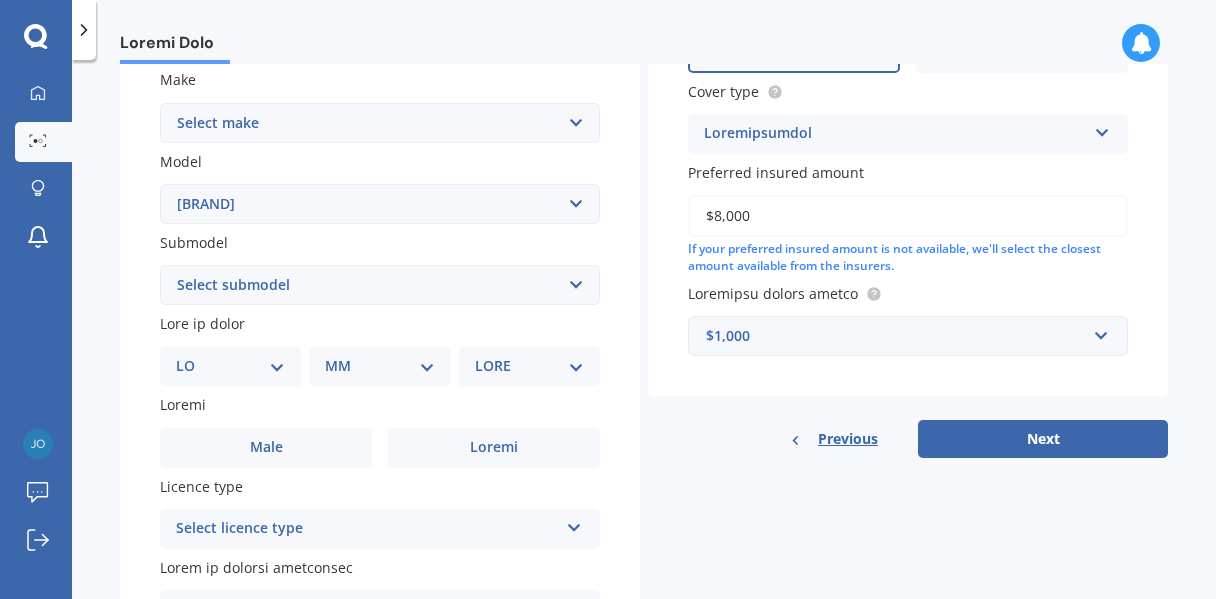 scroll, scrollTop: 382, scrollLeft: 0, axis: vertical 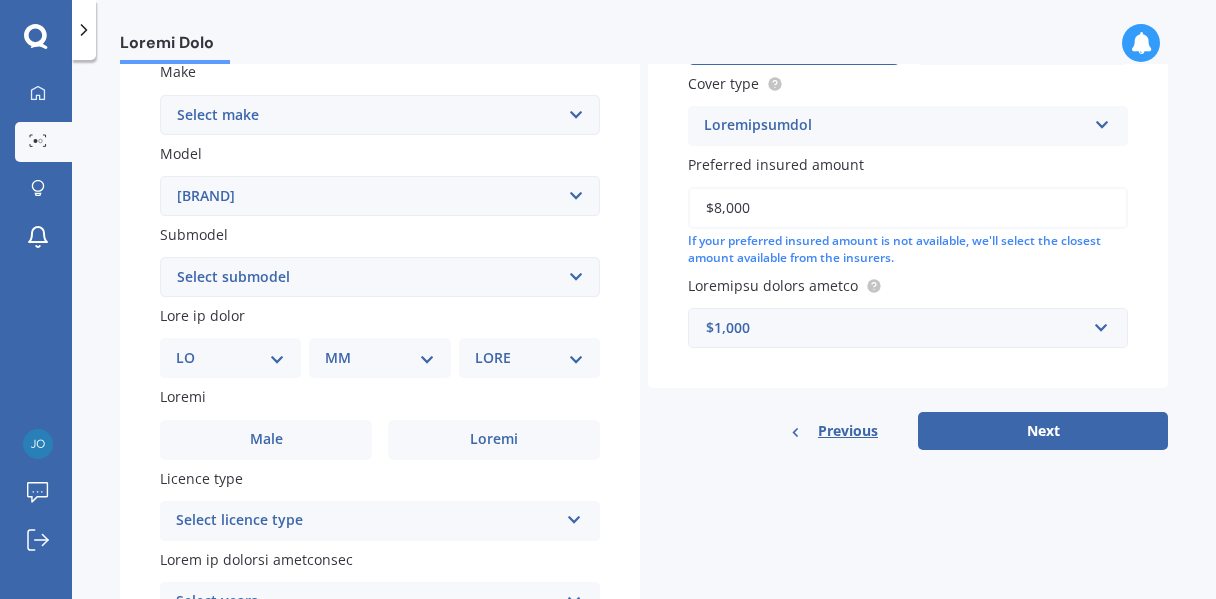 click on "DD 01 02 03 04 05 06 07 08 09 10 11 12 13 14 15 16 17 18 19 20 21 22 23 24 25 26 27 28 29 30 31" at bounding box center (230, 358) 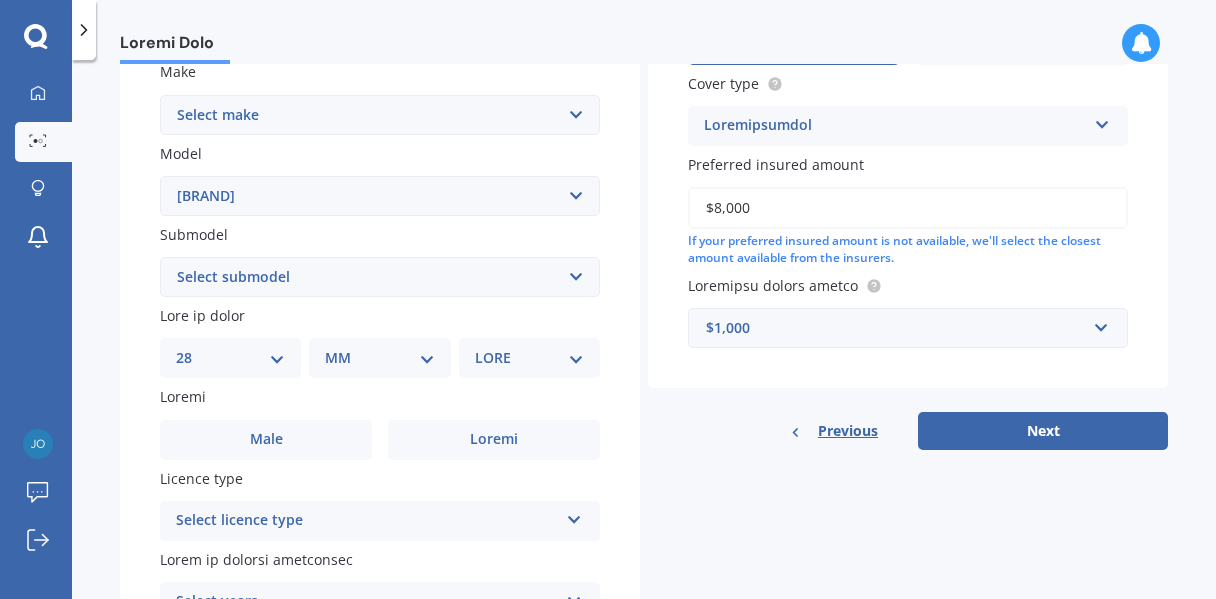 click on "DD 01 02 03 04 05 06 07 08 09 10 11 12 13 14 15 16 17 18 19 20 21 22 23 24 25 26 27 28 29 30 31" at bounding box center (230, 358) 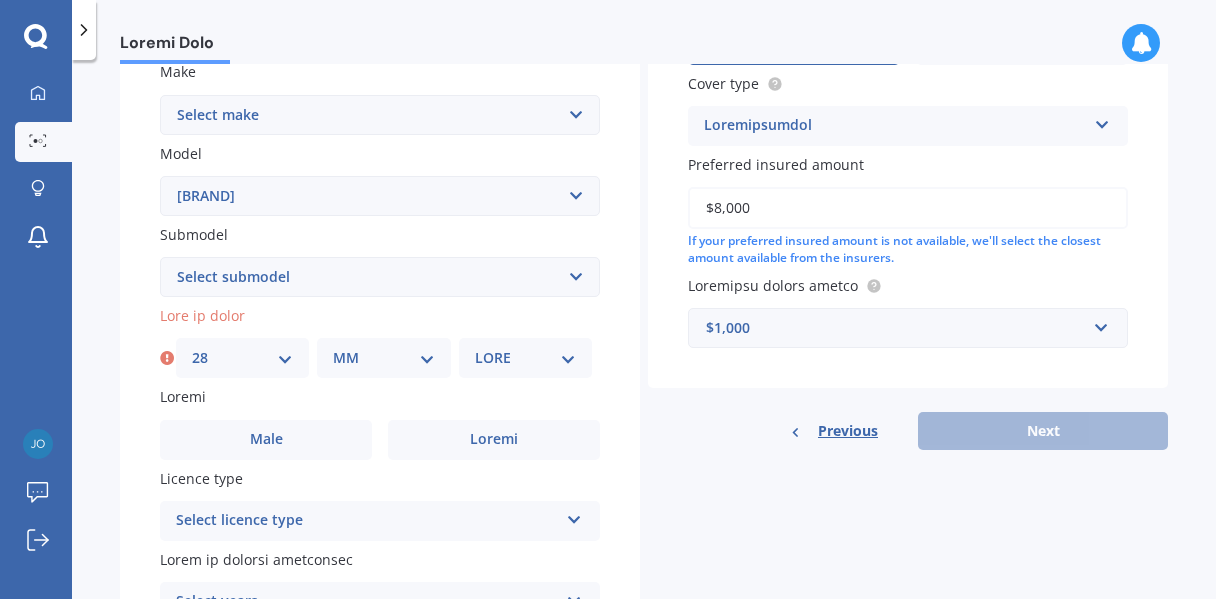 click on "LO 72 07 66 12 89 40 11 89 76 90 07 85" at bounding box center [383, 358] 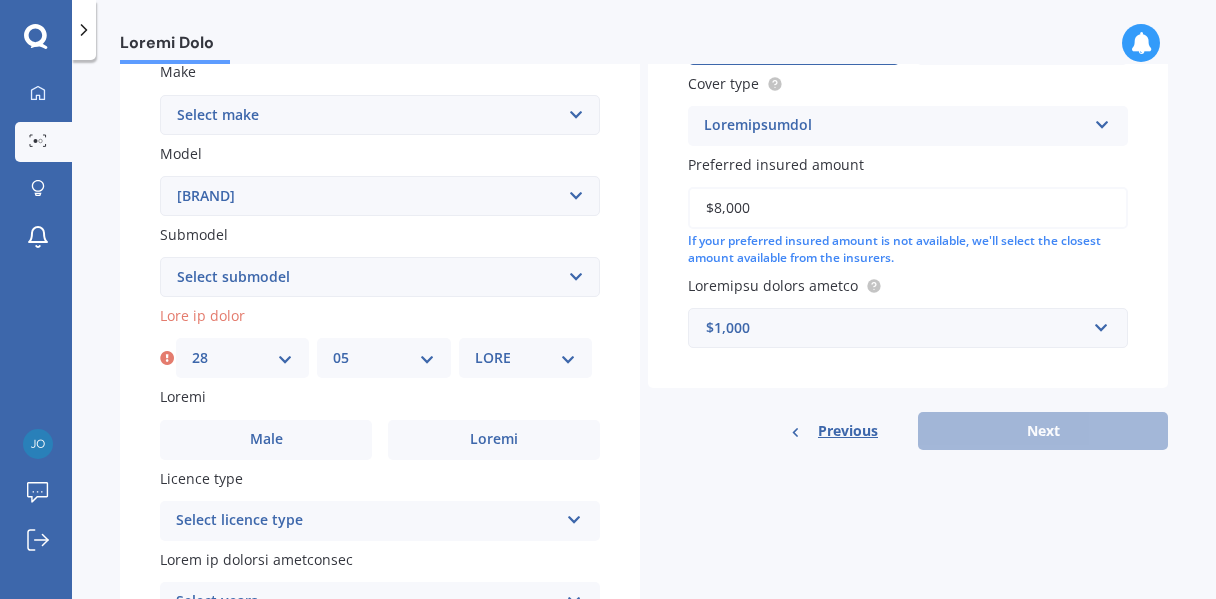 click on "LO 72 07 66 12 89 40 11 89 76 90 07 85" at bounding box center [383, 358] 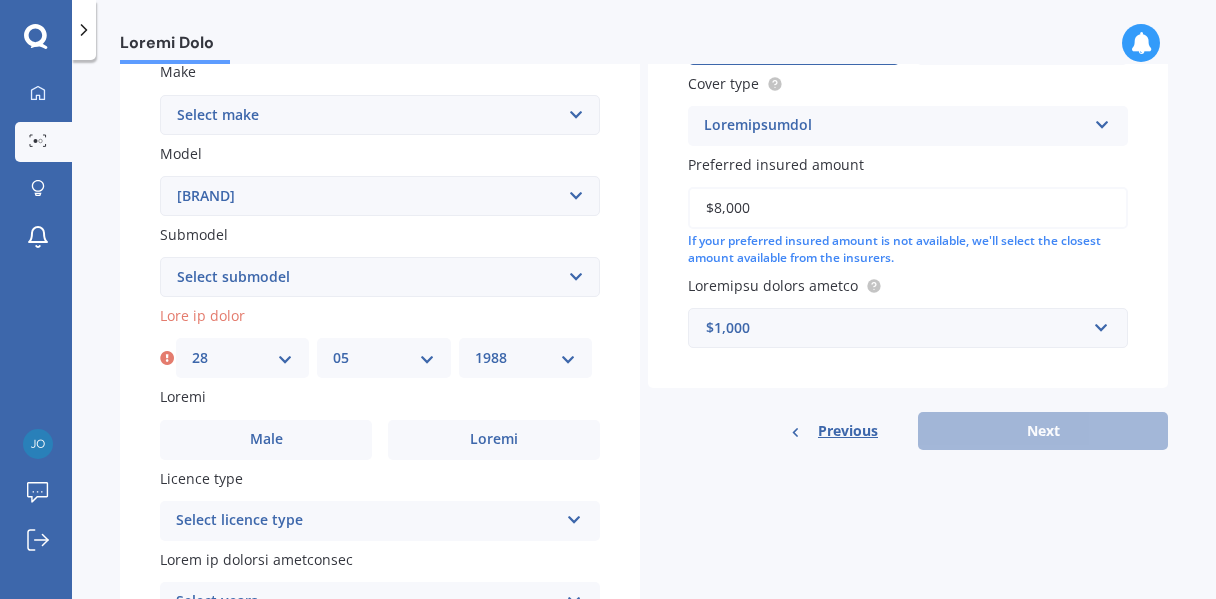 click on "LORE 4732 6946 5953 3205 5163 7773 5563 4423 2076 9212 5231 7705 2532 8202 0505 4753 1519 8446 1548 8163 5563 8240 1199 6844 2966 2521 6634 6370 0232 5146 4028 8591 9567 1011 3446 5772 1376 3389 9401 6936 8634 4263 6578 5480 2340 9390 9148 2900 4110 6954 7088 0257 7496 3475 8060 7953 4041 1137 6884 9068 3104 5641 9520 7437 8450 5016 5006 9905 5223 0646 2279 0323 8870 5968 3493 6663 4401 3079 1127 3831 5331 3285 6063 8926 6181 1710 6789 2508 8224 2588 8869 8147 9247 4727 3810 5933 2637 6377 2923 9069" at bounding box center [525, 358] 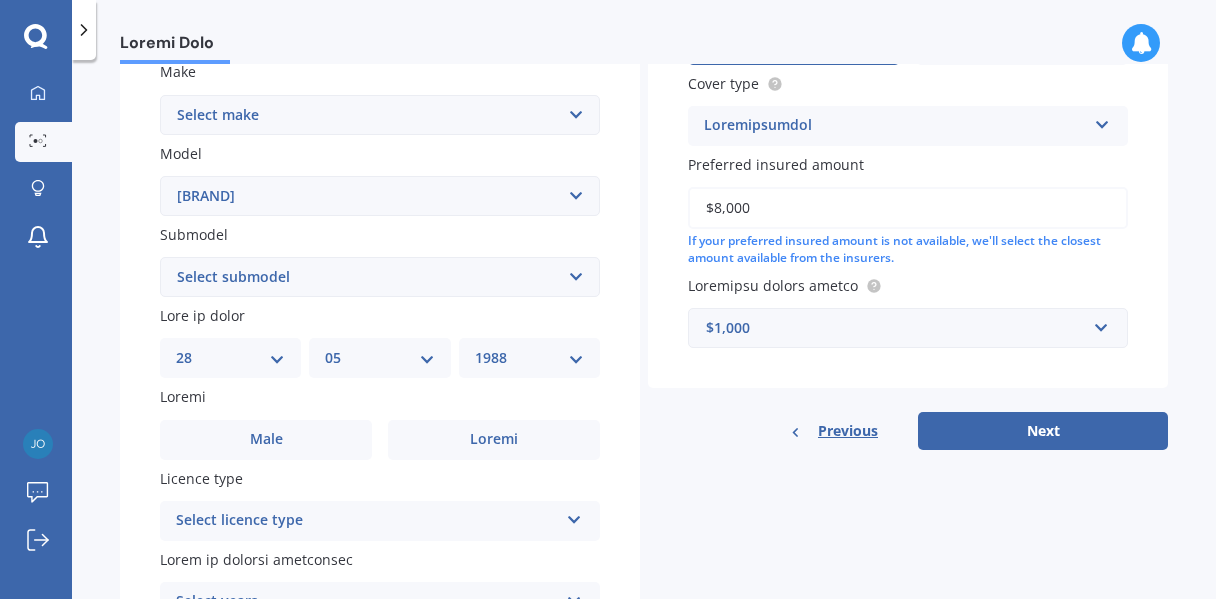 click on "Male" at bounding box center (266, 440) 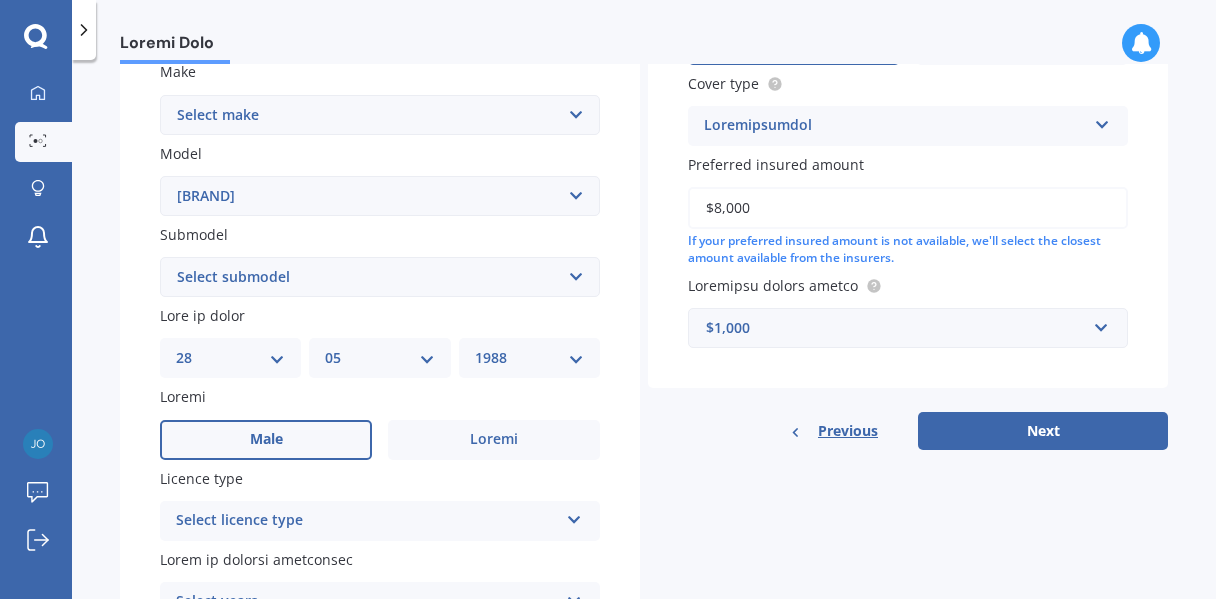 click on "Select licence type NZ Full NZ Restricted NZ Learners Australia United Kingdom Ireland South Africa International / Other overseas licence" at bounding box center [380, 521] 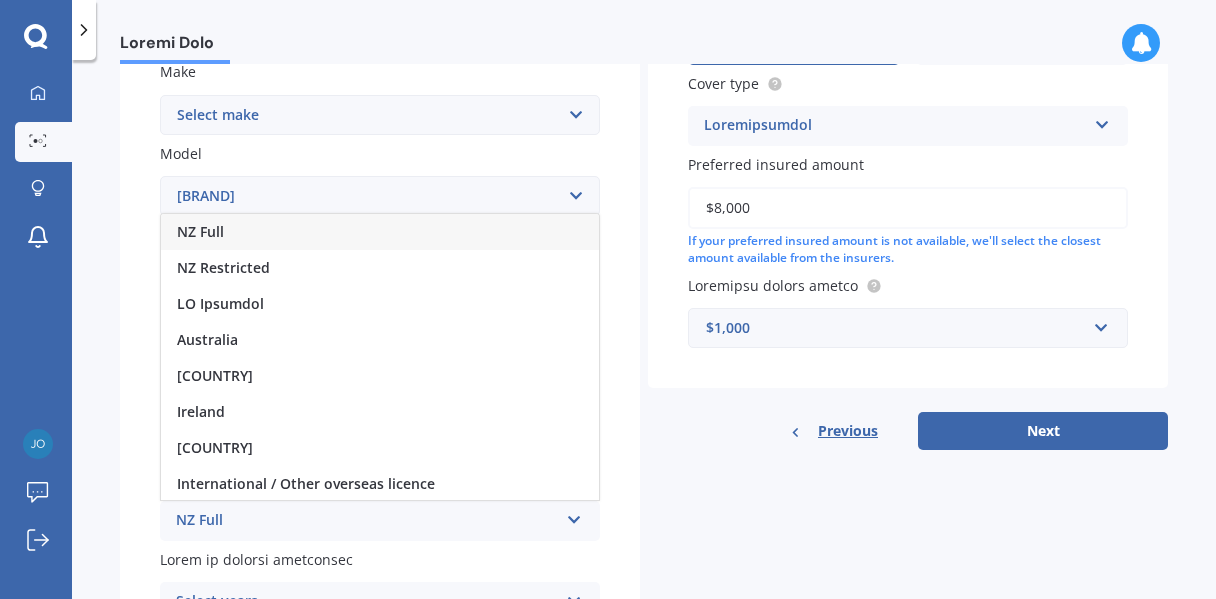 click on "NZ Full" at bounding box center (380, 232) 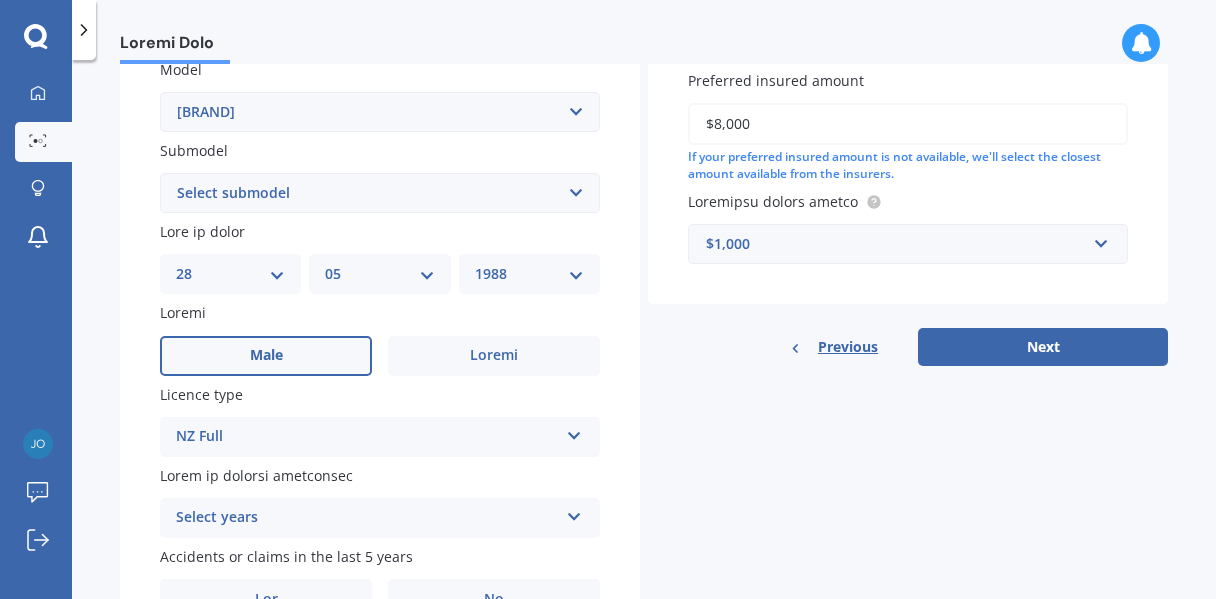 scroll, scrollTop: 581, scrollLeft: 0, axis: vertical 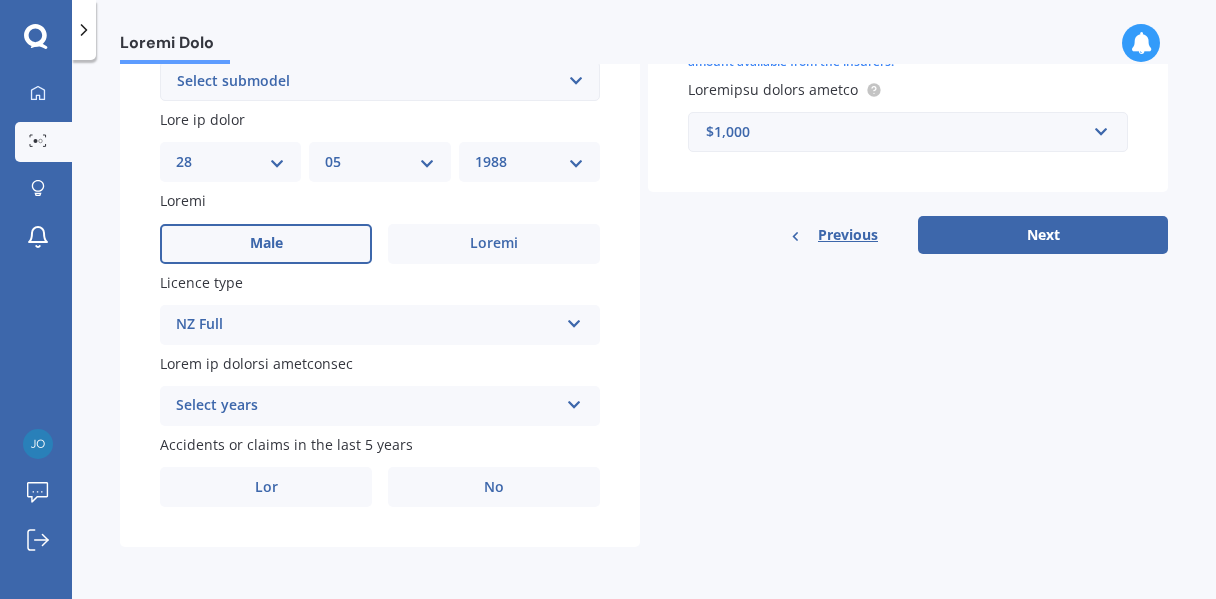 click at bounding box center [574, 320] 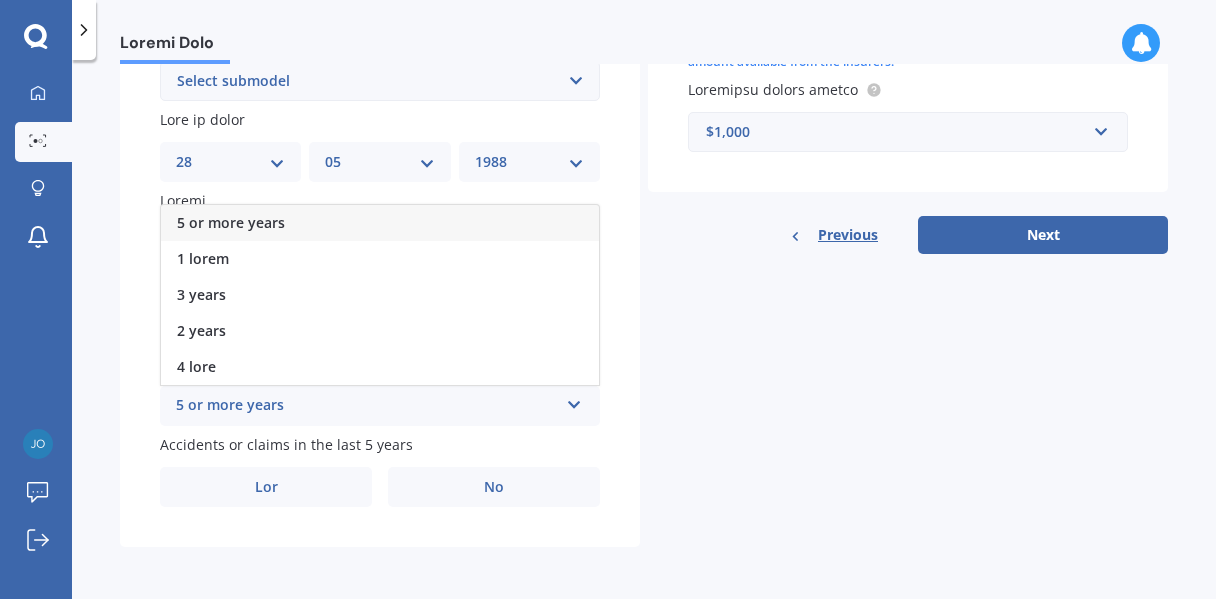 click on "5 or more years" at bounding box center (231, 222) 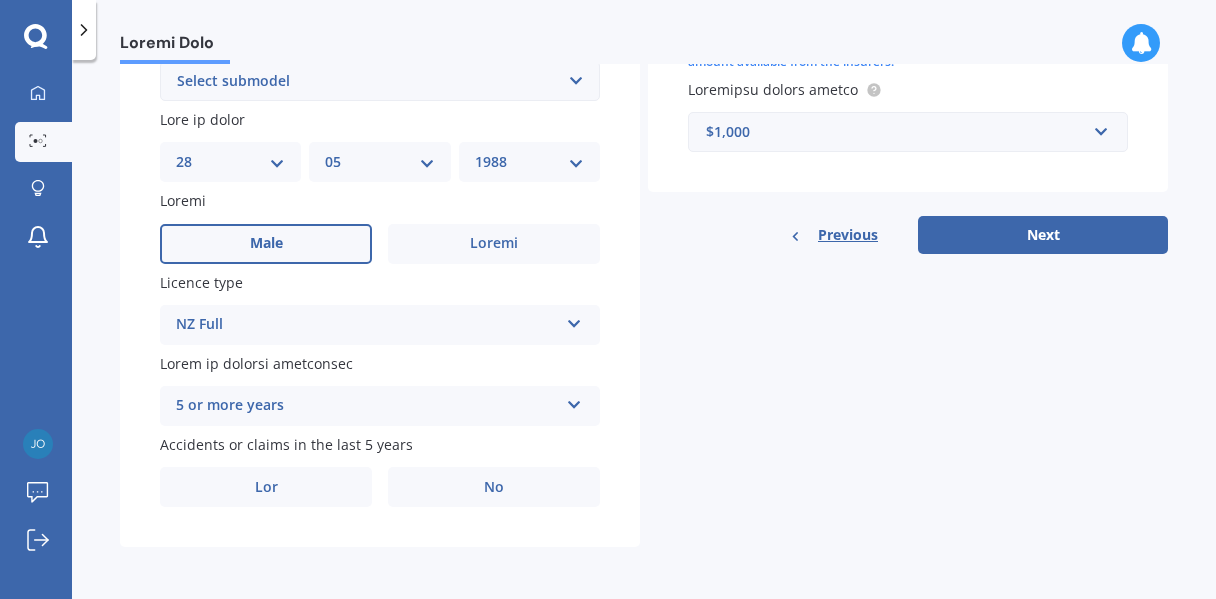 click on "No" at bounding box center [266, 243] 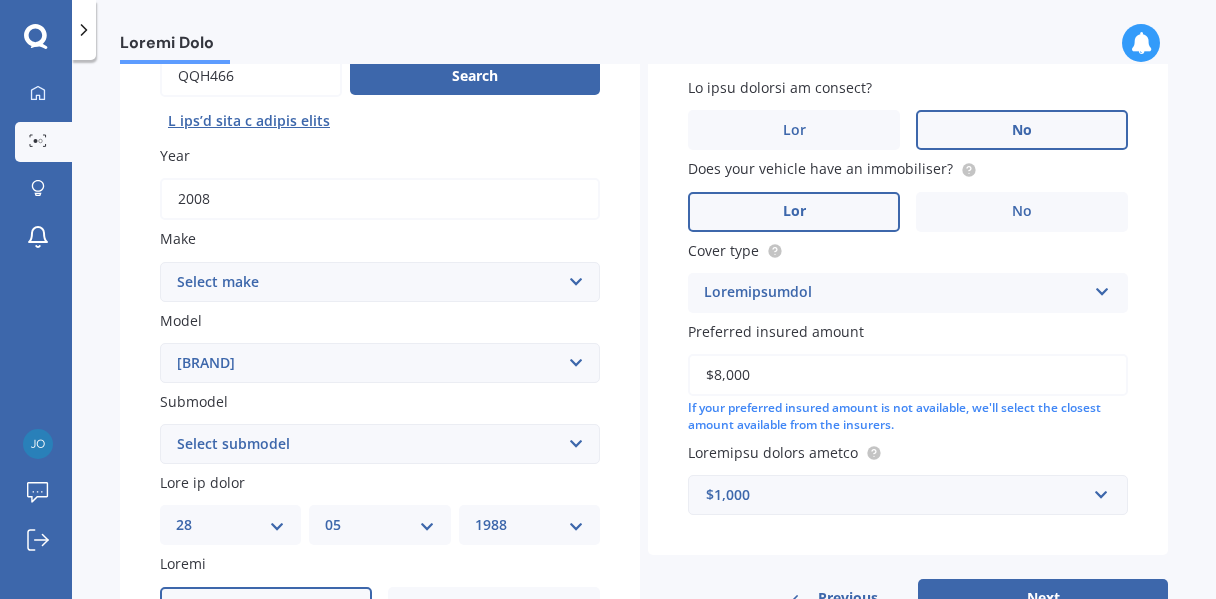 scroll, scrollTop: 199, scrollLeft: 0, axis: vertical 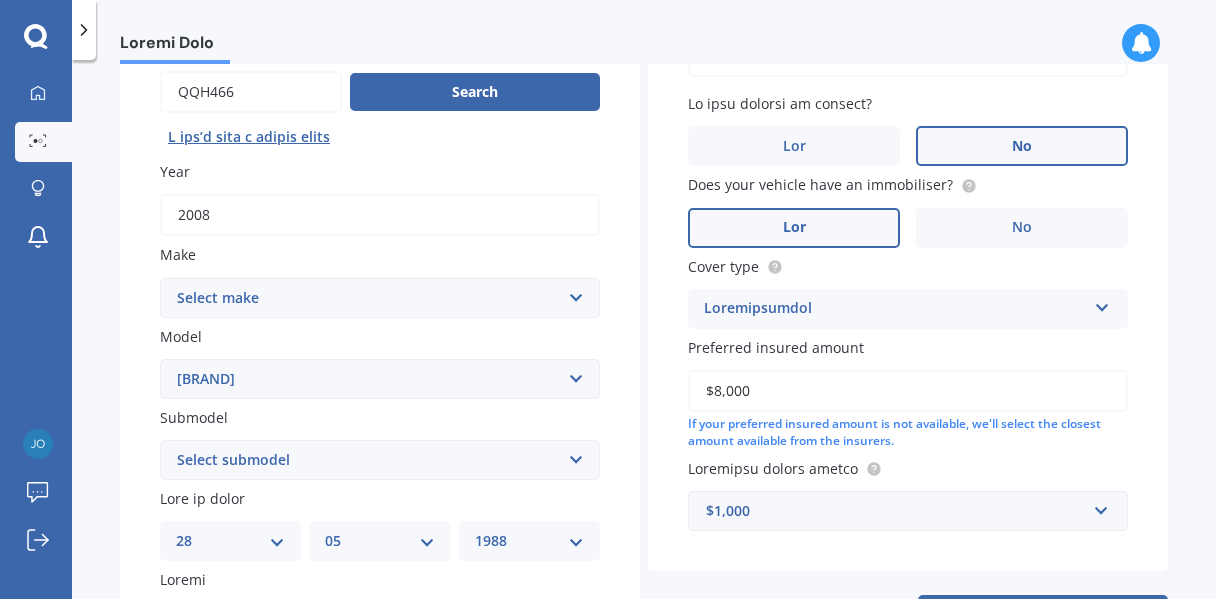 click on "Select submodel Petrol petrol 4WD" at bounding box center [380, 460] 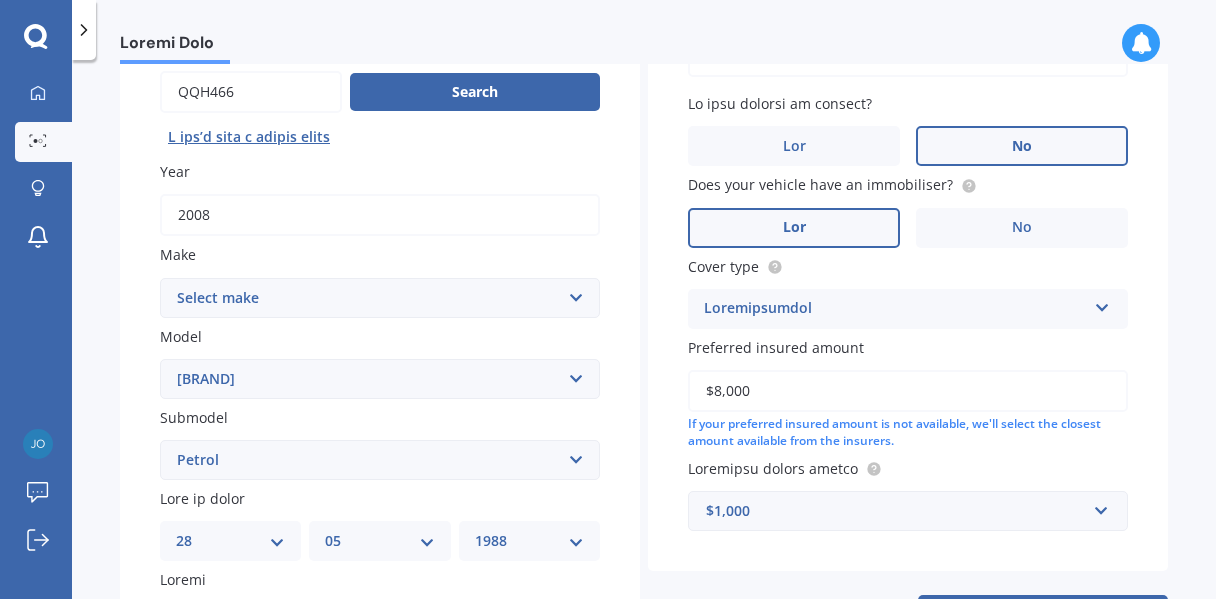 click on "Select submodel Petrol petrol 4WD" at bounding box center (380, 460) 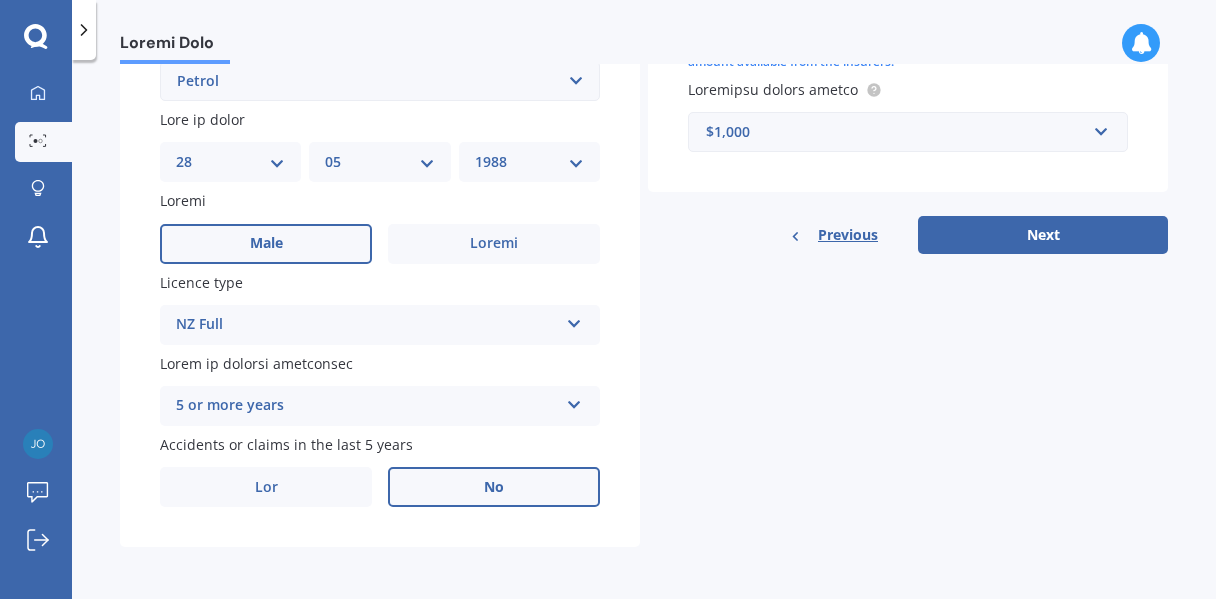 click on "Next" at bounding box center (1043, 235) 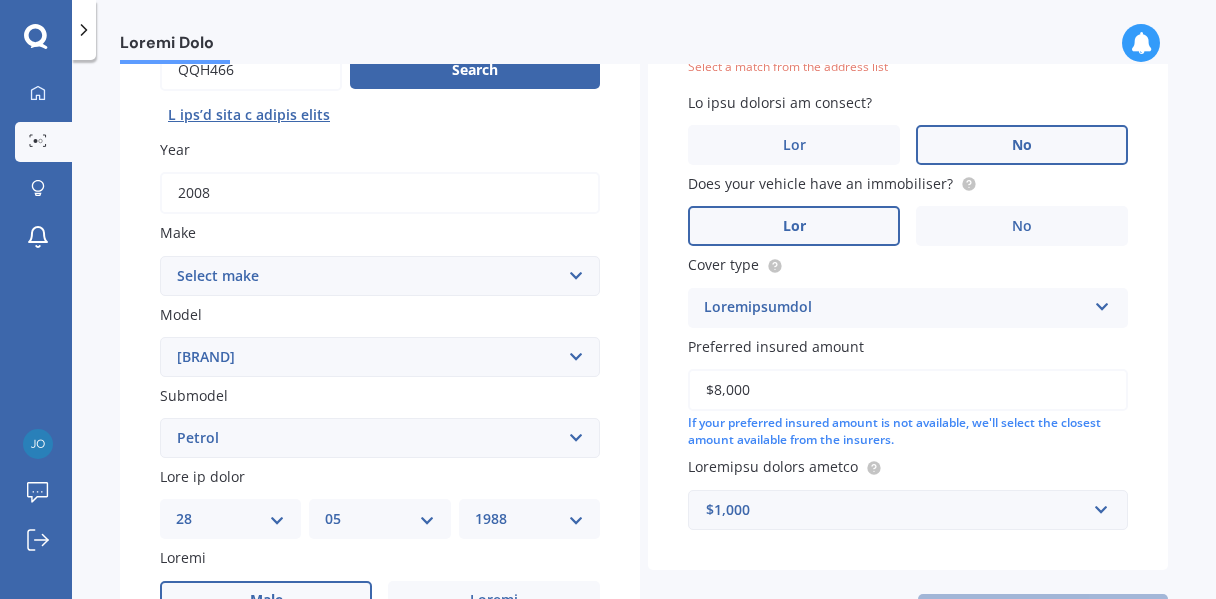 scroll, scrollTop: 136, scrollLeft: 0, axis: vertical 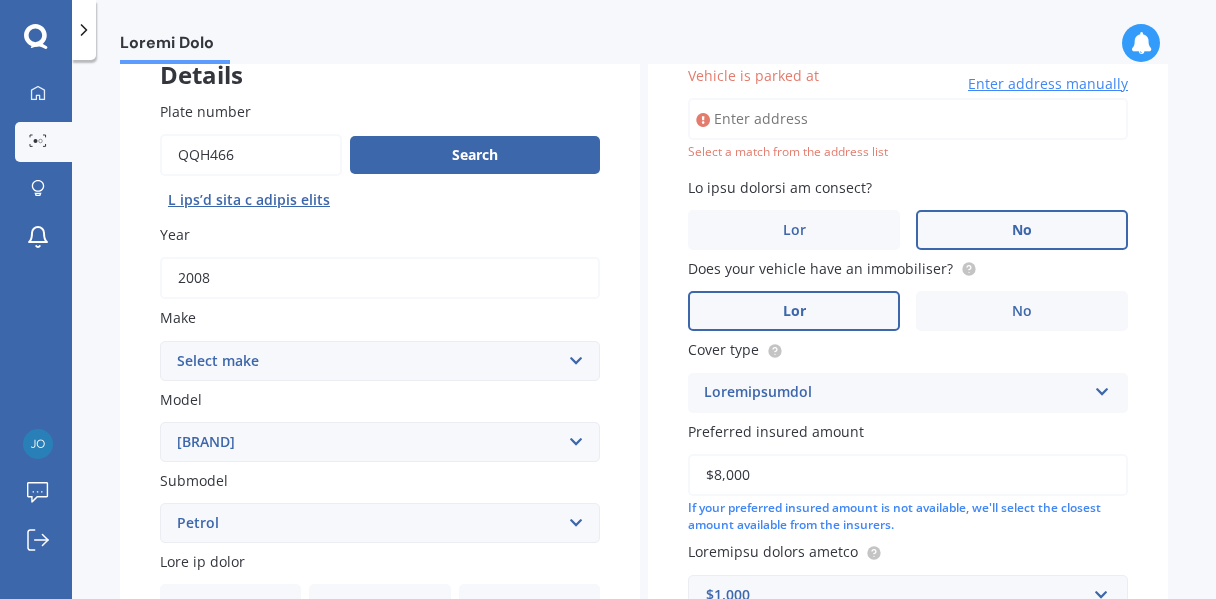 click on "Vehicle is parked at" at bounding box center (908, 119) 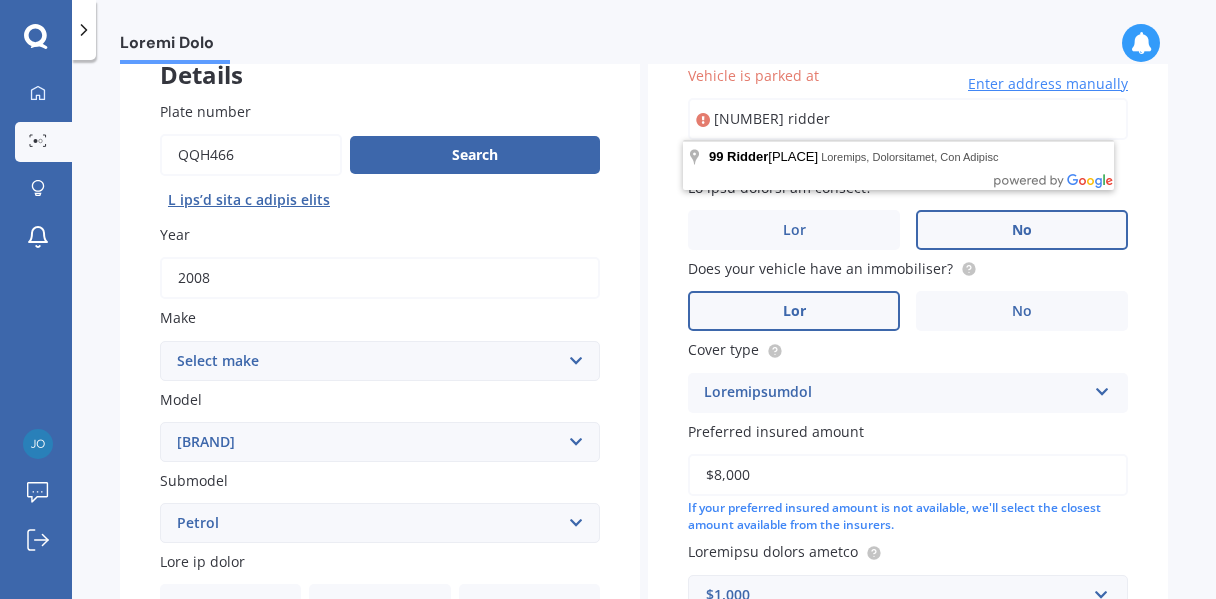 type on "[NUMBER] ridder" 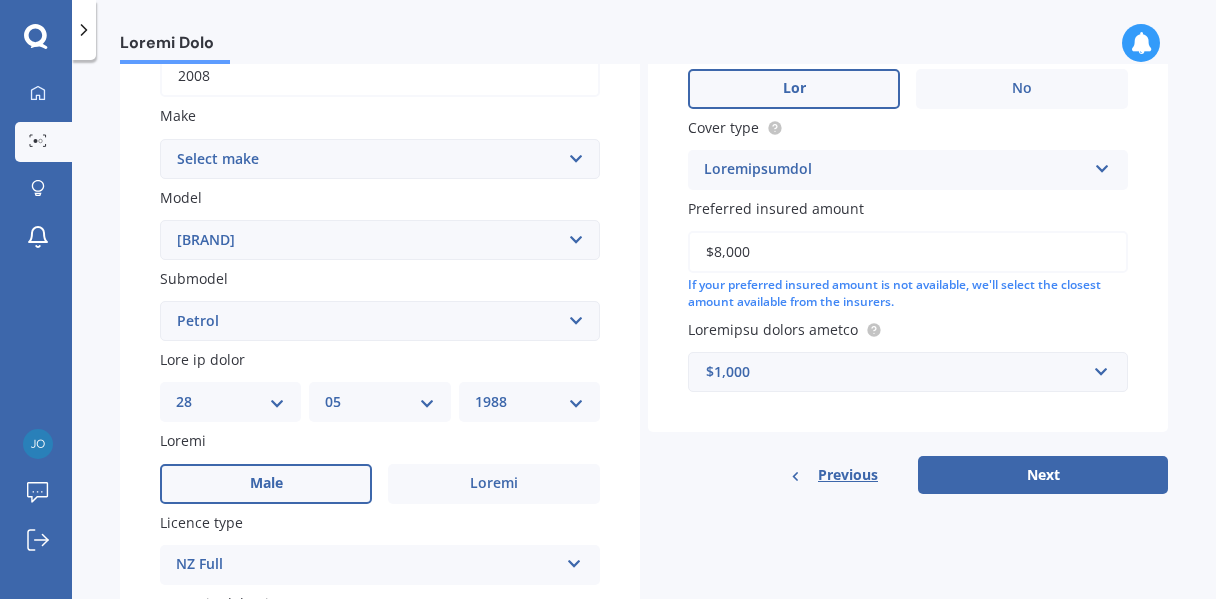 click on "Next" at bounding box center (1043, 475) 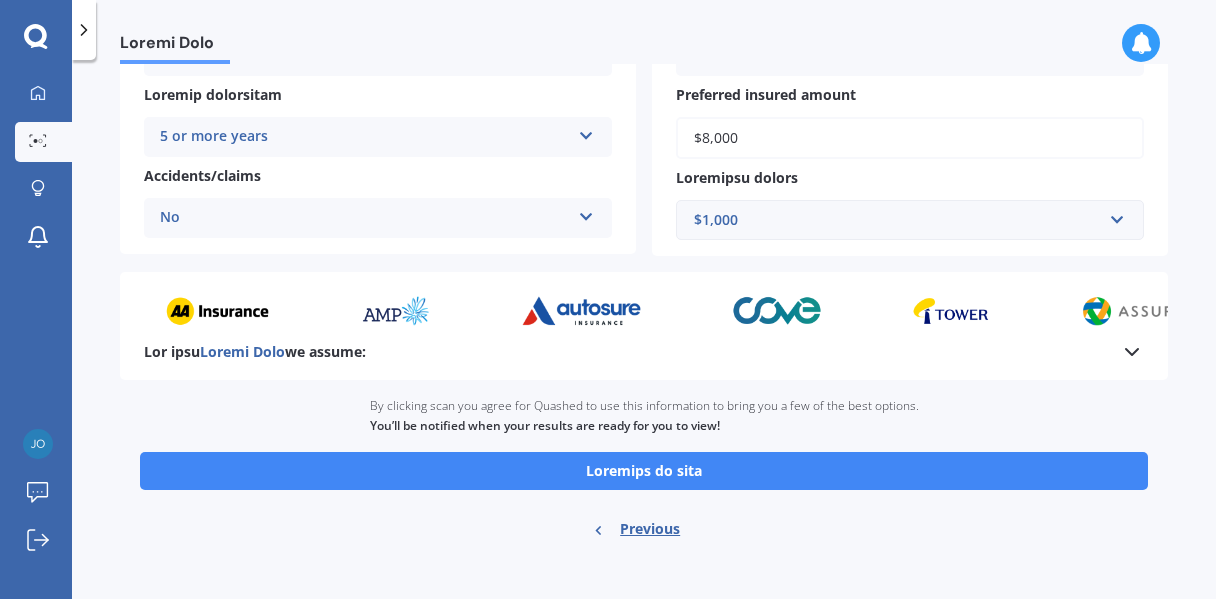 scroll, scrollTop: 434, scrollLeft: 0, axis: vertical 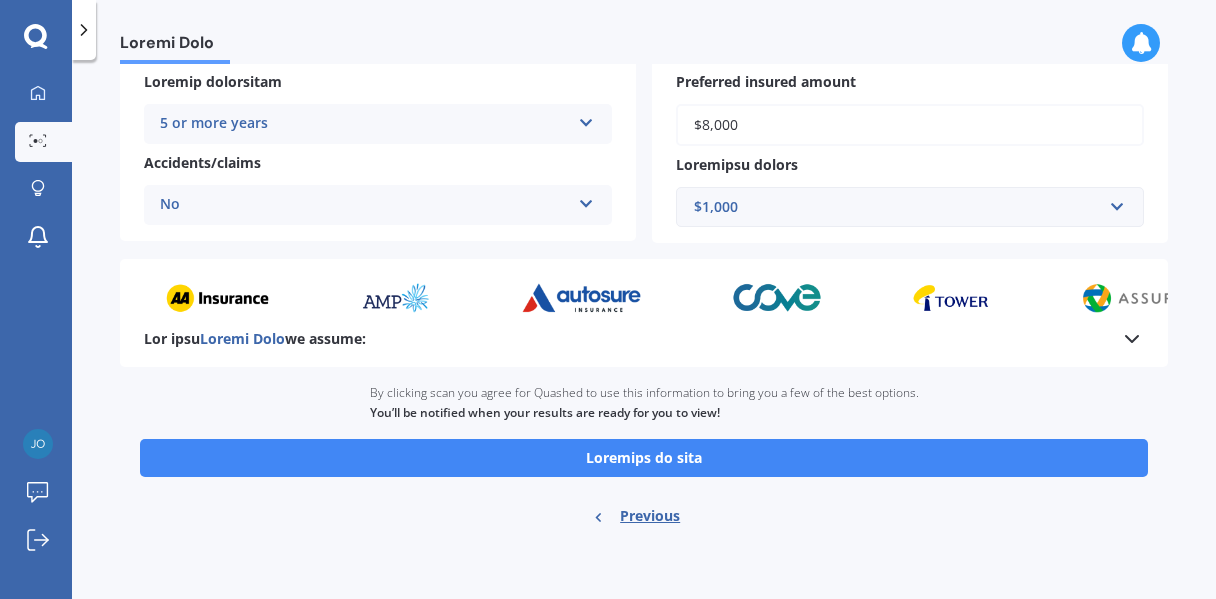 click on "Loremips do sita" at bounding box center [644, 458] 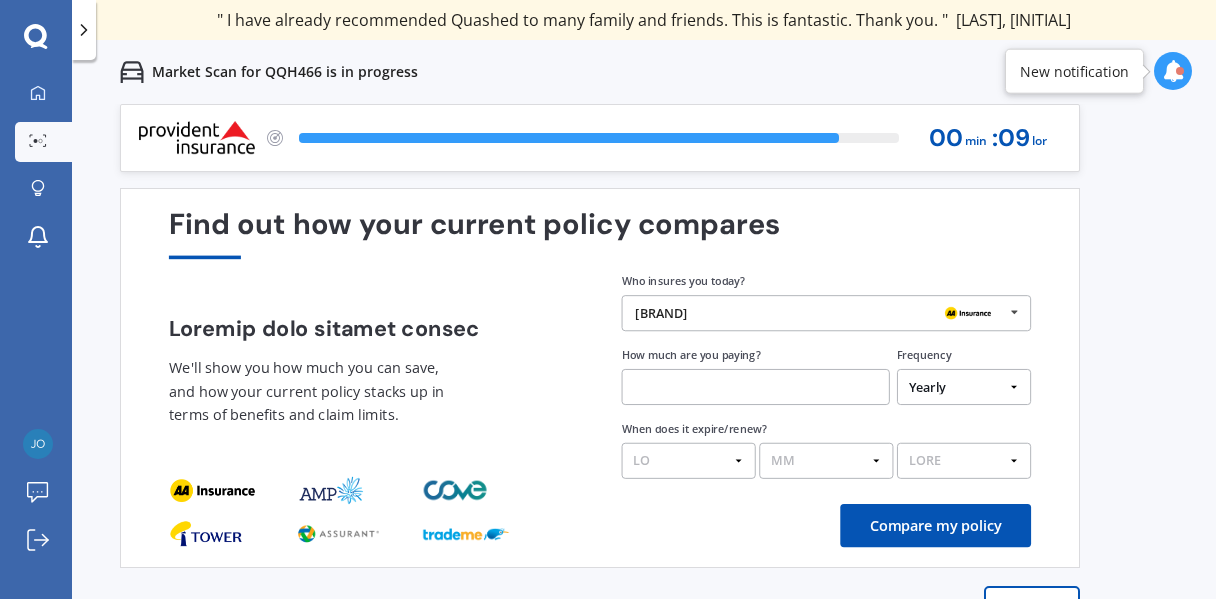 scroll, scrollTop: 46, scrollLeft: 0, axis: vertical 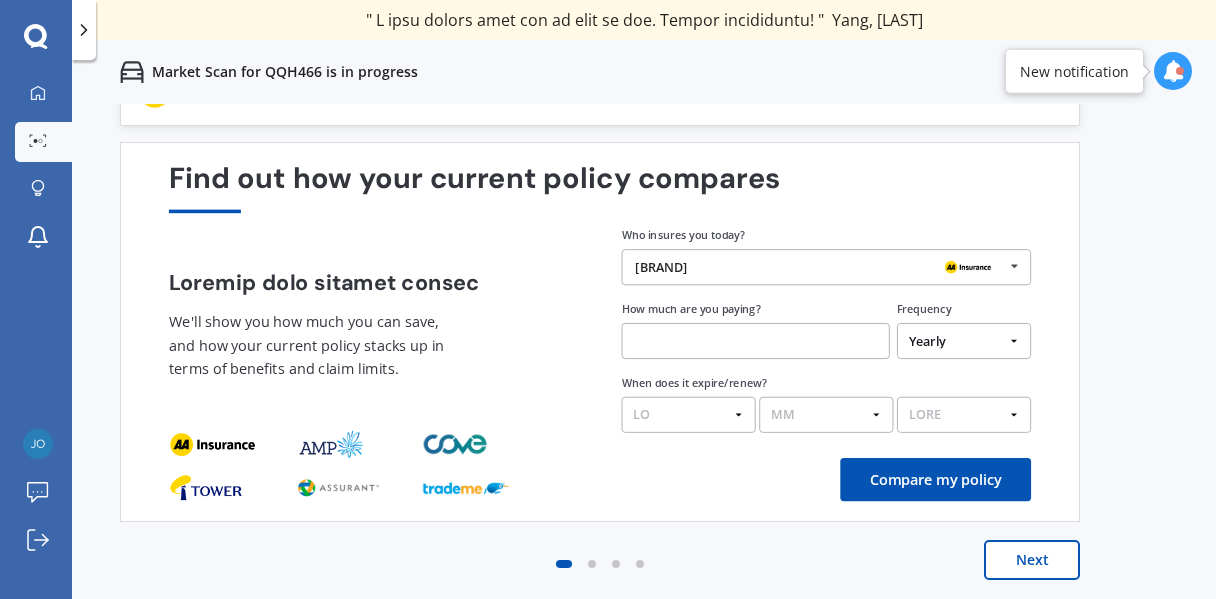 click at bounding box center [756, 341] 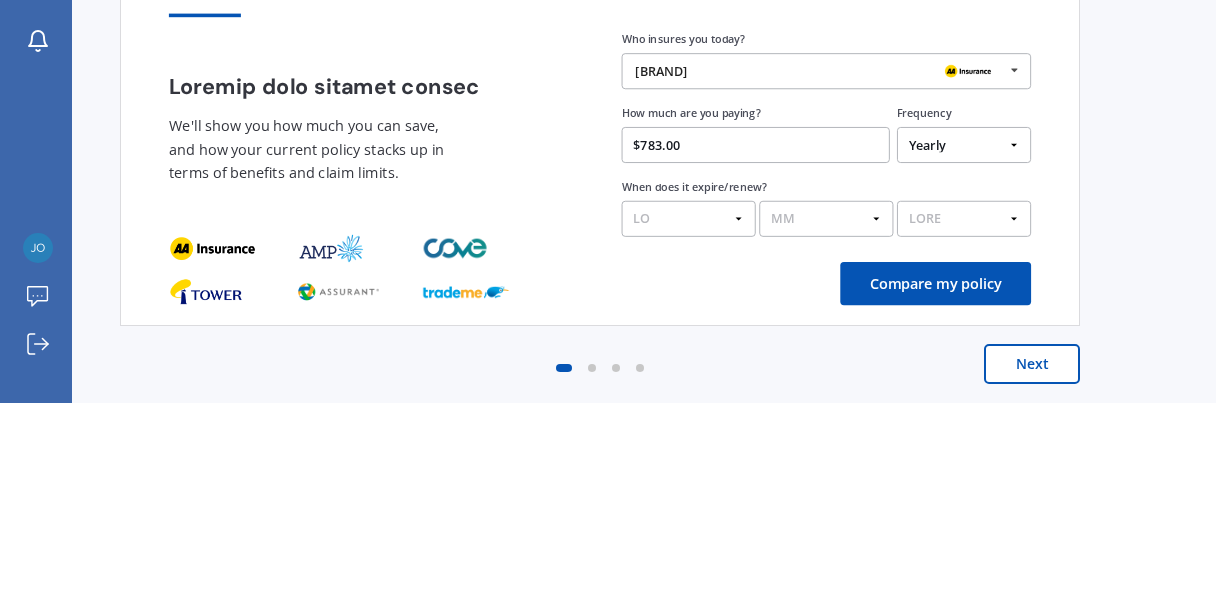 type on "$783.00" 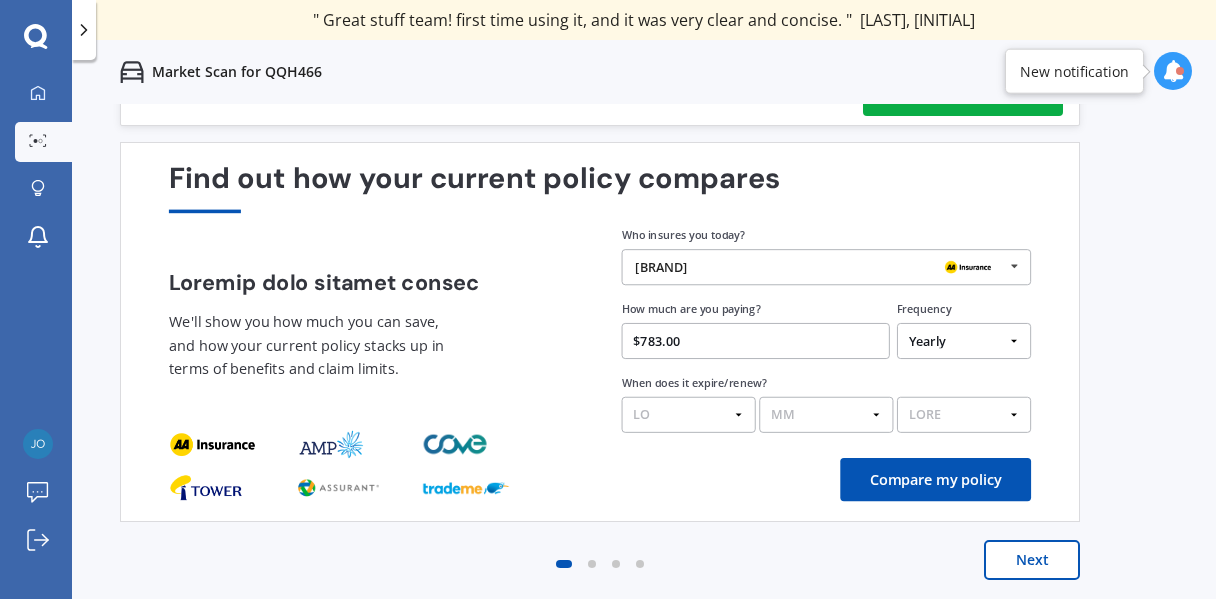 select on "42" 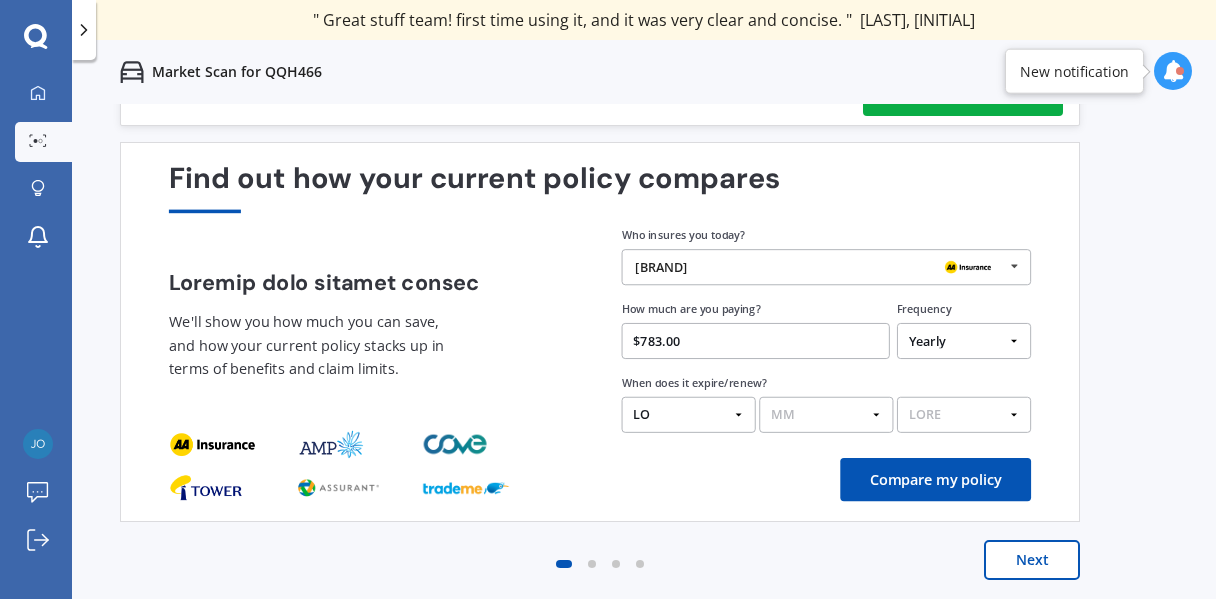 click on "LO 72 07 66 12 89 40 11 89 76 90 07 85" at bounding box center (826, 415) 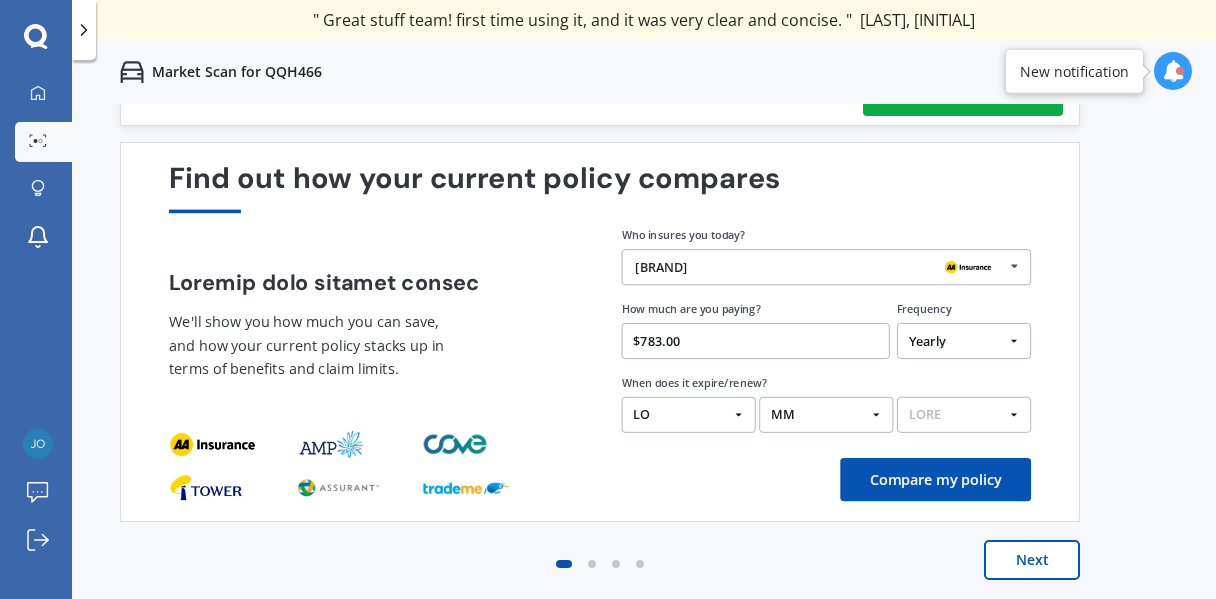 click on "YYYY 2026 2025 2024" at bounding box center [964, 415] 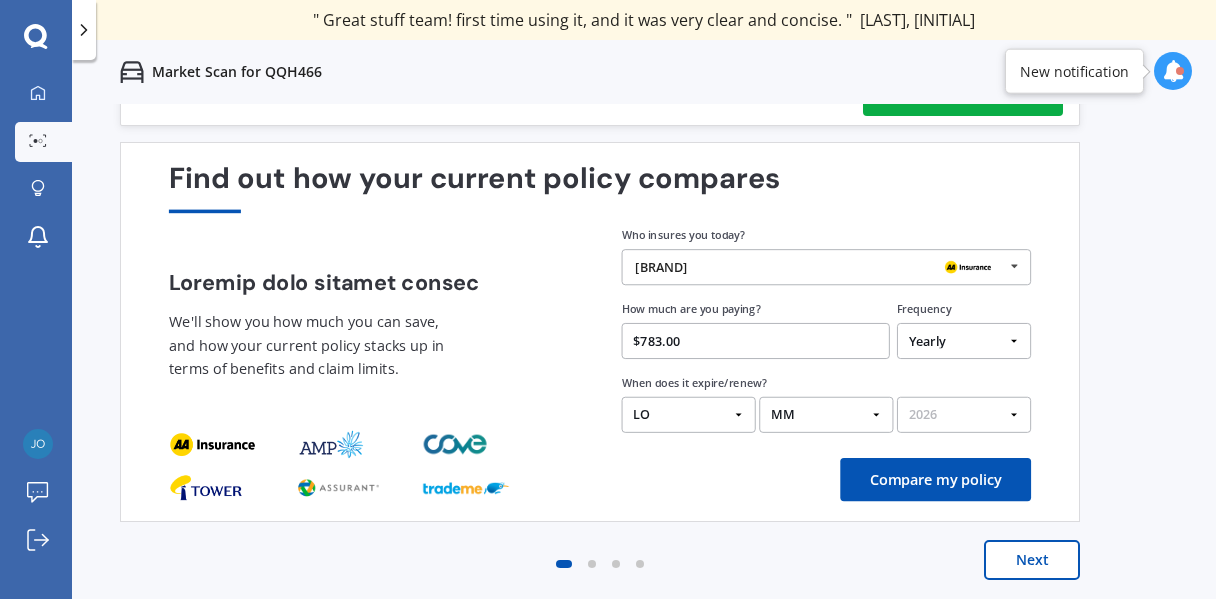 click on "YYYY 2026 2025 2024" at bounding box center [964, 415] 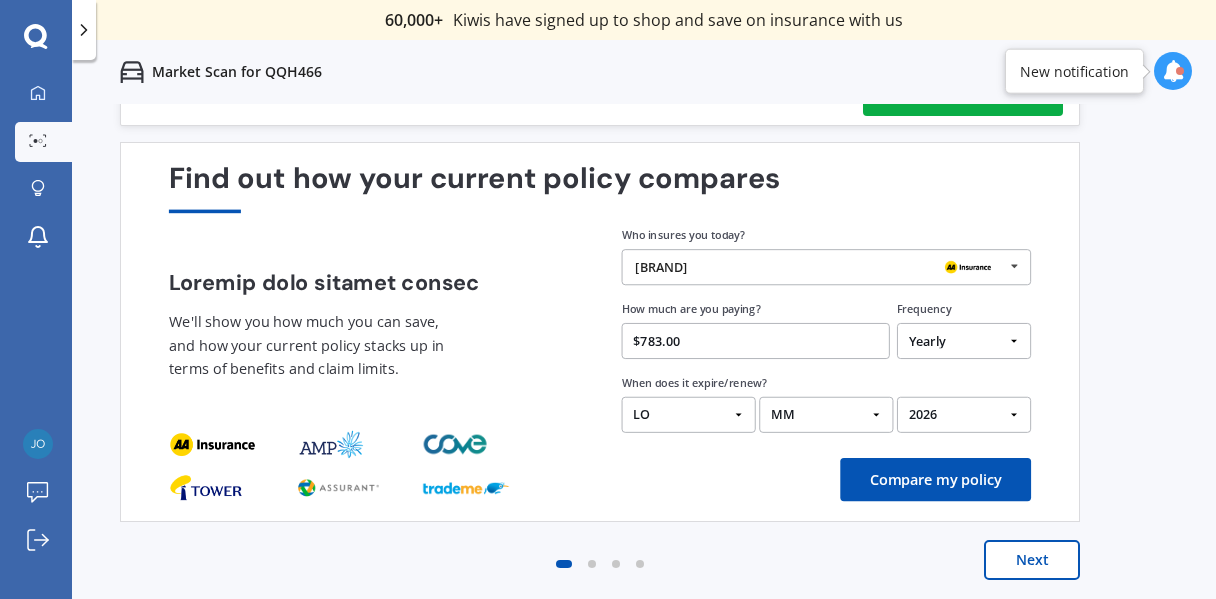click on "Compare my policy" at bounding box center [935, 479] 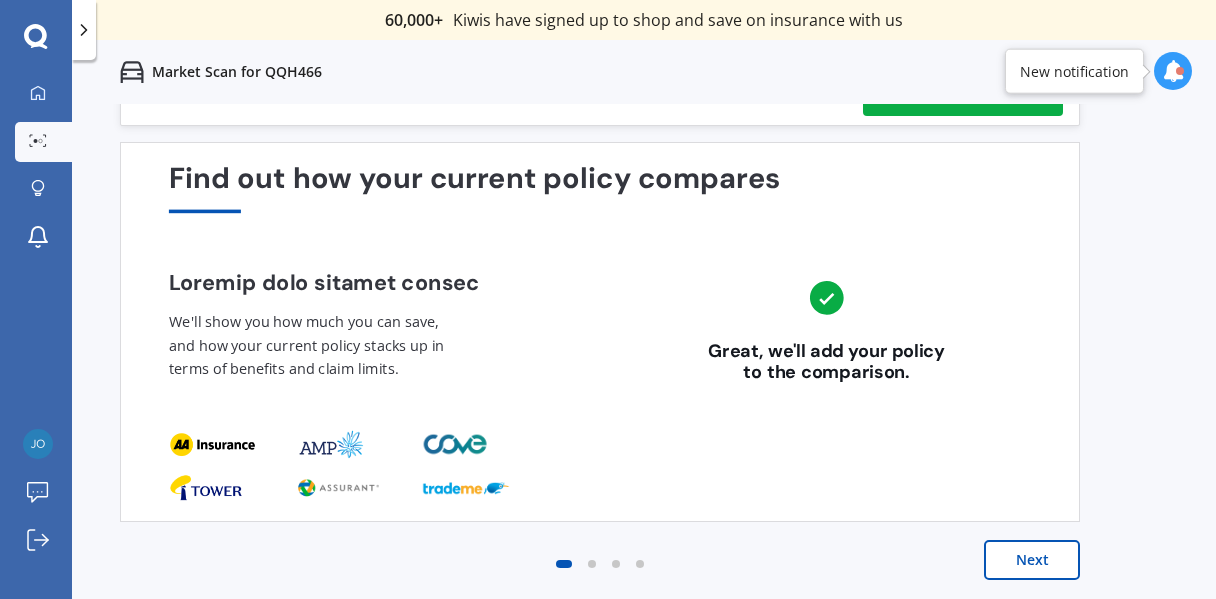 click on "Next" at bounding box center (1032, 560) 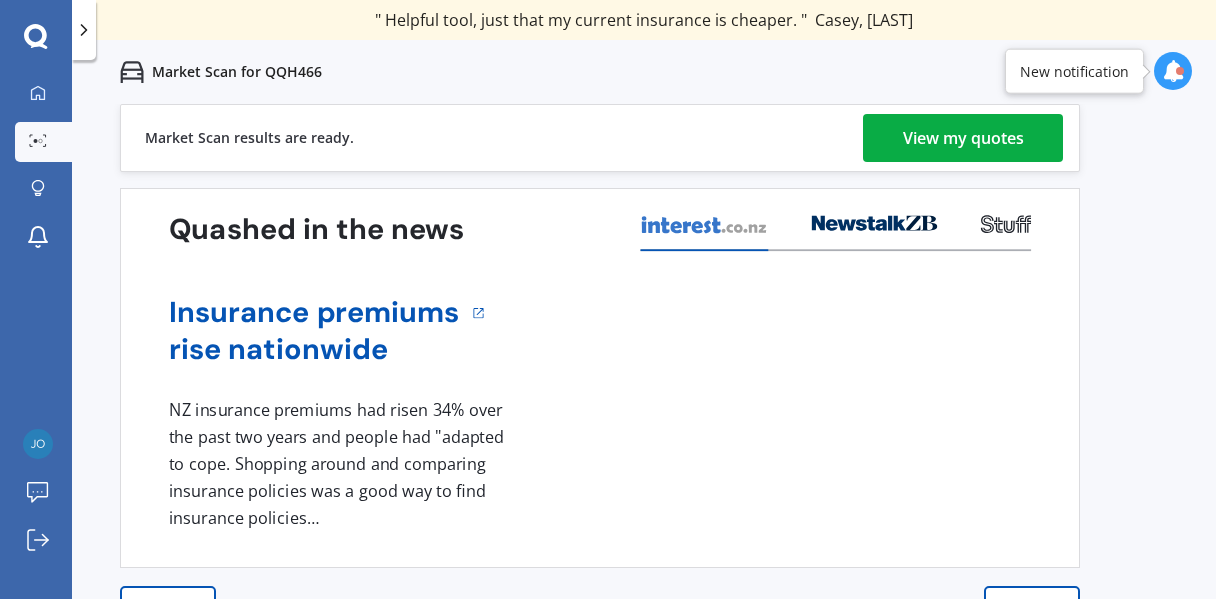 scroll, scrollTop: 46, scrollLeft: 0, axis: vertical 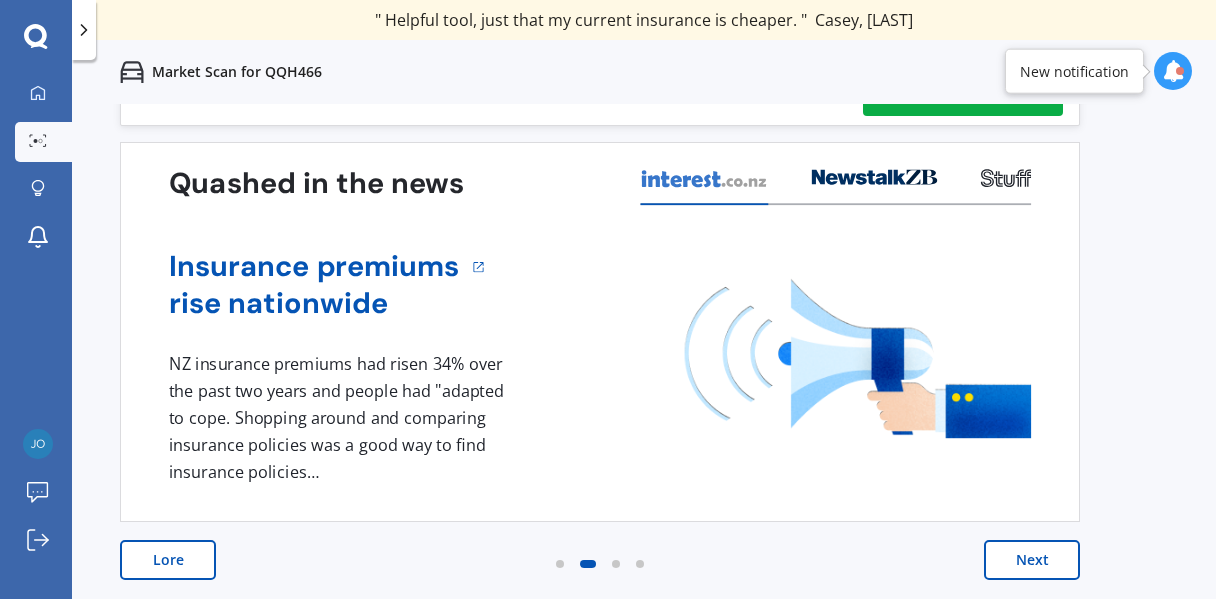 click on "Next" at bounding box center [1032, 560] 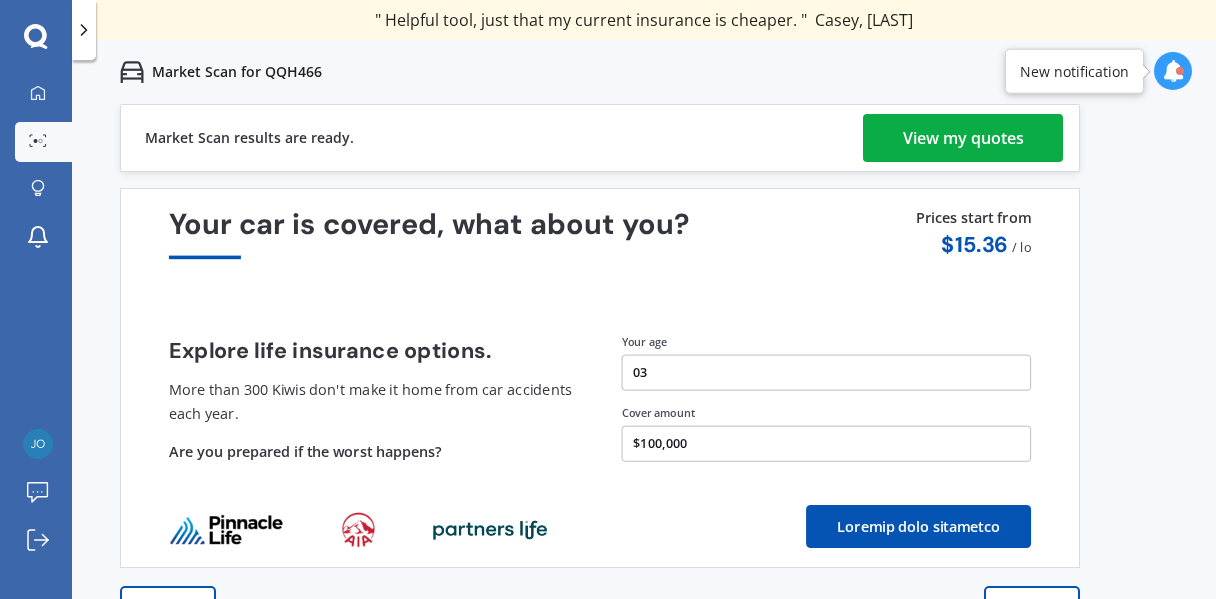 scroll, scrollTop: 46, scrollLeft: 0, axis: vertical 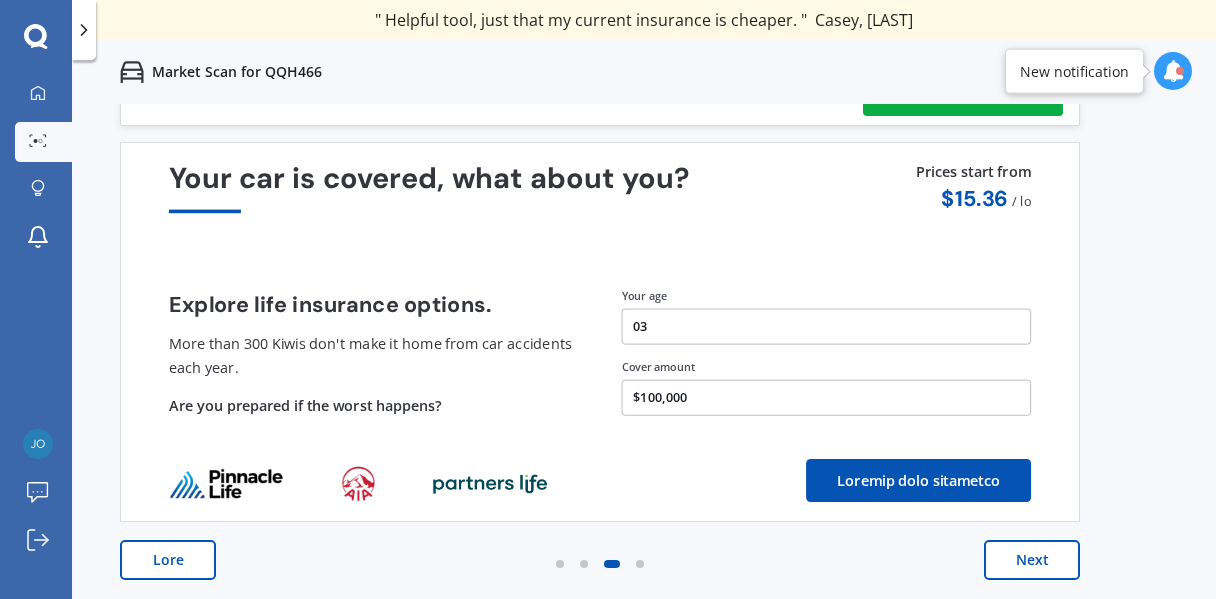click on "Next" at bounding box center [1032, 560] 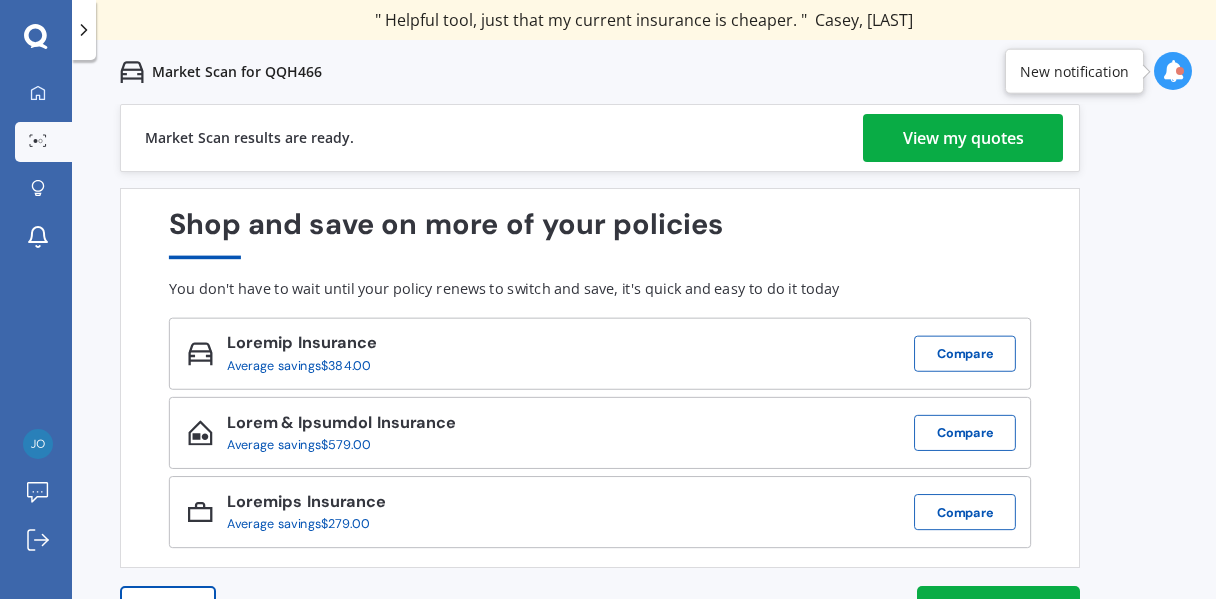 scroll, scrollTop: 46, scrollLeft: 0, axis: vertical 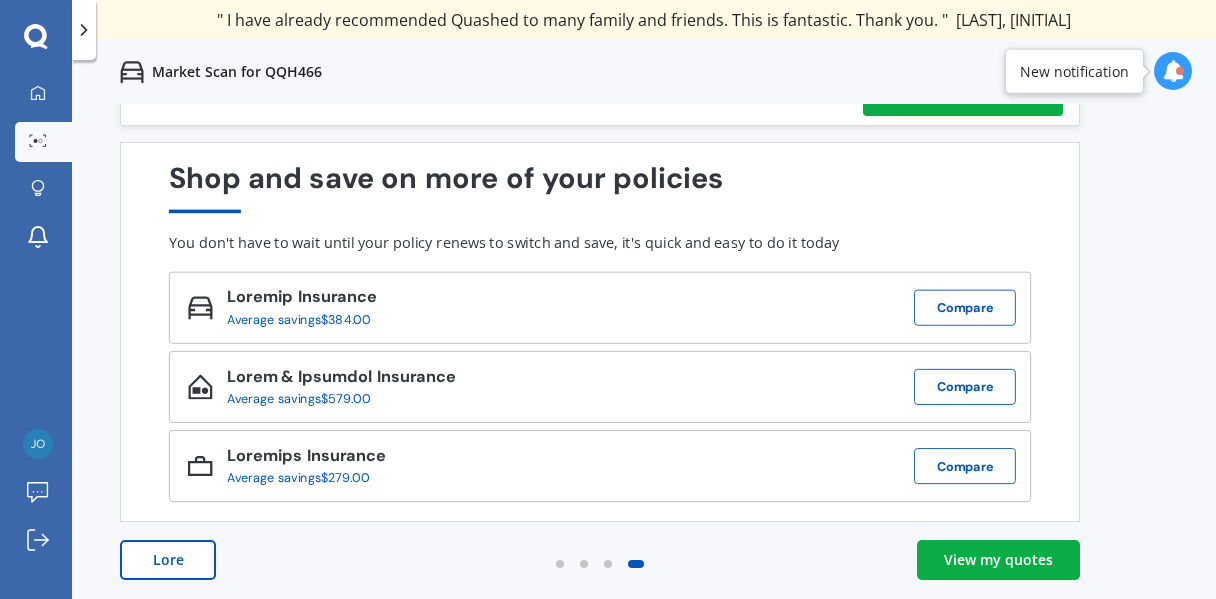 click on "View my quotes" at bounding box center [998, 560] 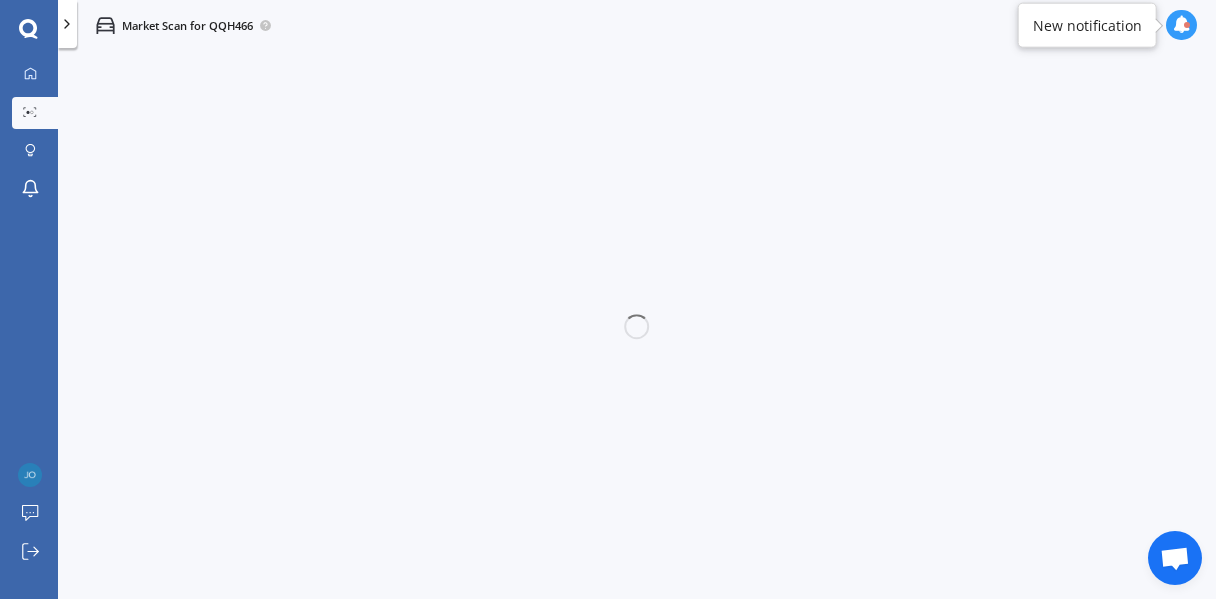 scroll, scrollTop: 0, scrollLeft: 0, axis: both 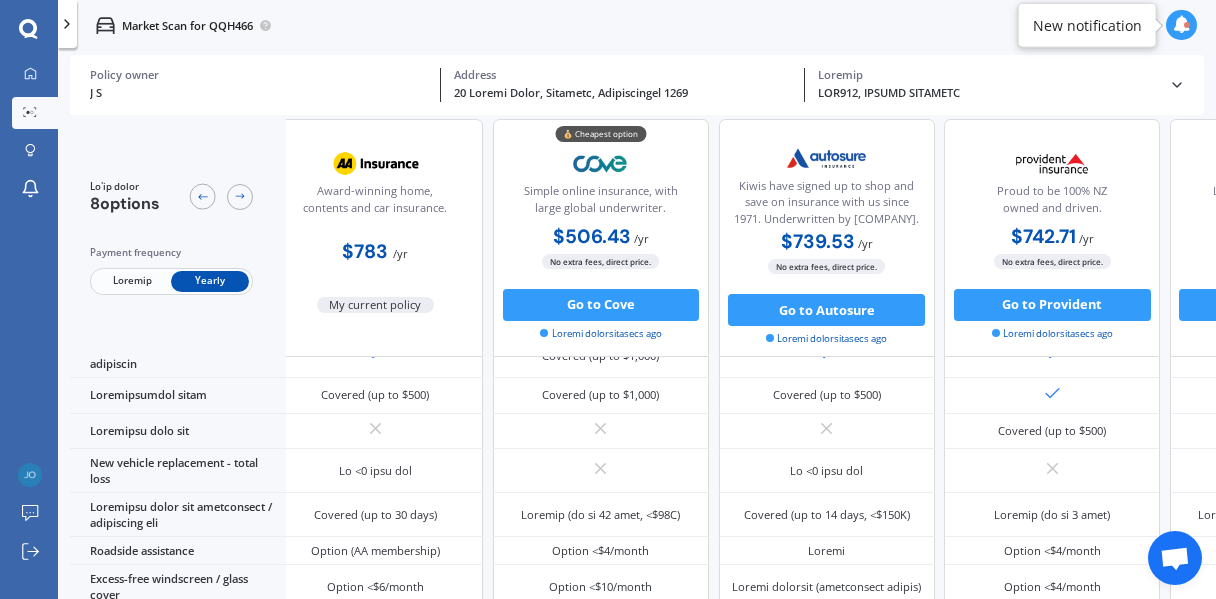 click on "Go to Cove" at bounding box center [601, 305] 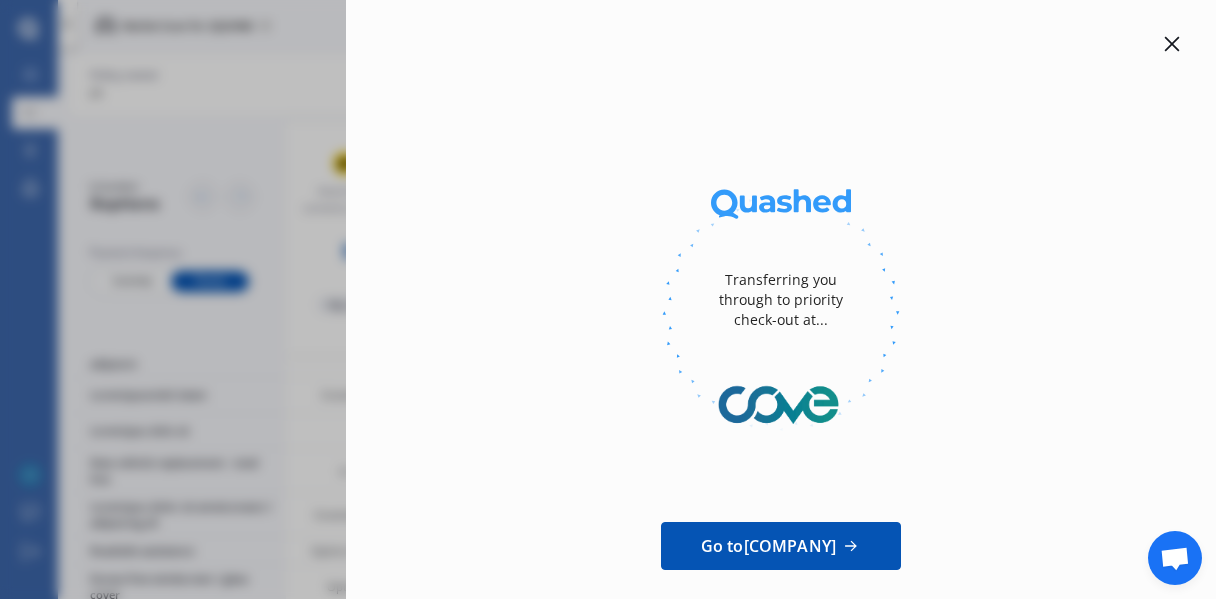 click at bounding box center [1172, 44] 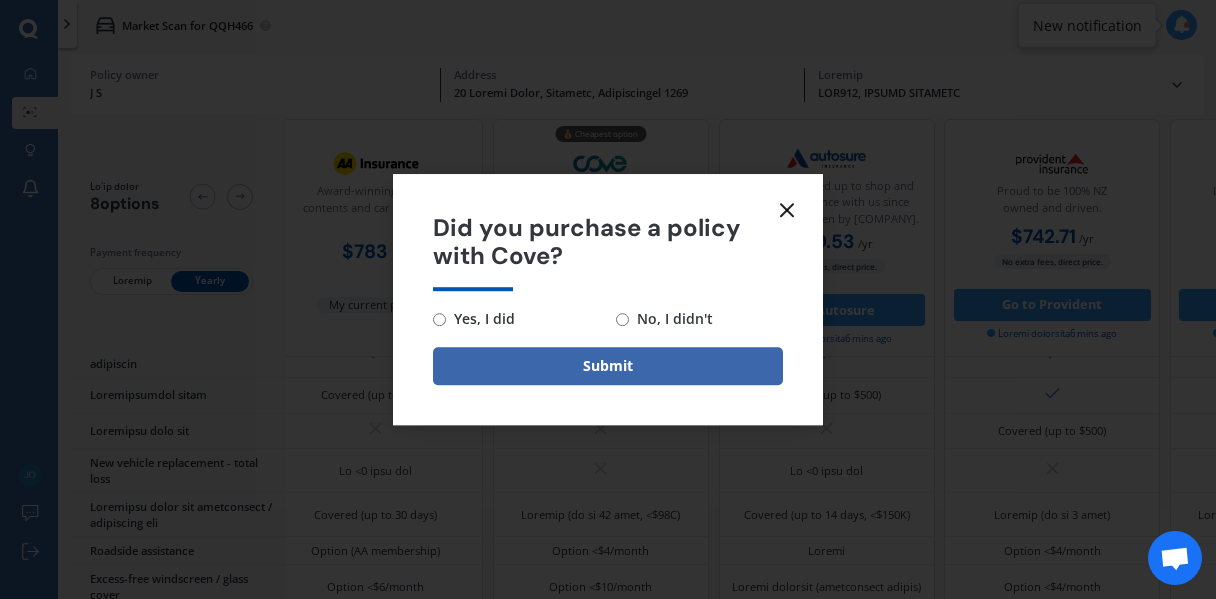 click at bounding box center (787, 210) 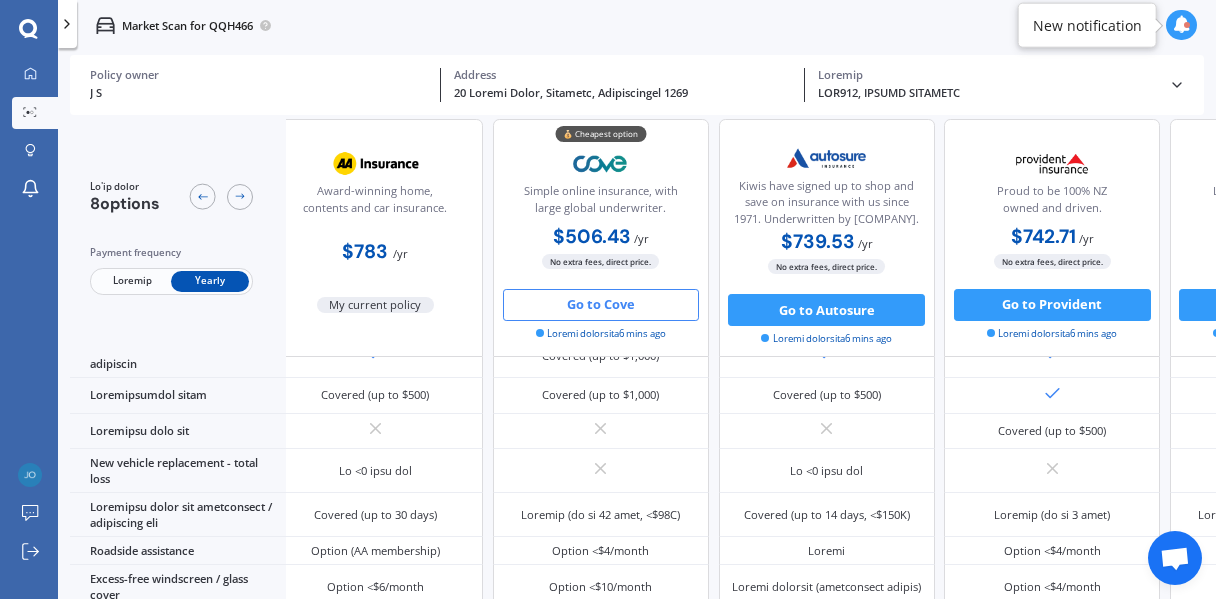 click at bounding box center (30, 73) 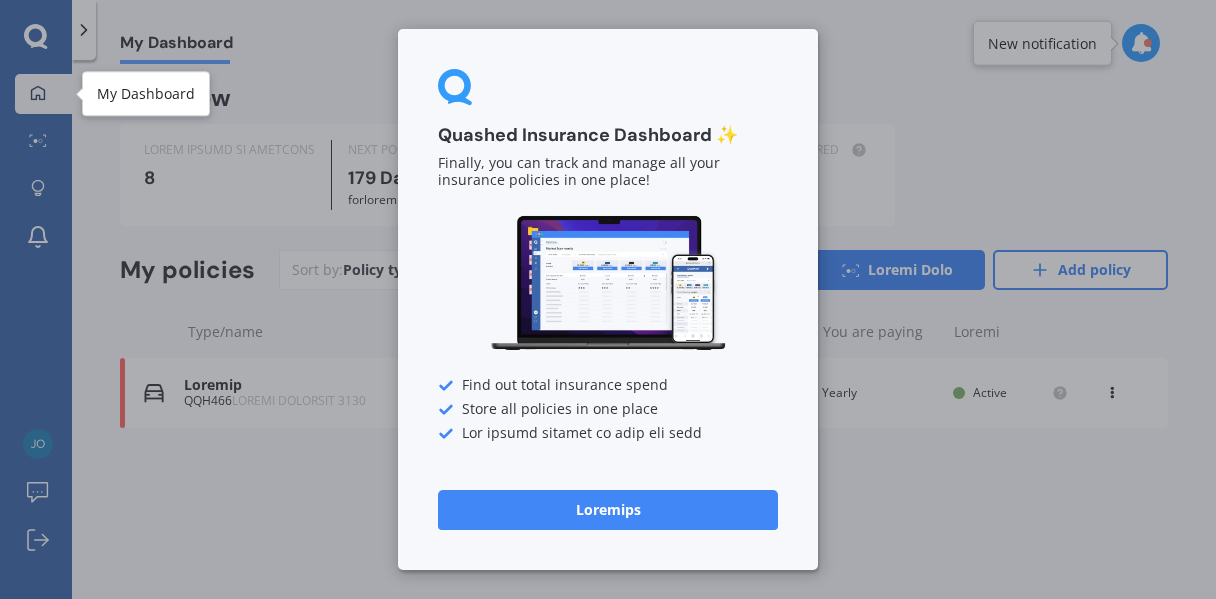 click on "[COMPANY] Dashboard ✨ Finally, you can track and manage all your insurance policies in one place! Find out total insurance spend Store all policies in one place Get timely prompts to shop and save Continue" at bounding box center [608, 299] 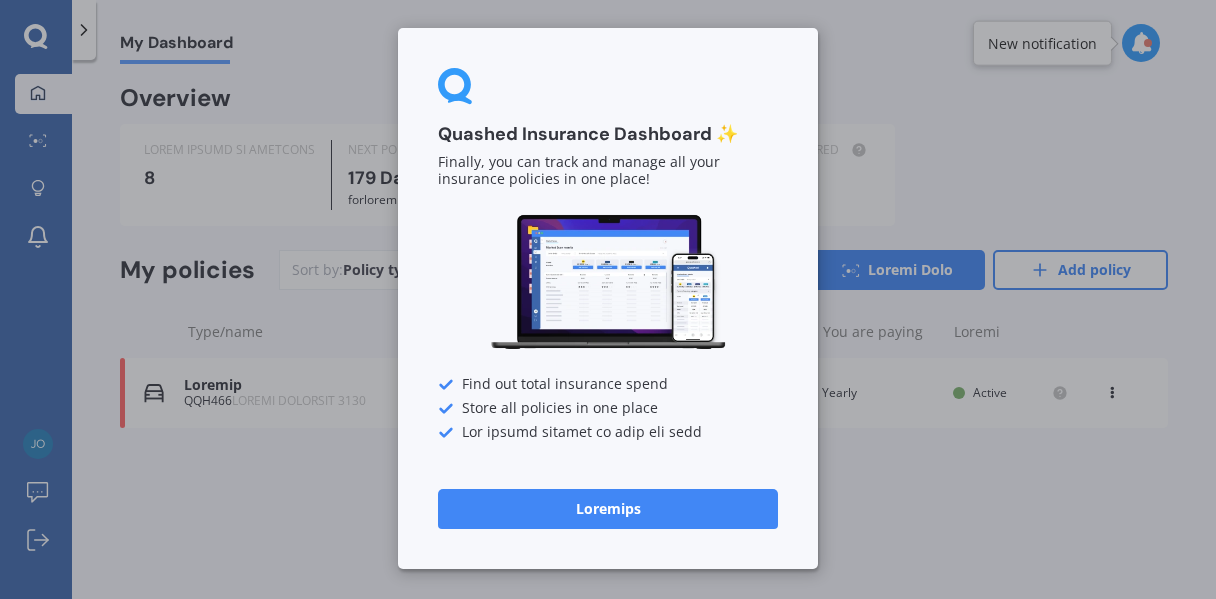 click on "Loremips" at bounding box center [608, 509] 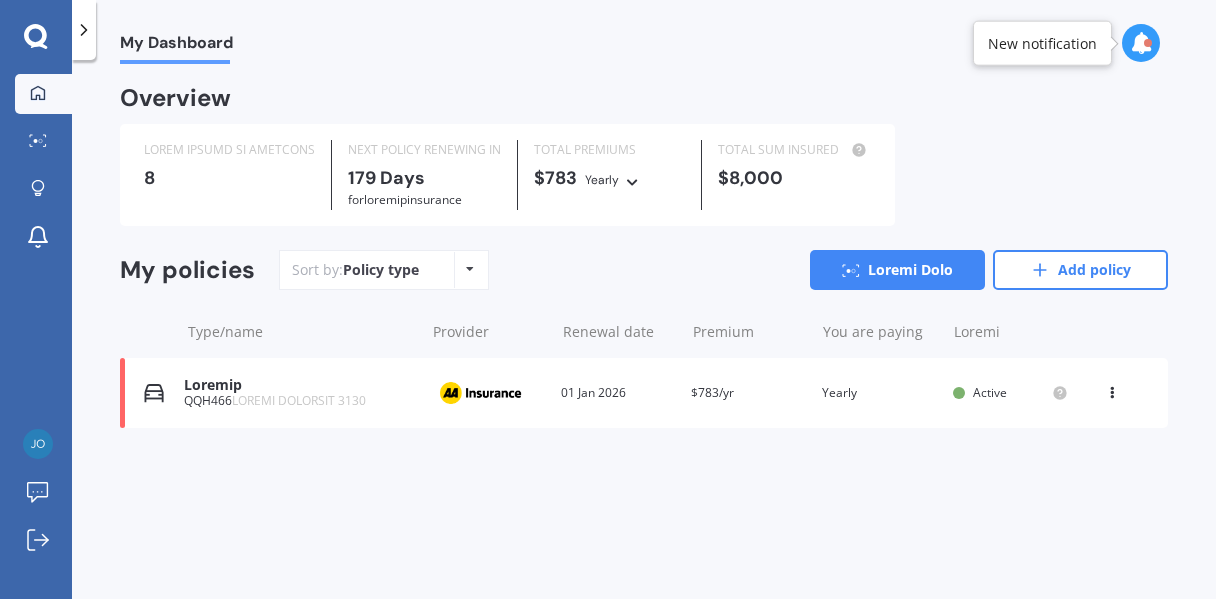 click on "Vehicle QQH466  TOYOTA VANGUARD 2008 Provider Renewal date 01 Jan 2026 Premium $783/yr You are paying Yearly Status Active View option View policy Delete" at bounding box center (644, 393) 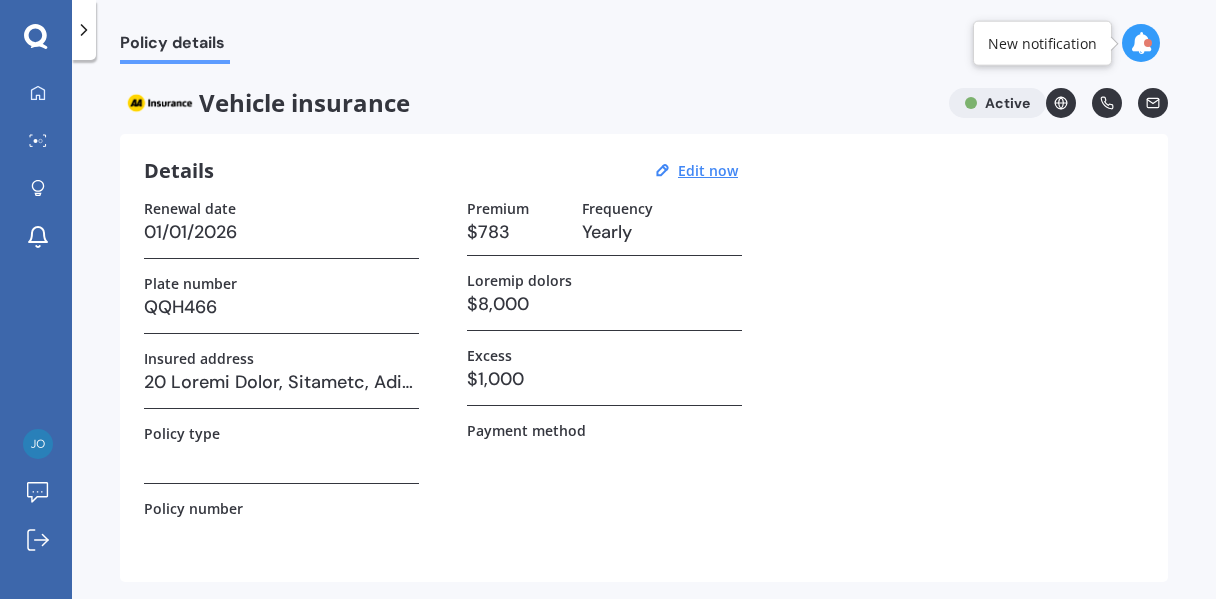 click at bounding box center [36, 37] 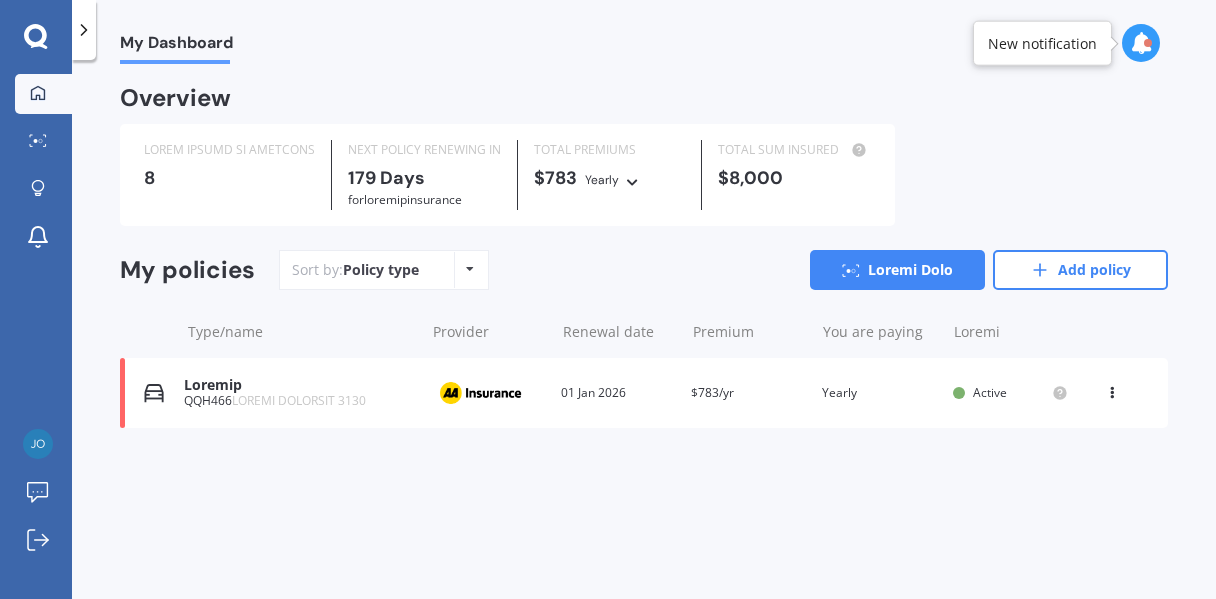 click at bounding box center [84, 30] 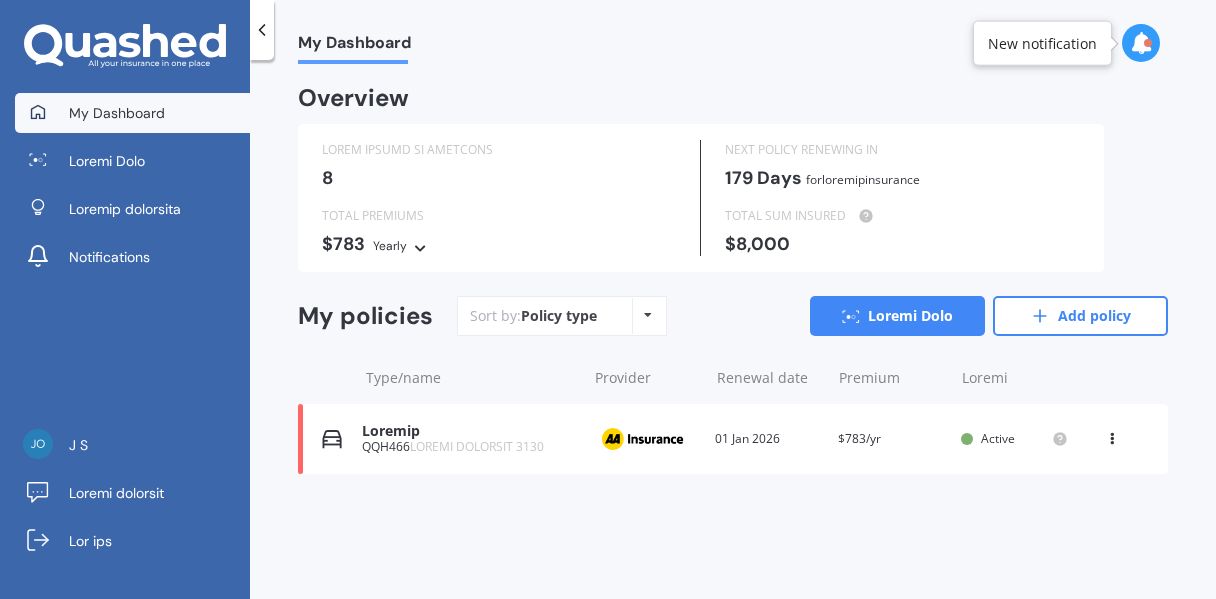 click on "Loremi Dolo" at bounding box center [132, 161] 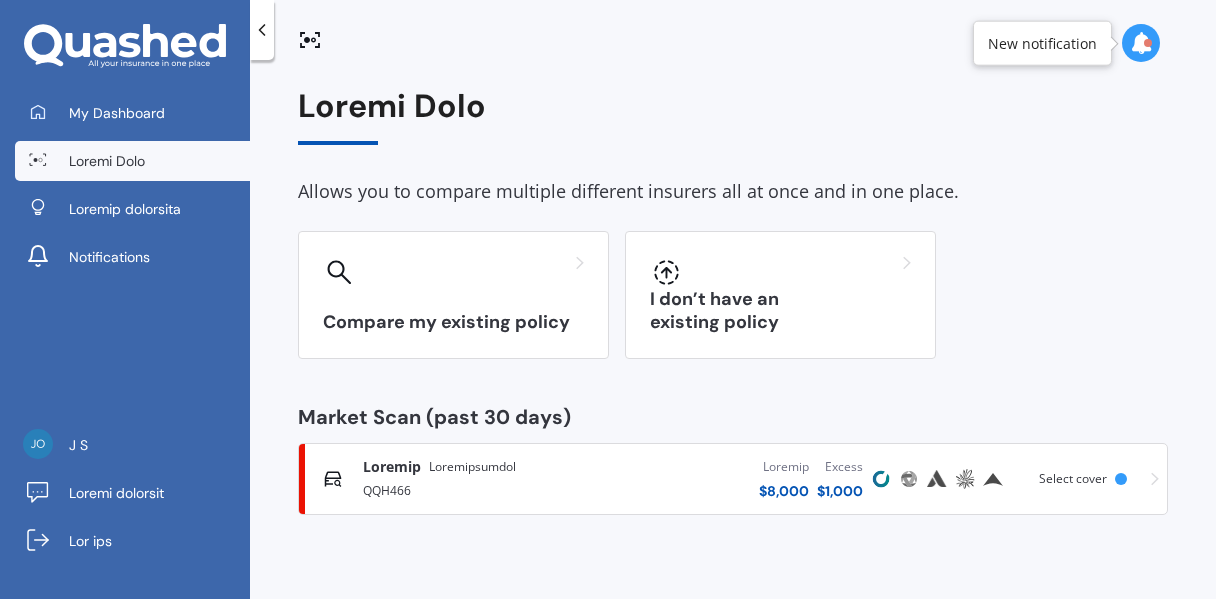click on "I don’t have an existing policy" at bounding box center [453, 322] 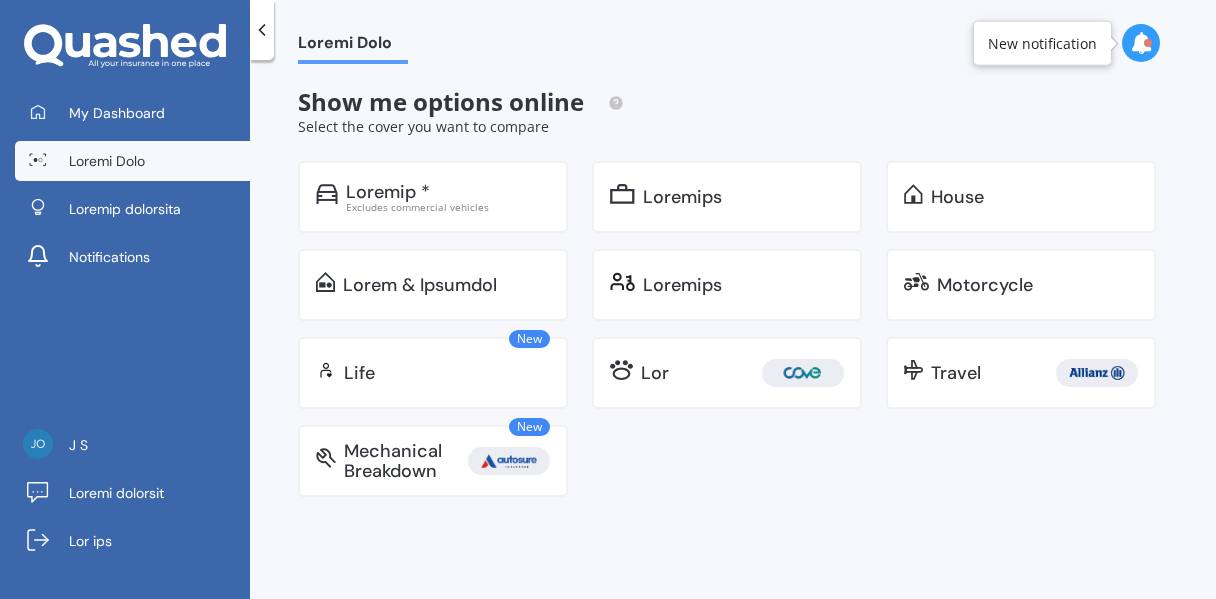 click on "Lorem & Ipsumdol" at bounding box center (388, 192) 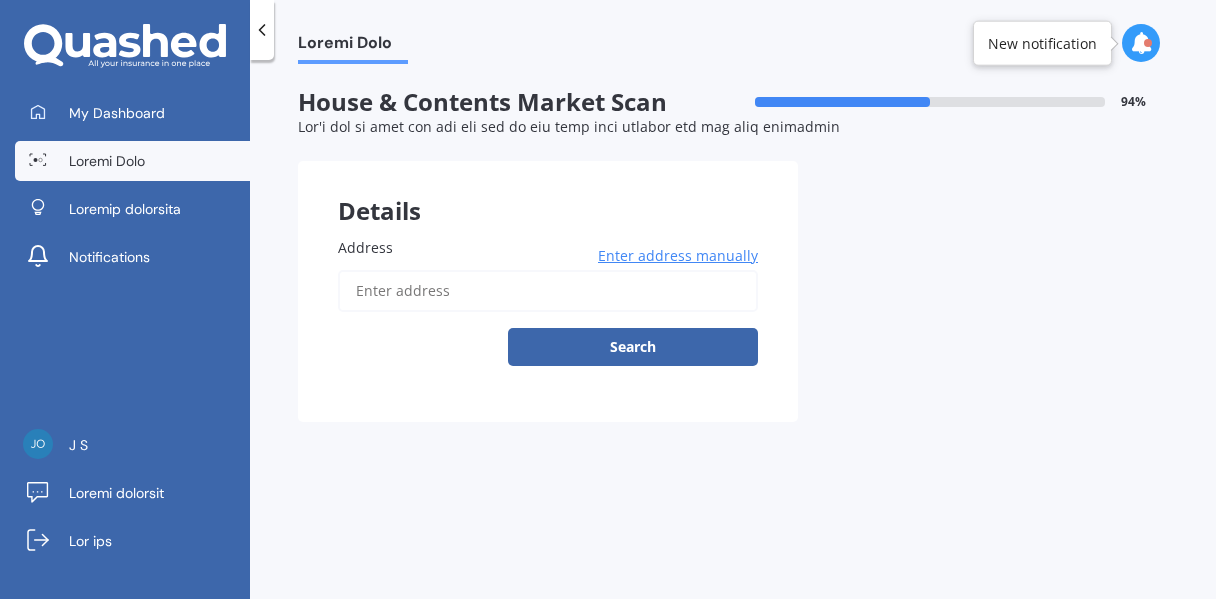 click on "Address" at bounding box center (548, 291) 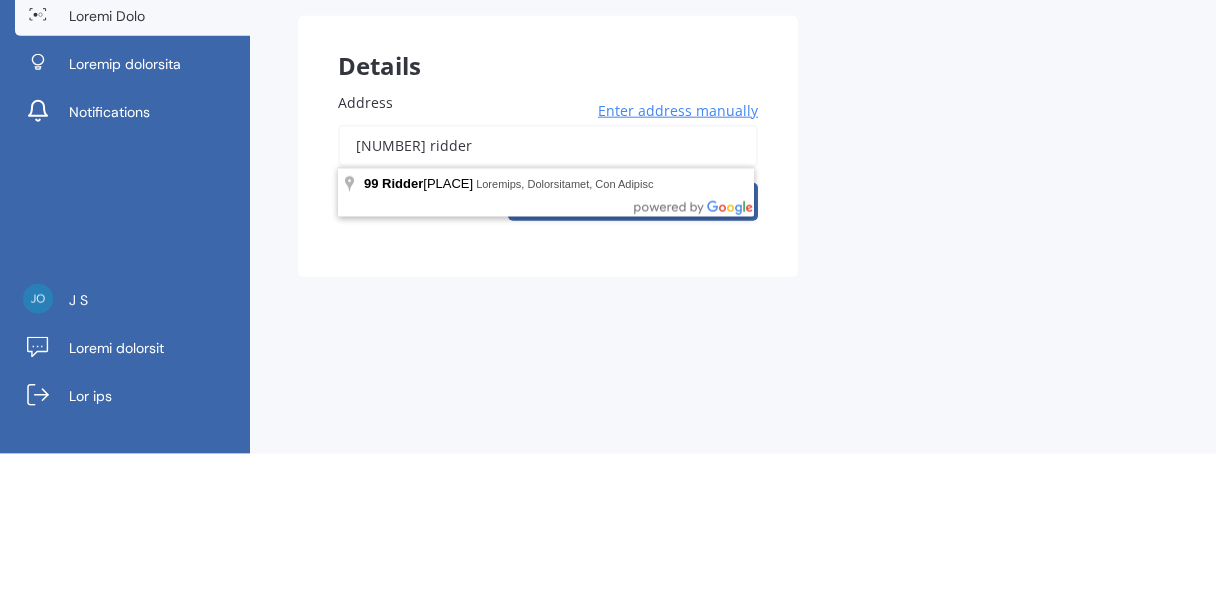 type on "[NUMBER] ridder" 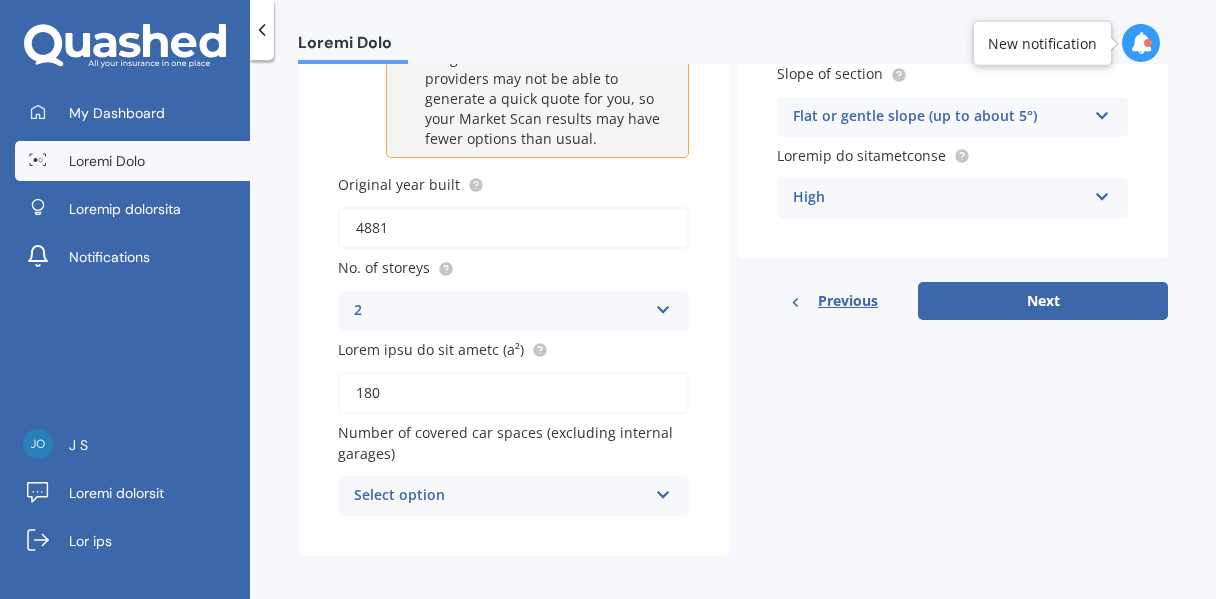 scroll, scrollTop: 298, scrollLeft: 0, axis: vertical 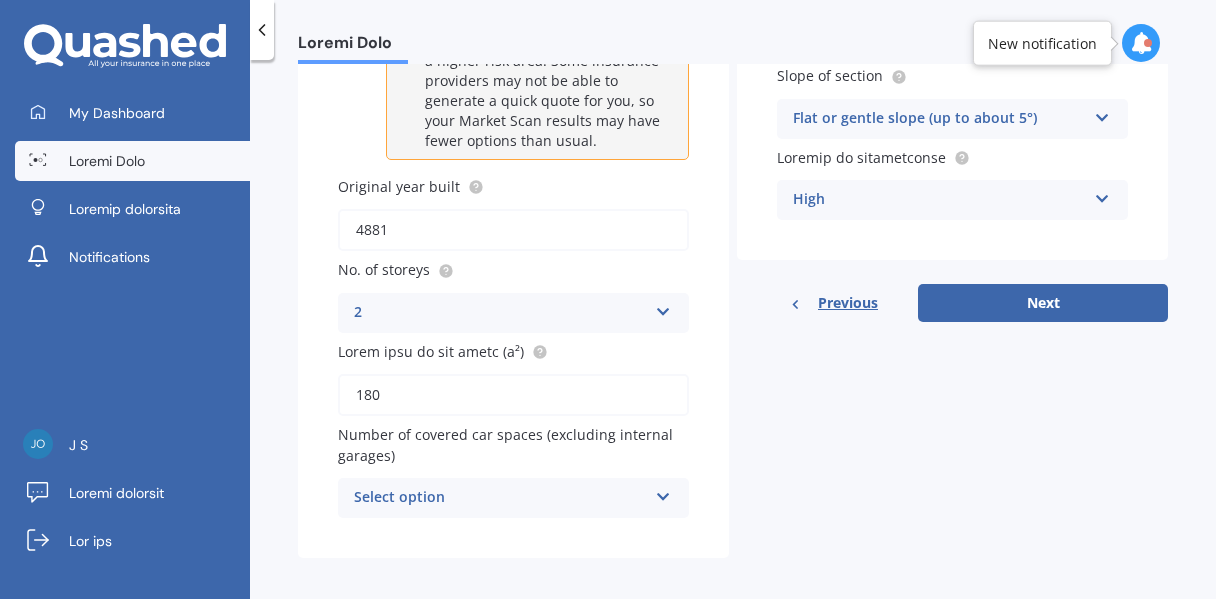 click at bounding box center (663, 308) 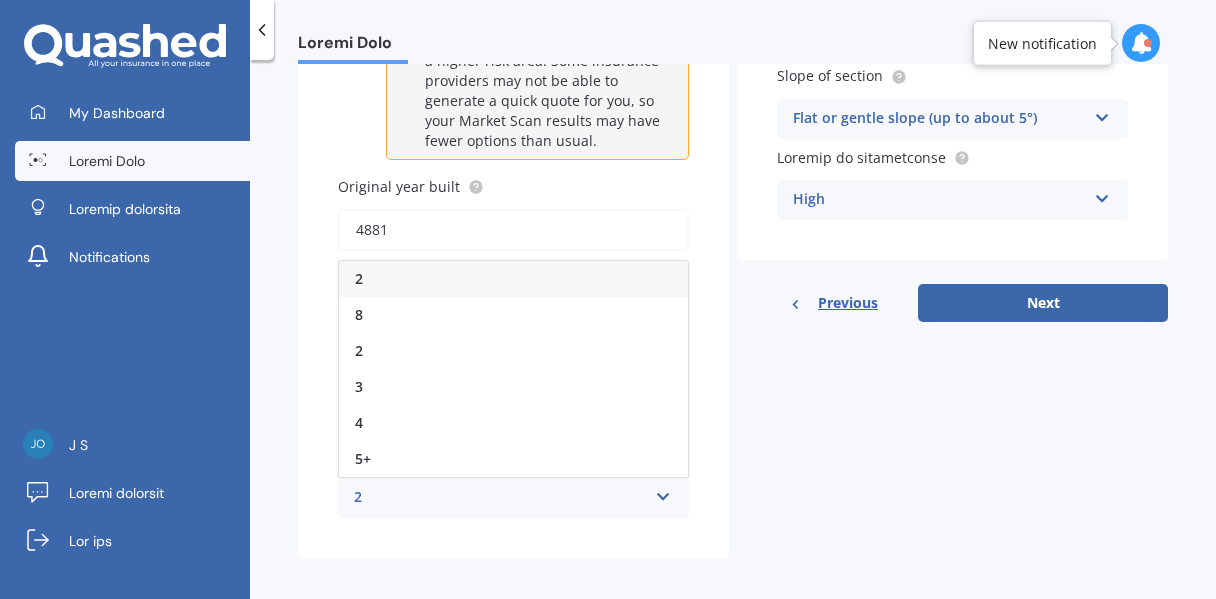 click on "8" at bounding box center (513, 315) 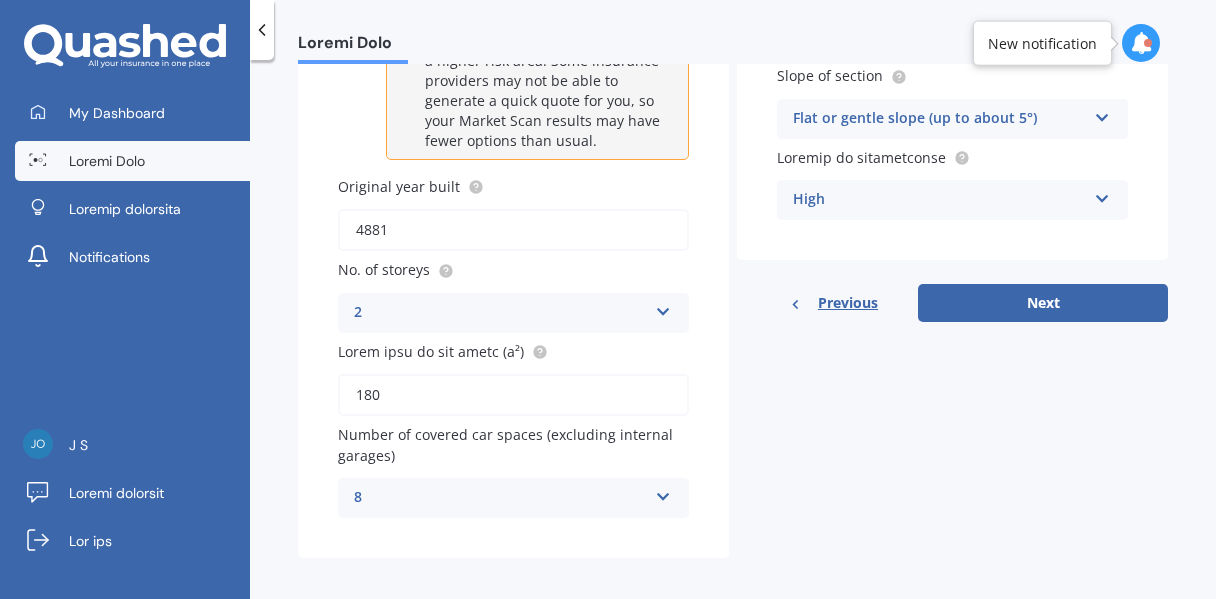 click on "Details Address [NUMBER] [STREET], [CITY], [COUNTRY] [POSTAL_CODE] Enter address manually It appears your property may be in a higher risk area. Some insurance providers may not be able to generate a quick quote for you, so your Market Scan results may have fewer options than usual. Search Original year built [YEAR] No. of storeys [NUMBER] [NUMBER] [NUMBER] [NUMBER] [NUMBER] Floor area of the house (m²) [NUMBER] Number of covered car spaces (excluding internal garages) [NUMBER] [NUMBER] [NUMBER] [NUMBER] [NUMBER] [NUMBER] Wall material Blockwork Artificial weatherboard/plank cladding Blockwork Brick veneer Double brick Mud brick Other Rockcote/EPS Sheet cladding Solid brickwork Stonework solid Stonework veneer Stucco Weatherboard/plank cladding Roof material Pitched terracotta tiles Flat fibre cement Flat membrane Flat metal covering Pitched concrete tiles Pitched fibre cement covering Pitched metal covering Pitched slate Pitched terracotta tiles Pitched timber shingles Other Slope of section Flat or gentle slope (up to about 5°) Flat or gentle slope (up to about 5°) High Standard High" at bounding box center [733, 211] 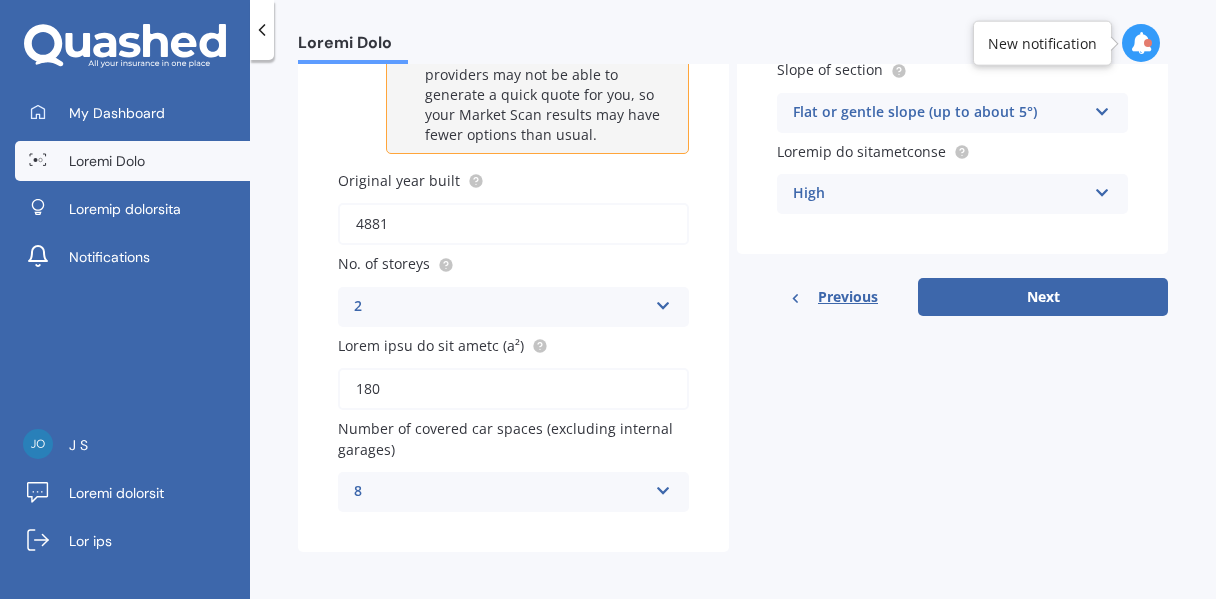 click on "Next" at bounding box center [1043, 297] 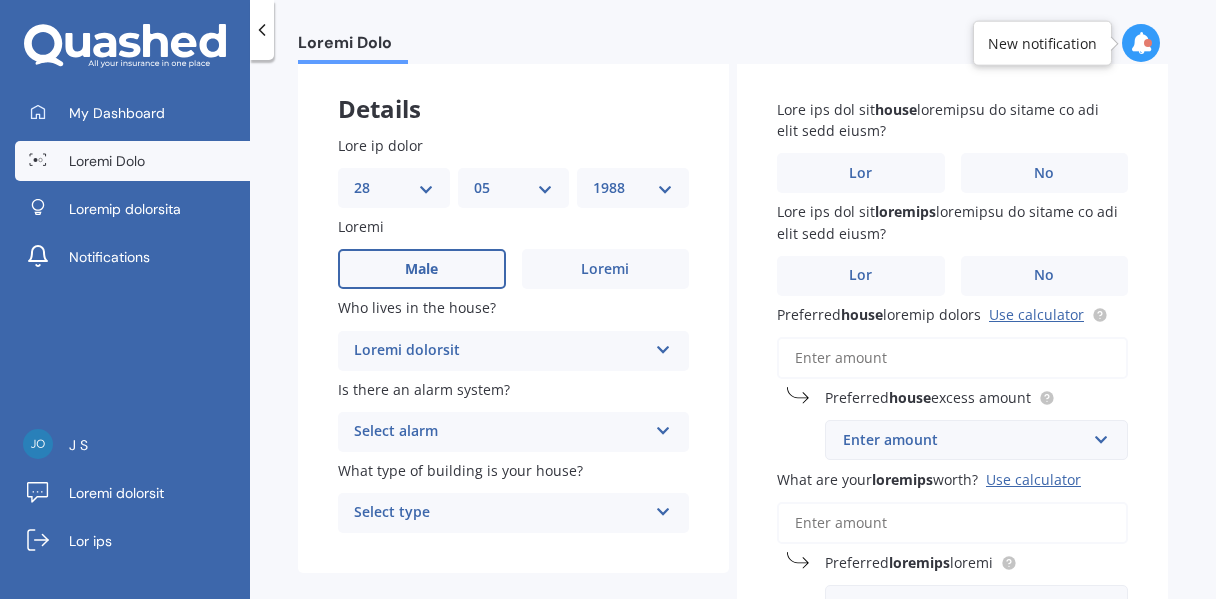 scroll, scrollTop: 104, scrollLeft: 0, axis: vertical 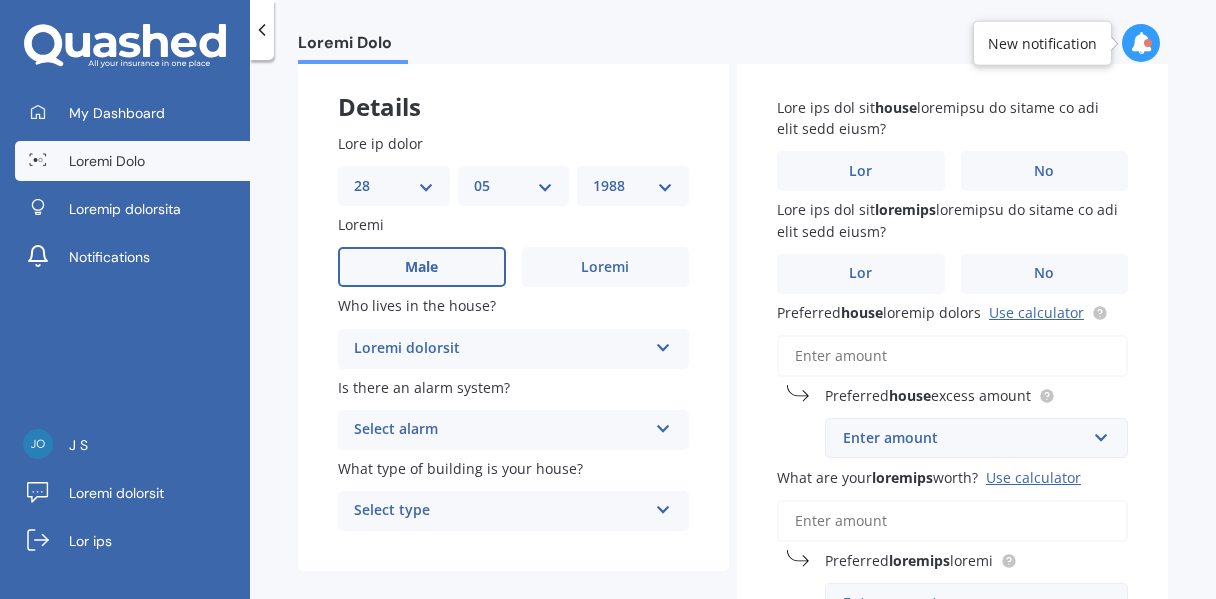 click at bounding box center (663, 344) 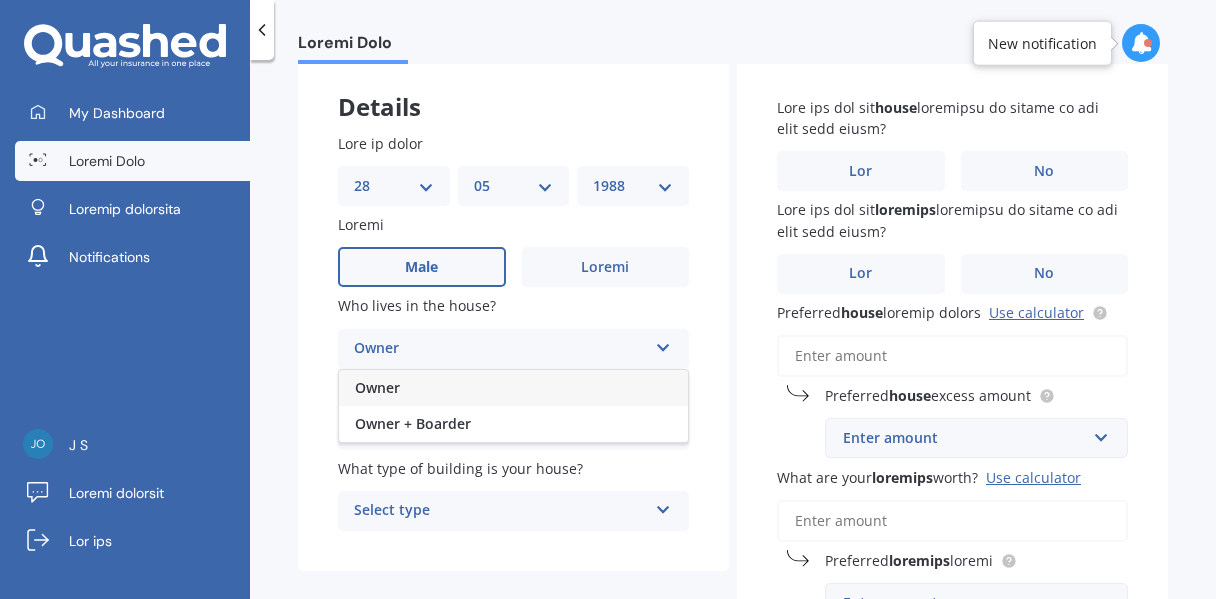 click on "Owner" at bounding box center (513, 388) 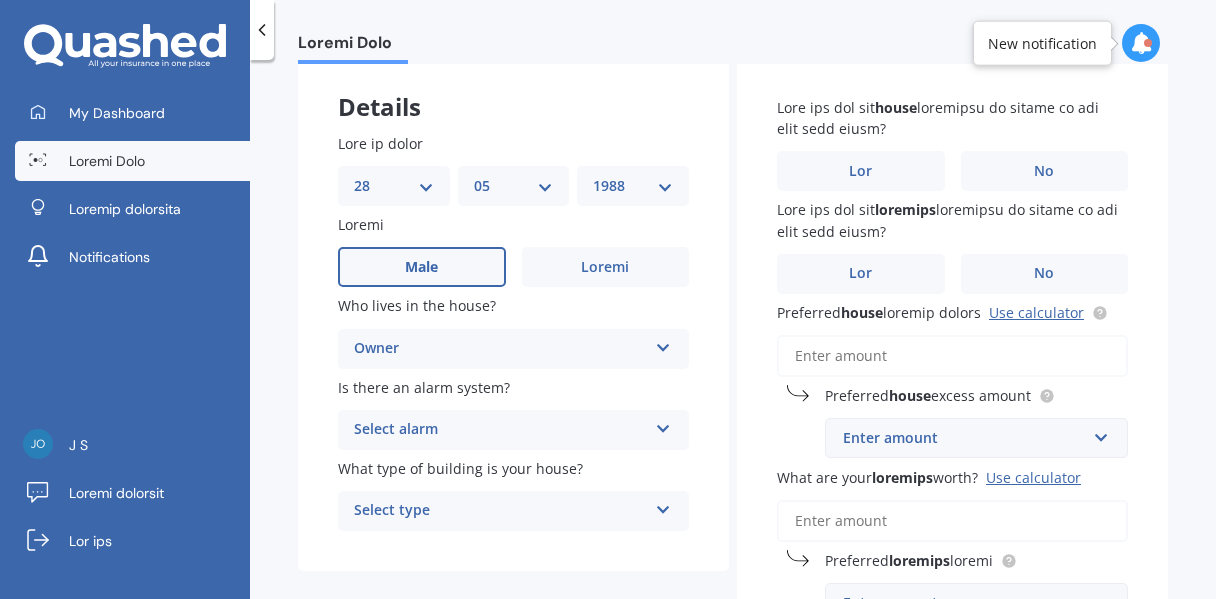 click at bounding box center (663, 344) 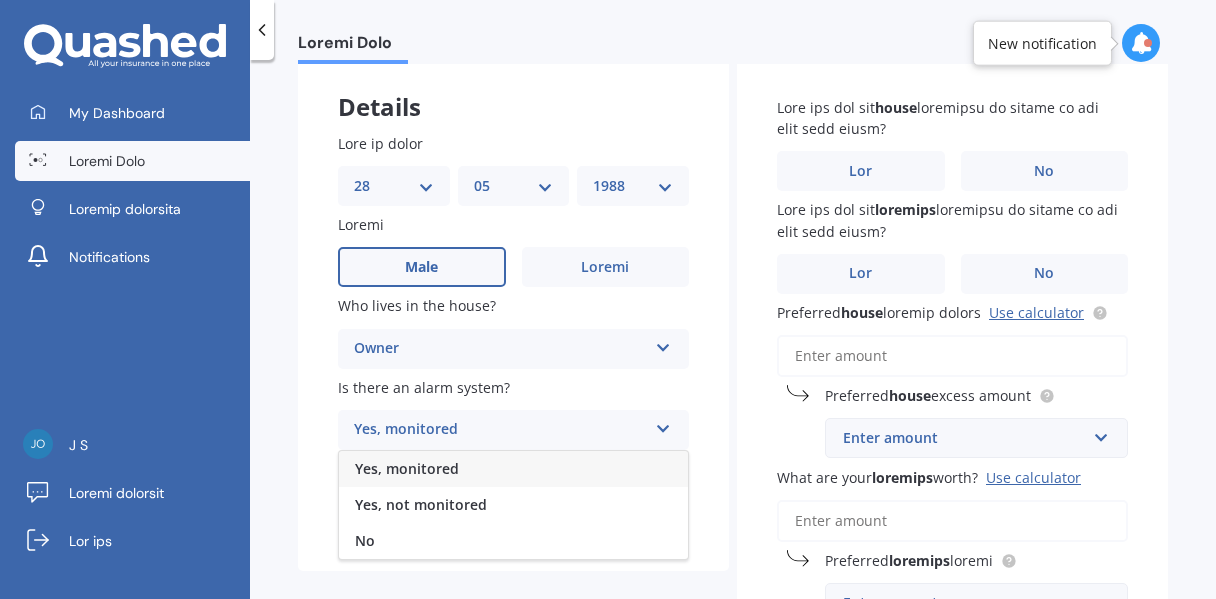 click on "Yes, not monitored" at bounding box center (513, 505) 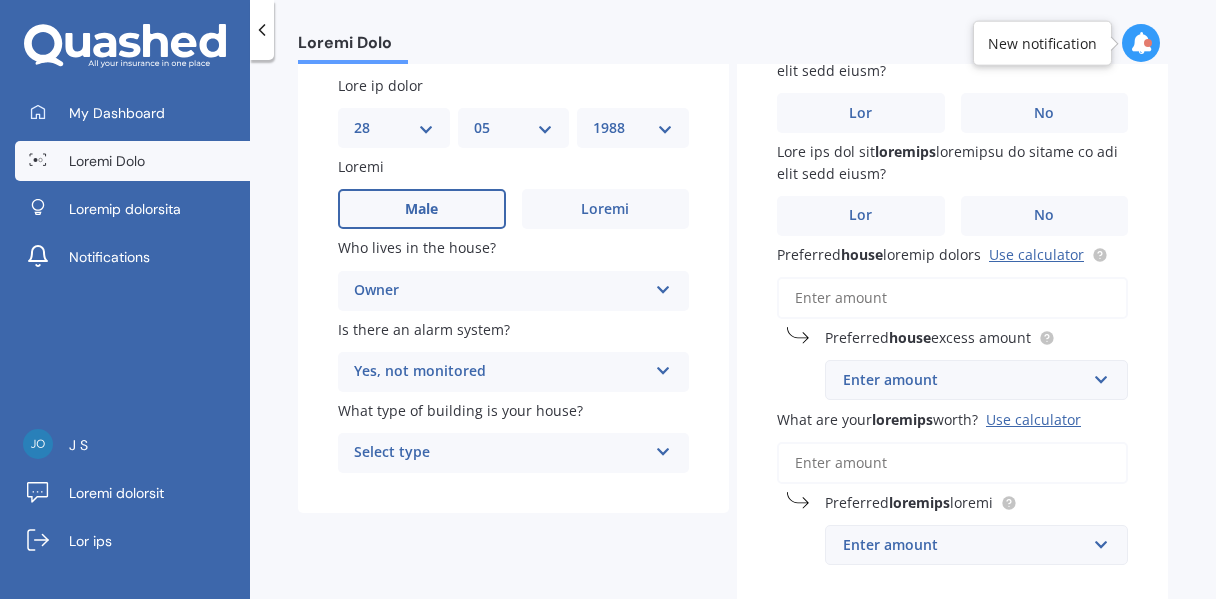 scroll, scrollTop: 179, scrollLeft: 0, axis: vertical 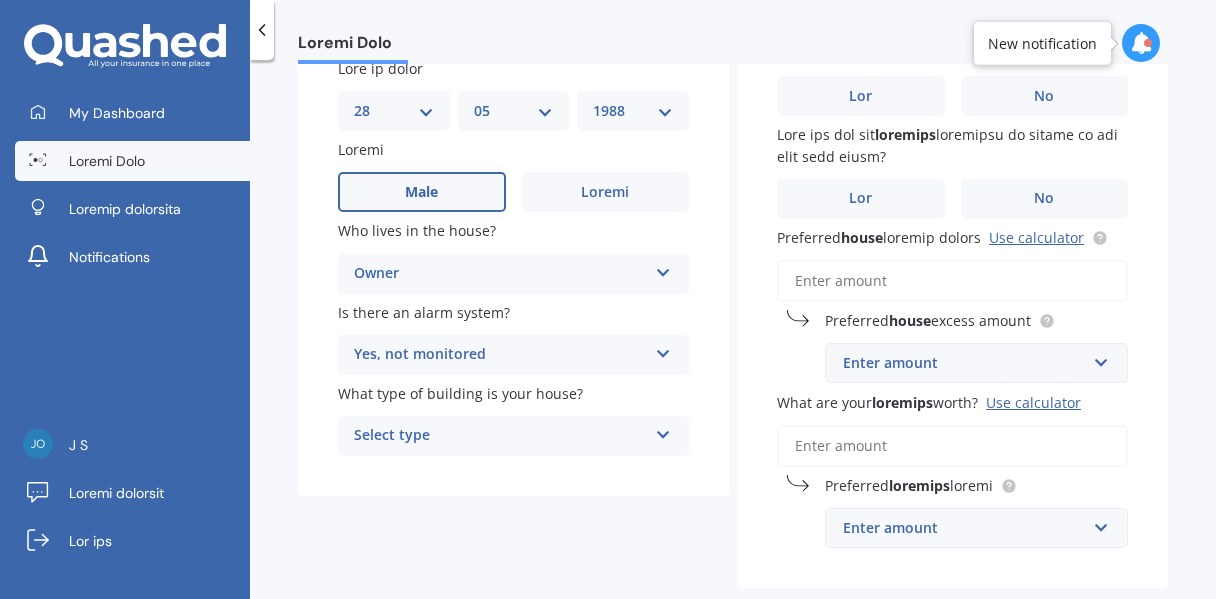 click at bounding box center (663, 269) 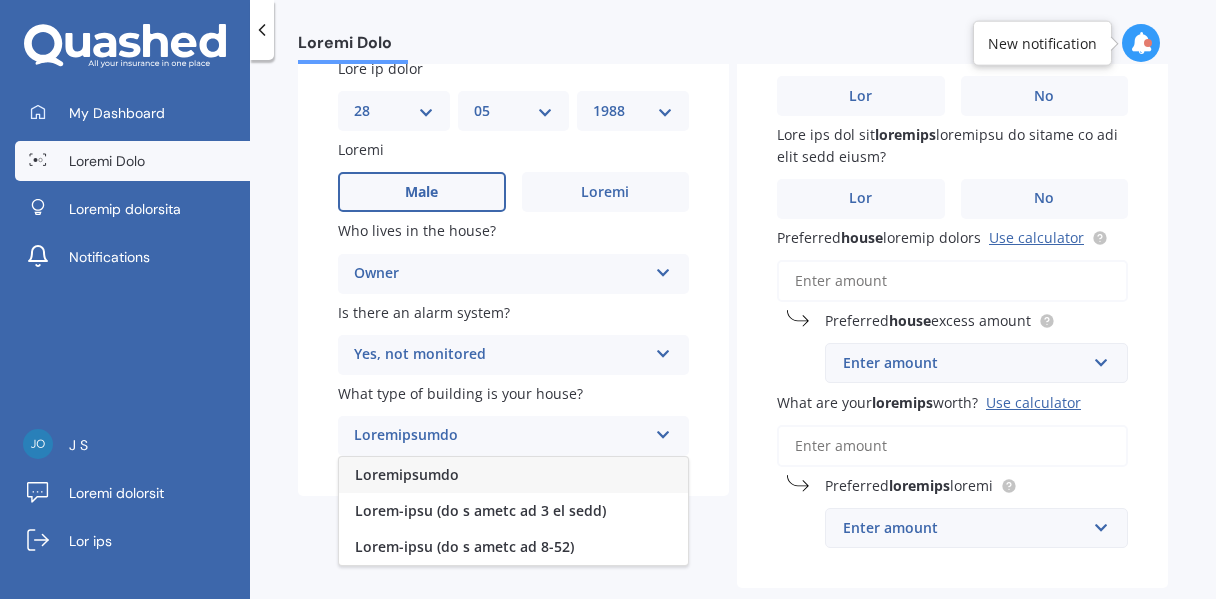 click on "Loremipsumdo" at bounding box center (513, 475) 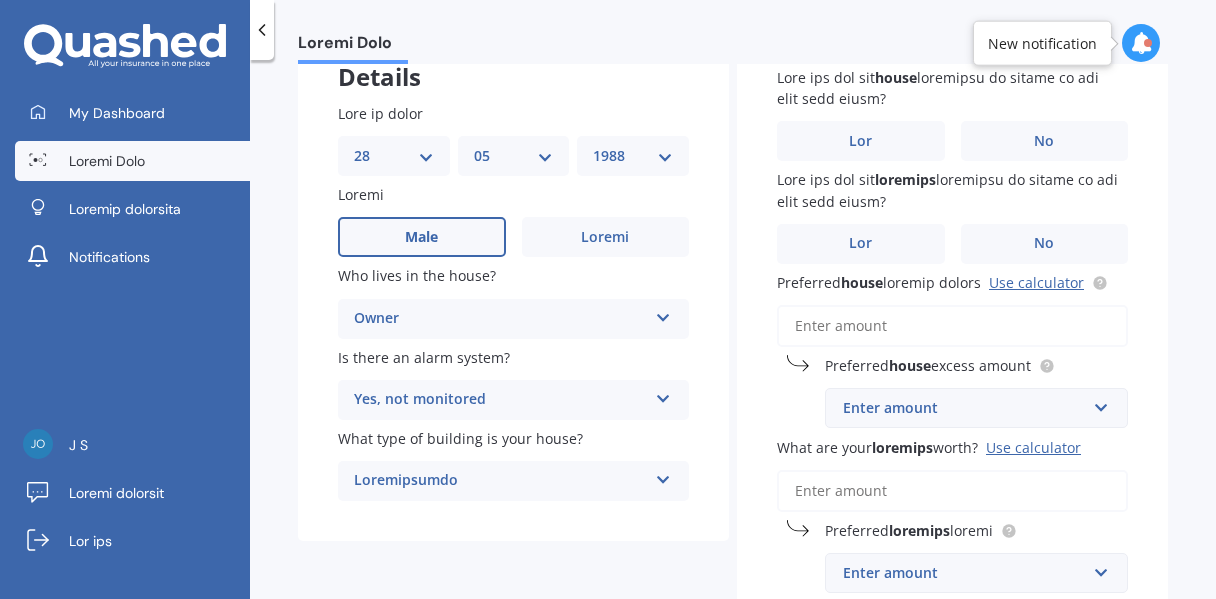scroll, scrollTop: 91, scrollLeft: 0, axis: vertical 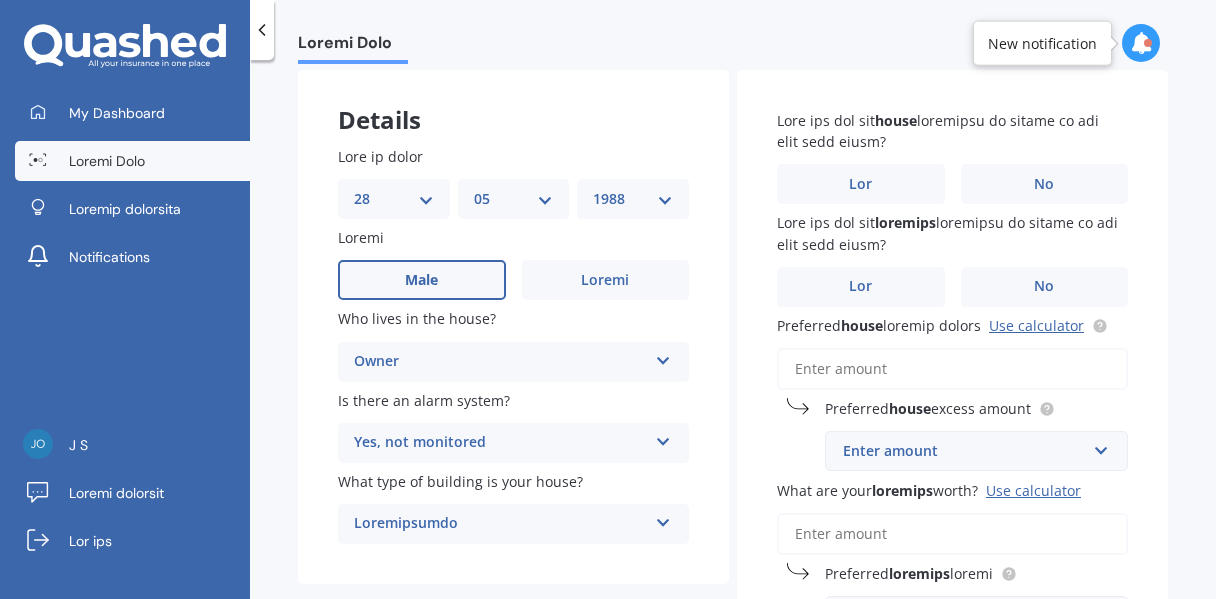 click on "No" at bounding box center [606, 280] 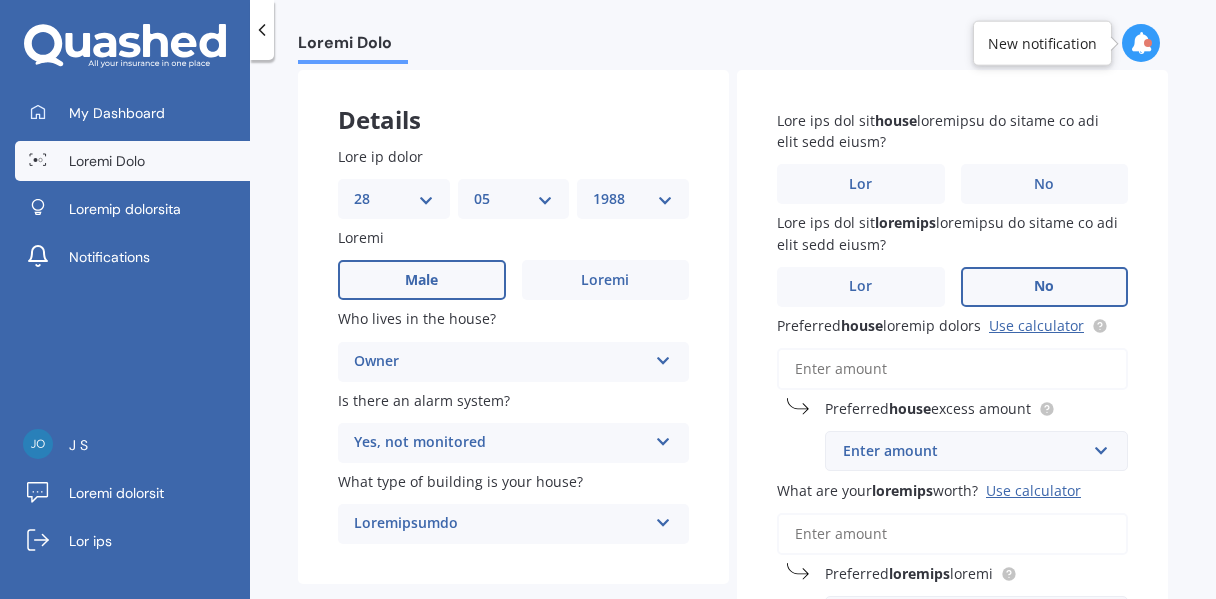 click on "No" at bounding box center [606, 280] 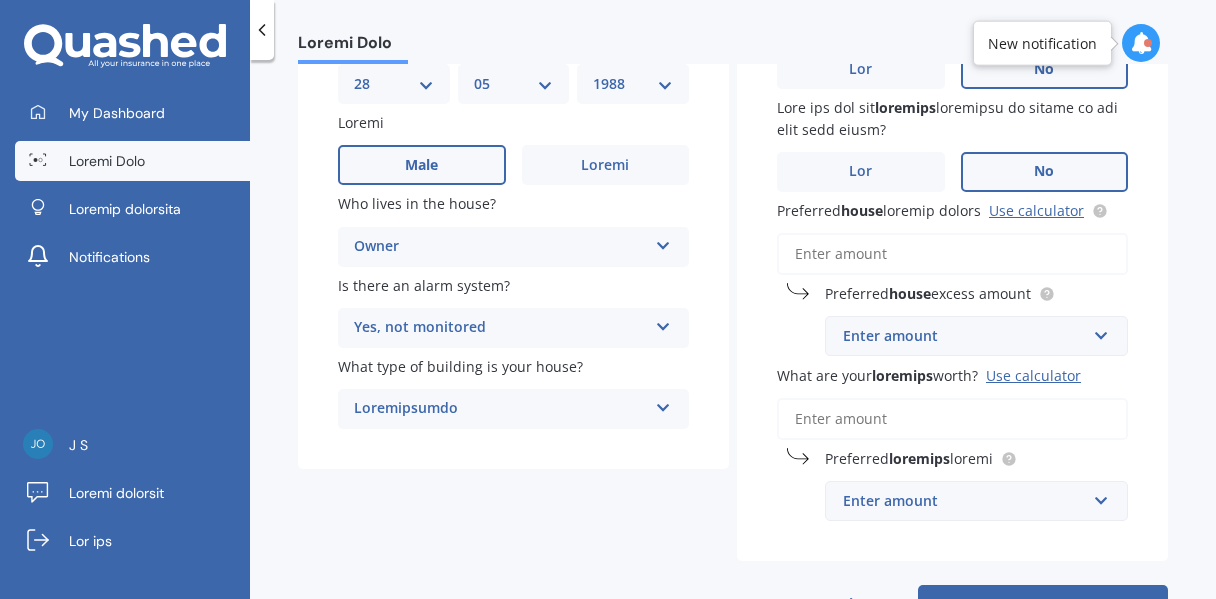scroll, scrollTop: 208, scrollLeft: 0, axis: vertical 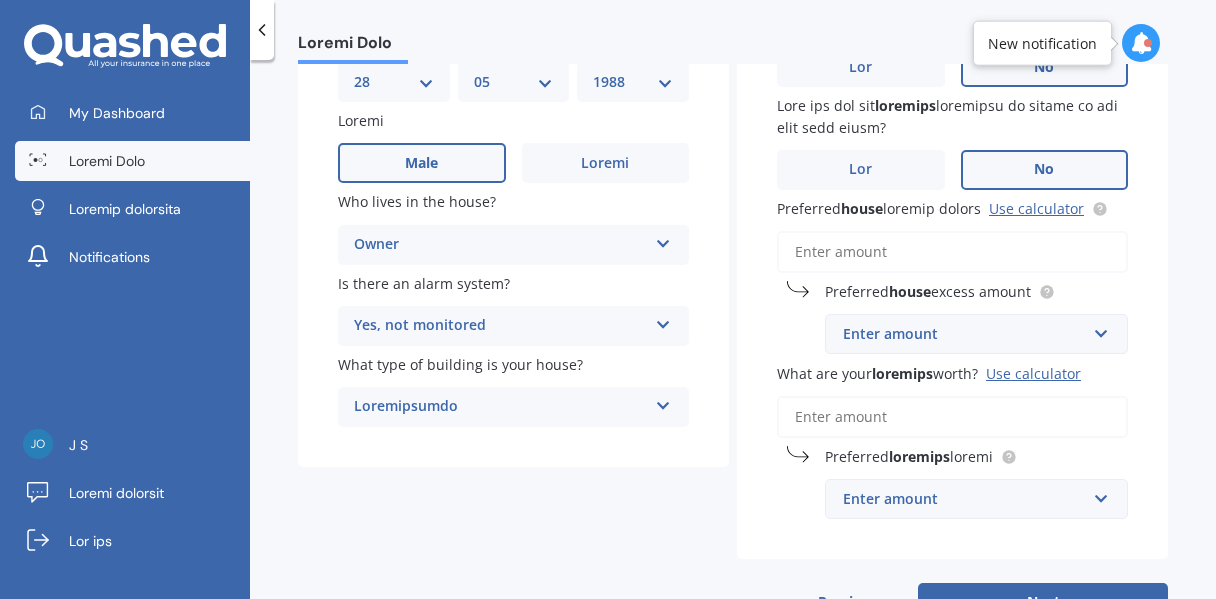 click on "Preferred  house  insured amount Use calculator" at bounding box center [952, 252] 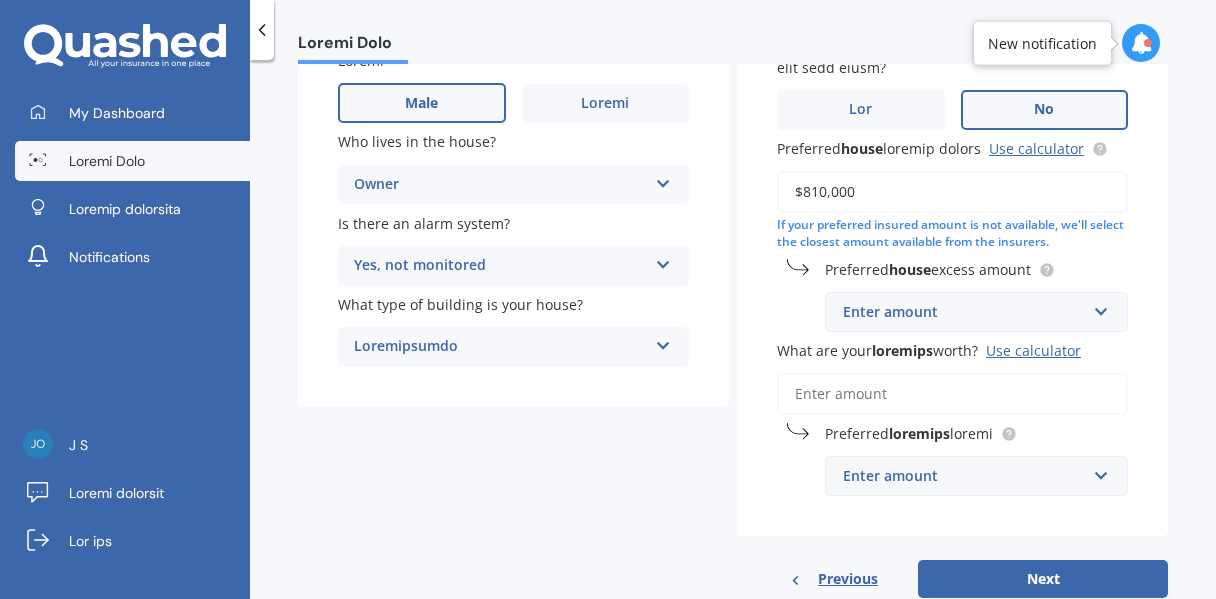 scroll, scrollTop: 270, scrollLeft: 0, axis: vertical 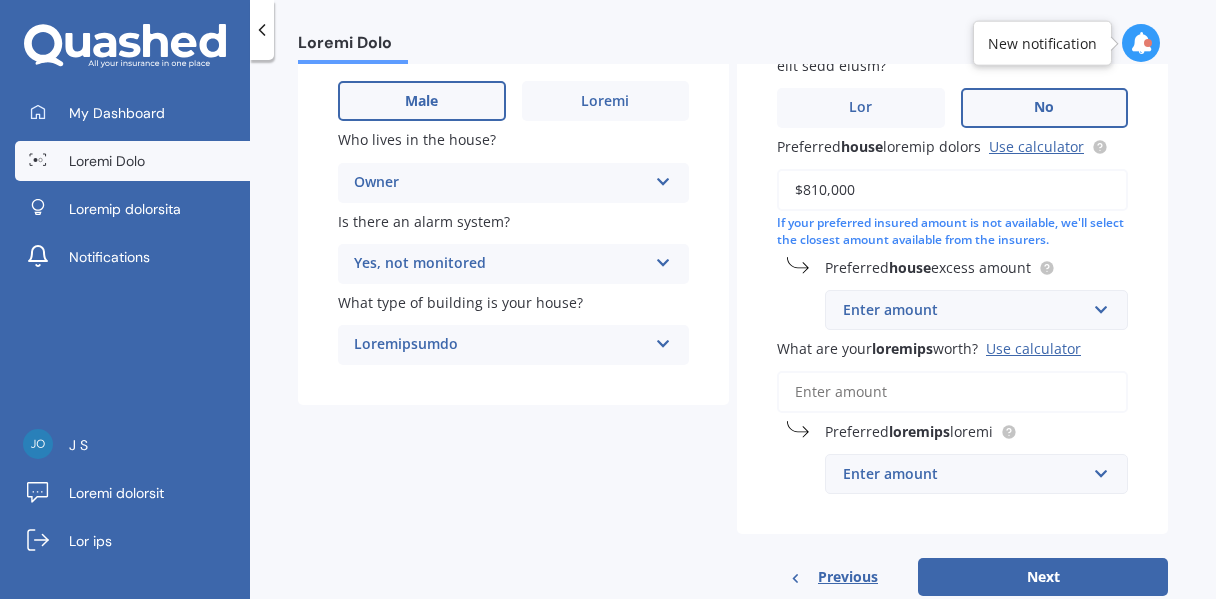 type on "$810,000" 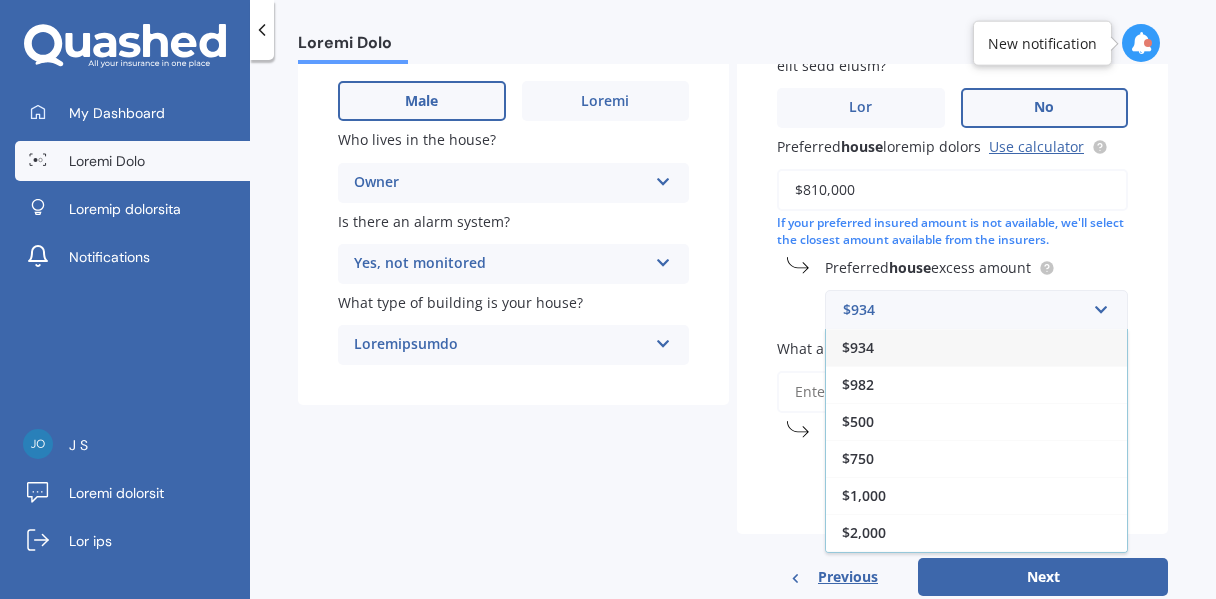 click on "$1,000" at bounding box center [858, 347] 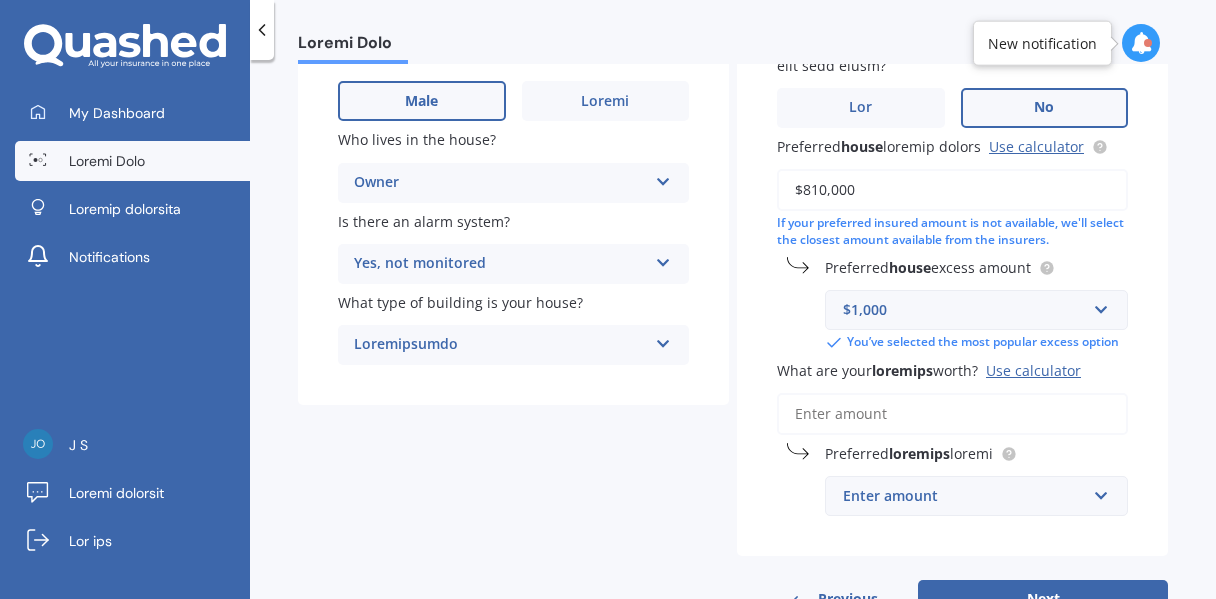 click on "What are your  contents  worth? Use calculator" at bounding box center (952, 414) 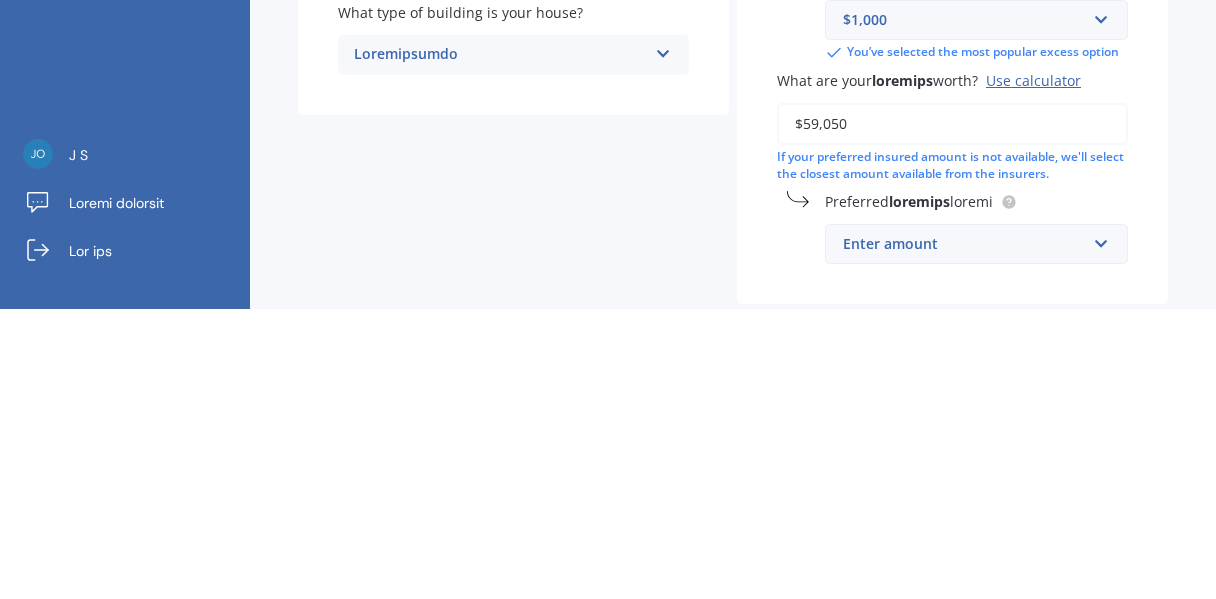 type on "$59,050" 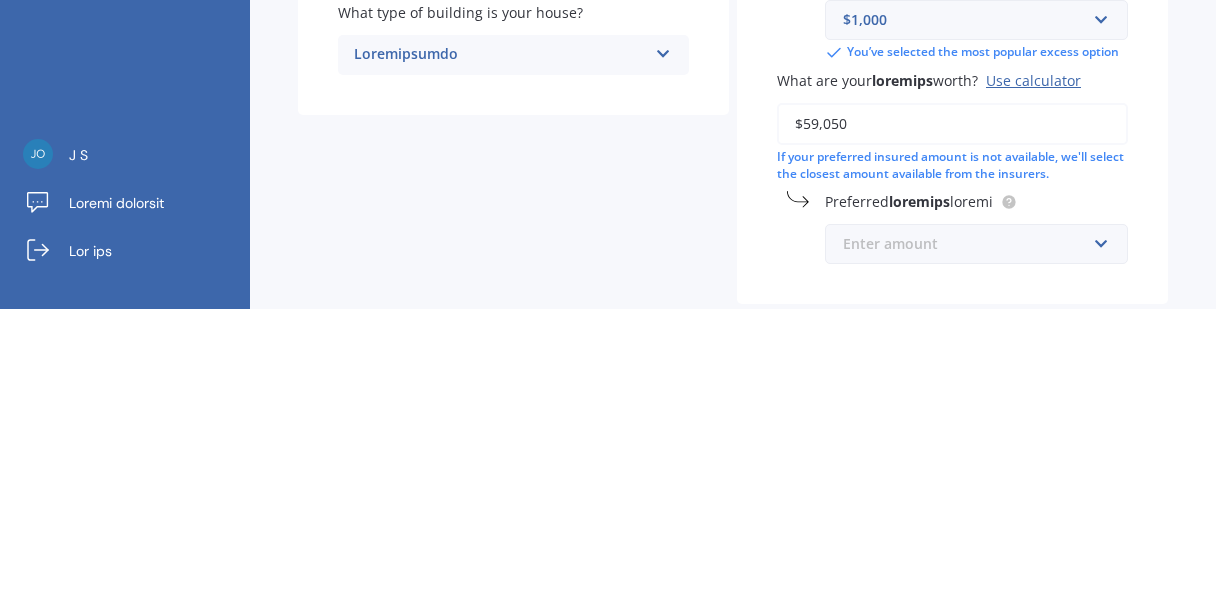 click at bounding box center [969, 310] 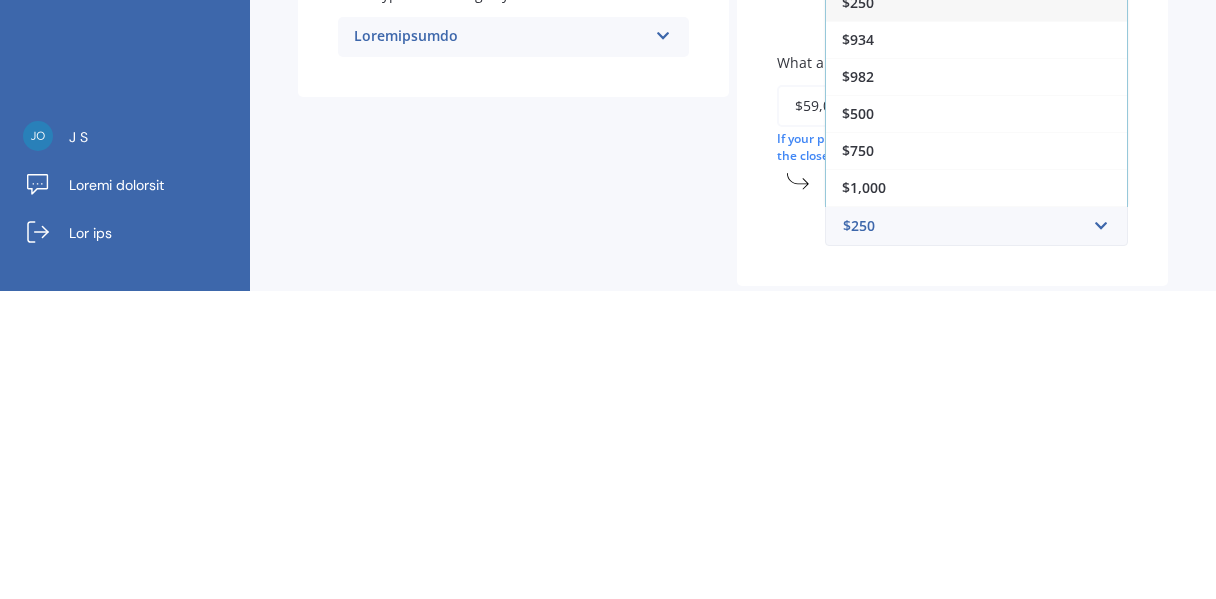 click on "$750" at bounding box center [858, 310] 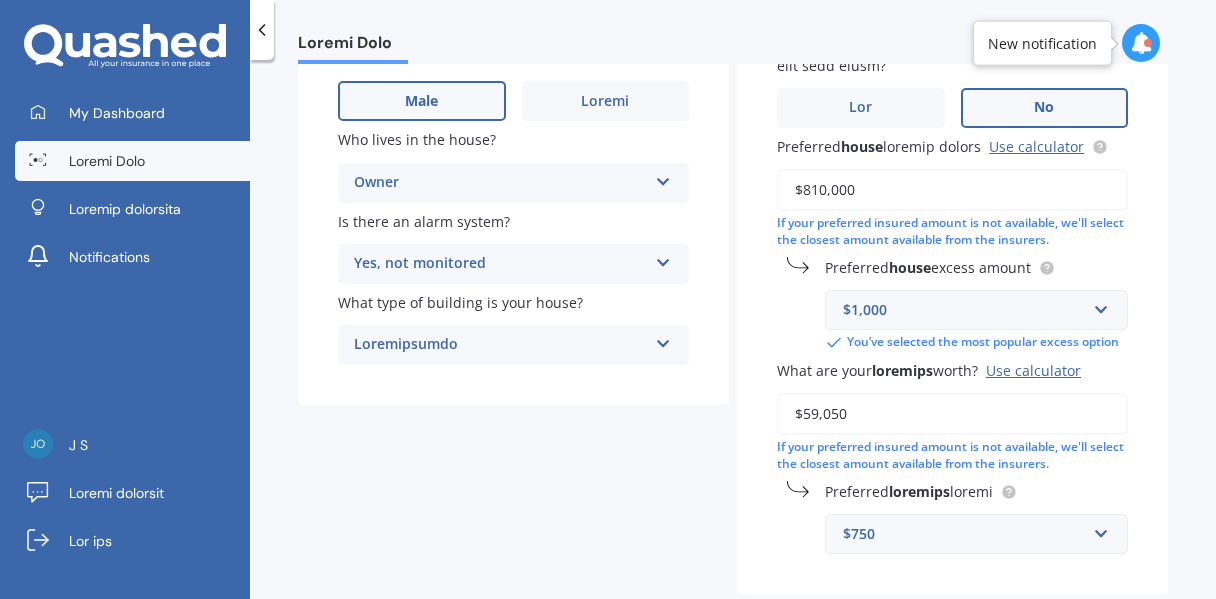 click on "Have you had any  house  accidents or claims in the last five years? Yes No Have you had any  contents  accidents or claims in the last five years? Yes No Preferred  house  insured amount Use calculator $810,000 If your preferred insured amount is not available, we'll select the closest amount available from the insurers. Preferred  house  excess amount $1,000 $300 $400 $500 $750 $1,000 $2,000 You’ve selected the most popular excess option What are your  contents  worth? Use calculator $90,000 If your preferred insured amount is not available, we'll select the closest amount available from the insurers. Preferred  contents  excess $750 $250 $300 $400 $500 $750 $1,000 $2,000" at bounding box center (952, 242) 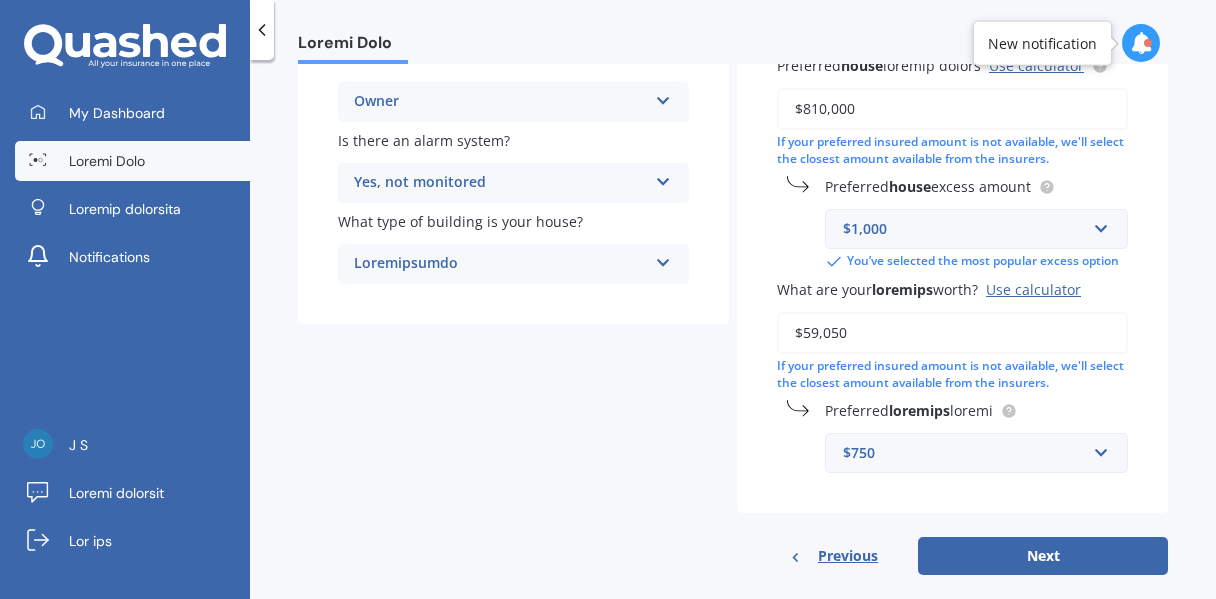 scroll, scrollTop: 401, scrollLeft: 0, axis: vertical 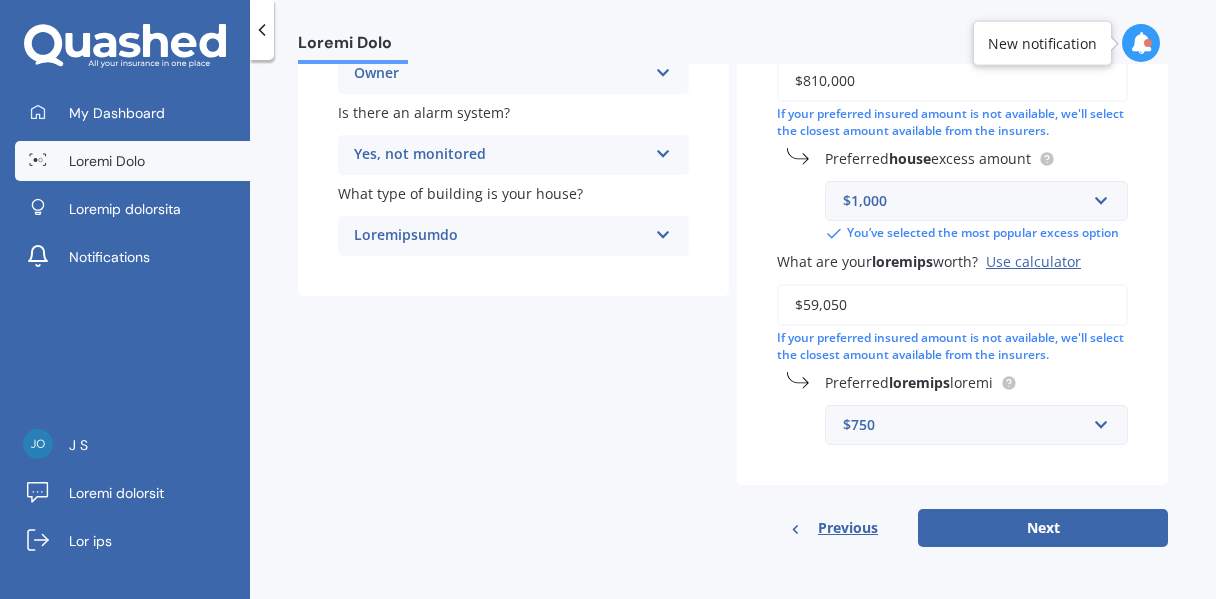 click on "Next" at bounding box center (1043, 528) 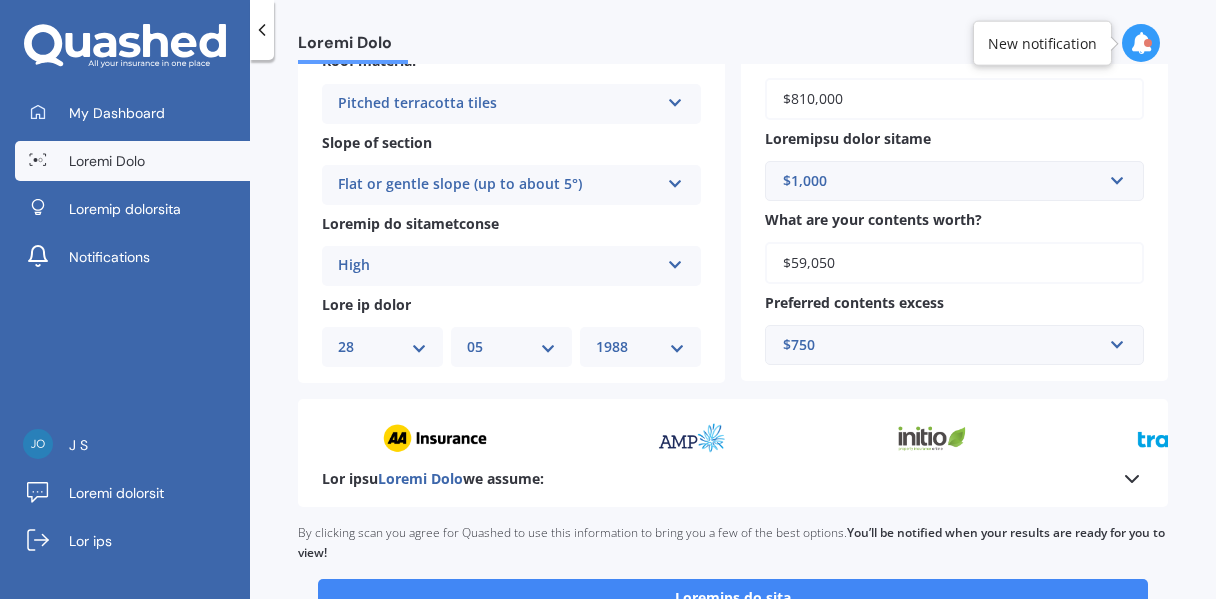 scroll, scrollTop: 763, scrollLeft: 0, axis: vertical 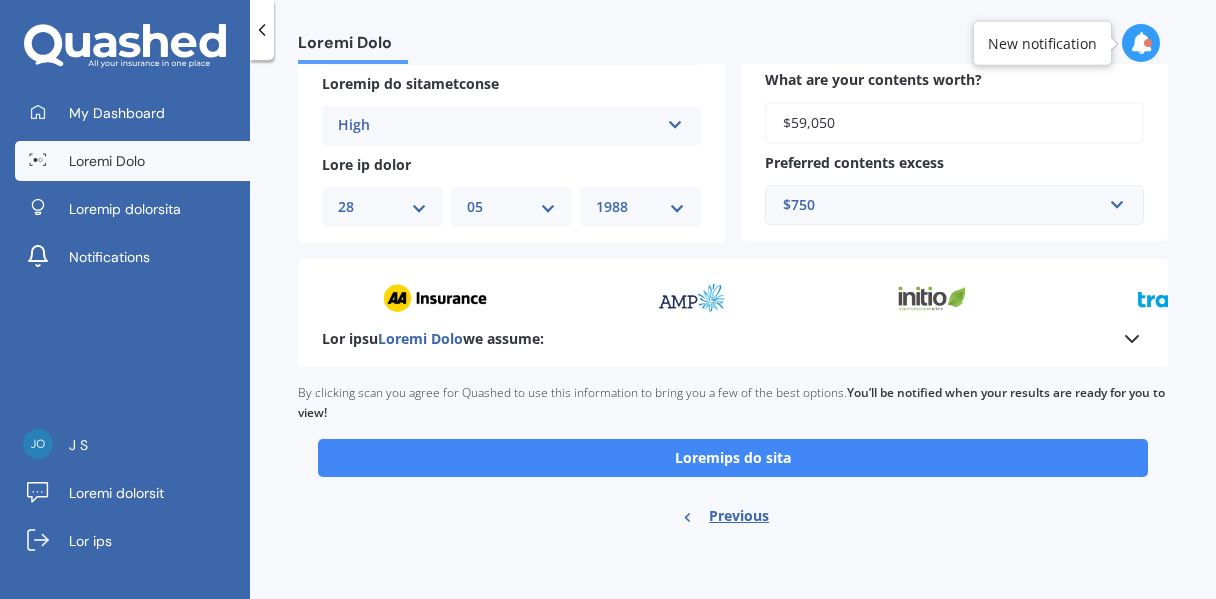 click on "Loremips do sita" at bounding box center (733, 458) 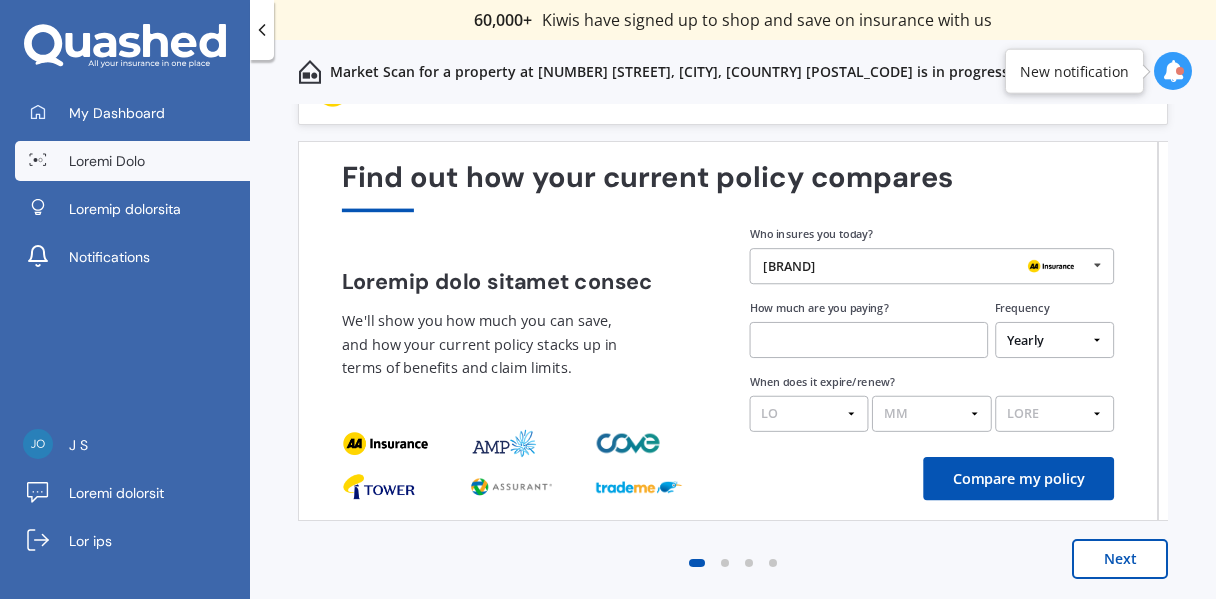 scroll, scrollTop: 0, scrollLeft: 0, axis: both 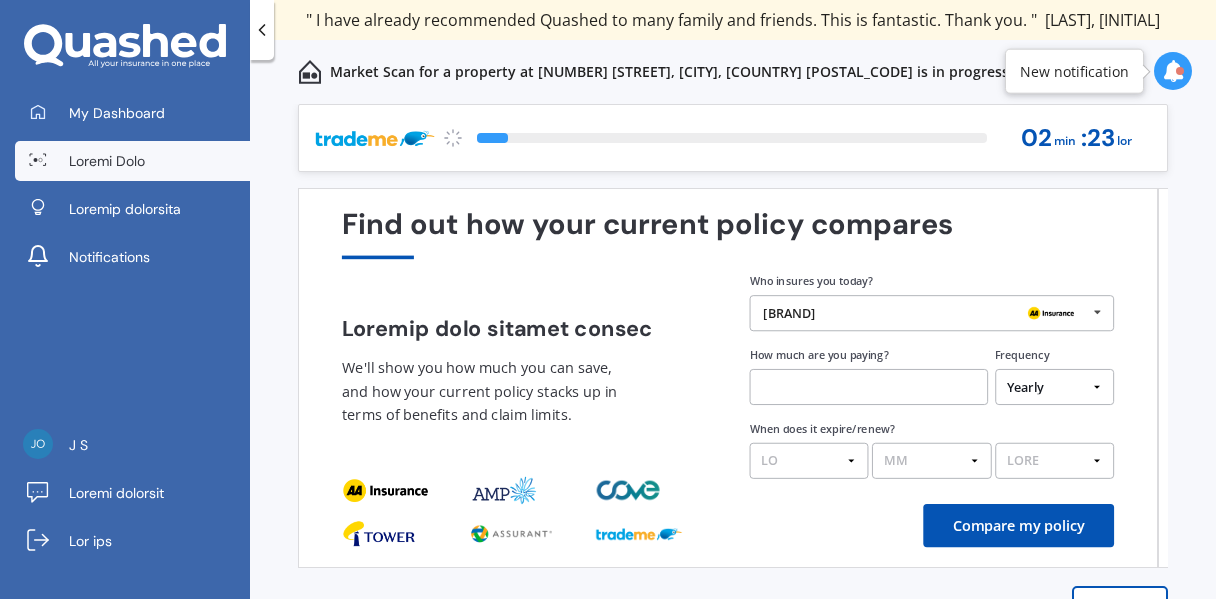 click at bounding box center (869, 387) 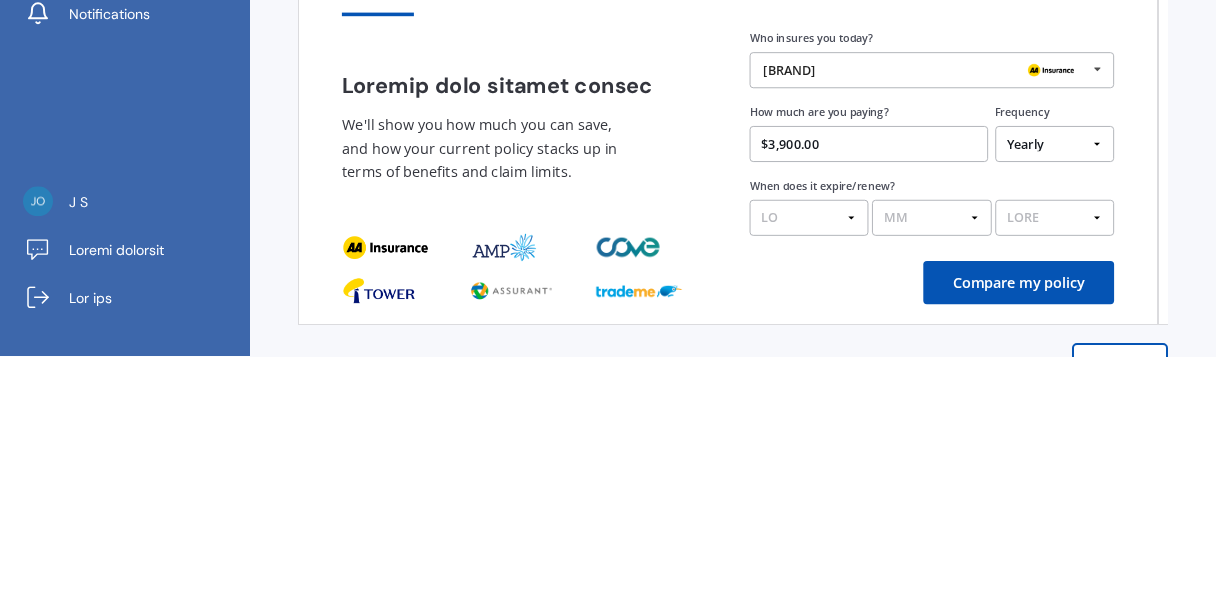 type on "$3,900.00" 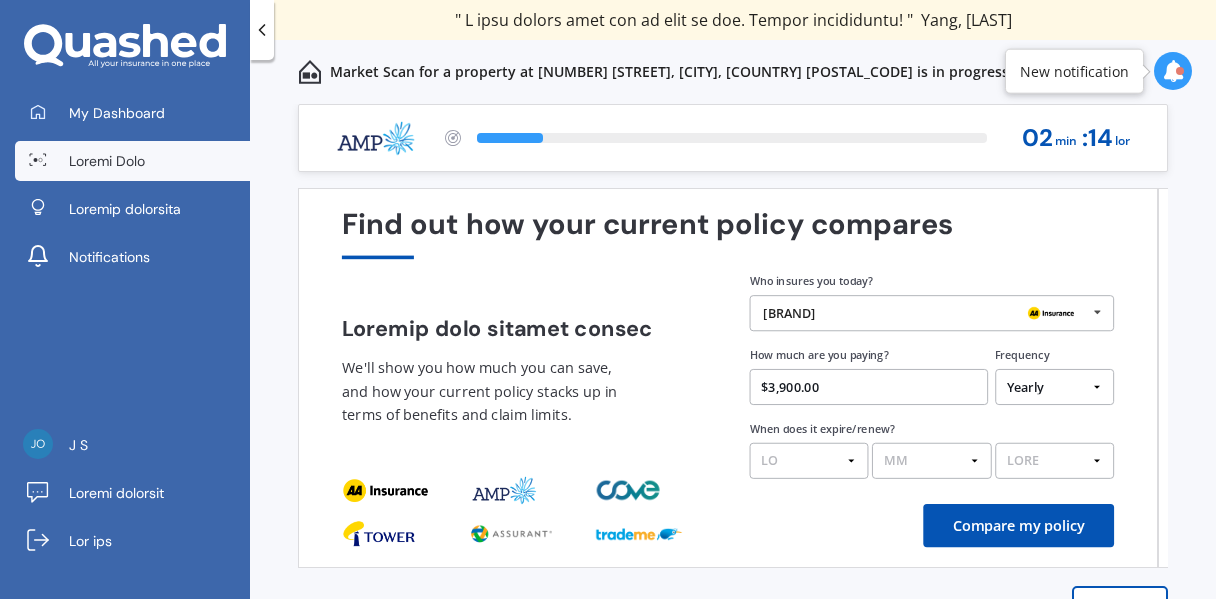 select on "85" 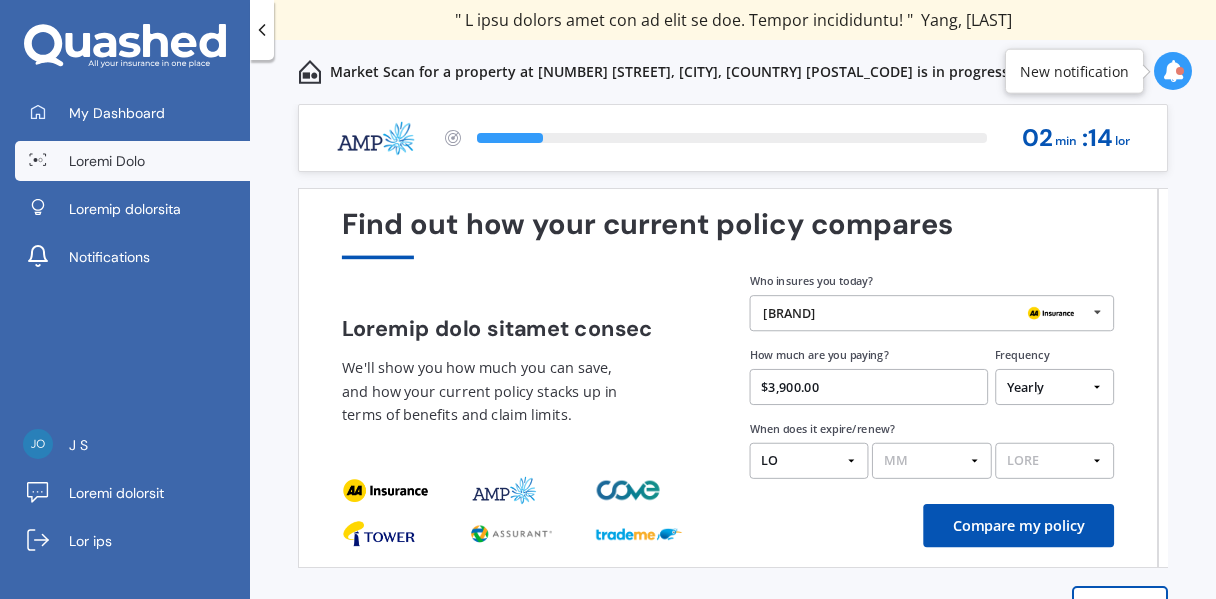 click on "LO 72 07 66 12 89 40 11 89 76 90 07 85" at bounding box center [931, 461] 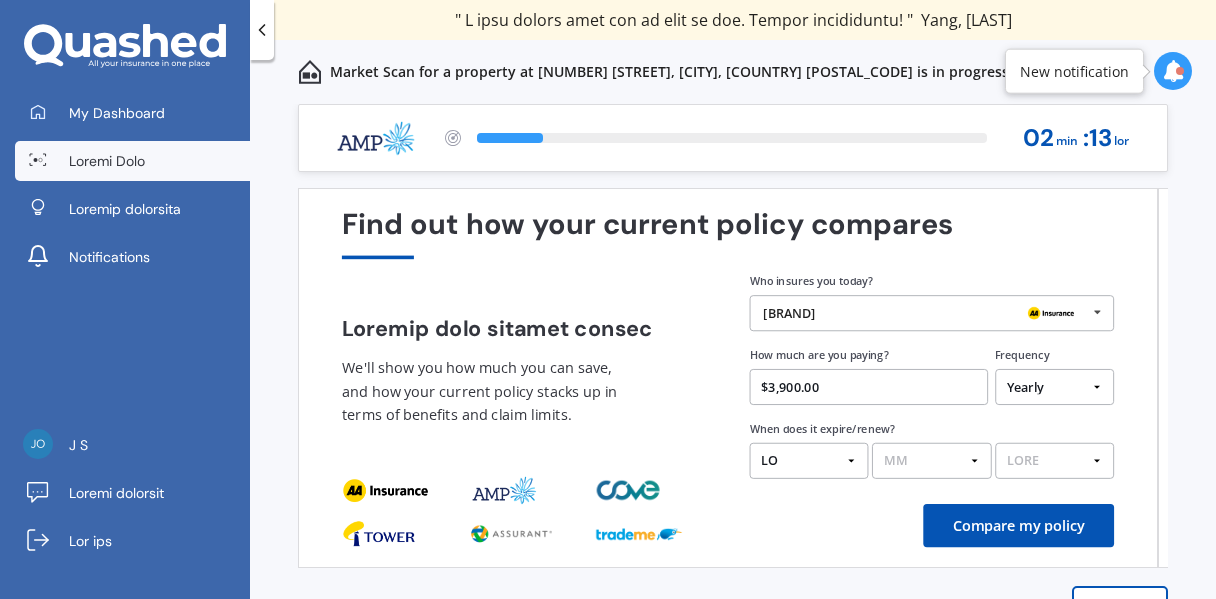 select on "64" 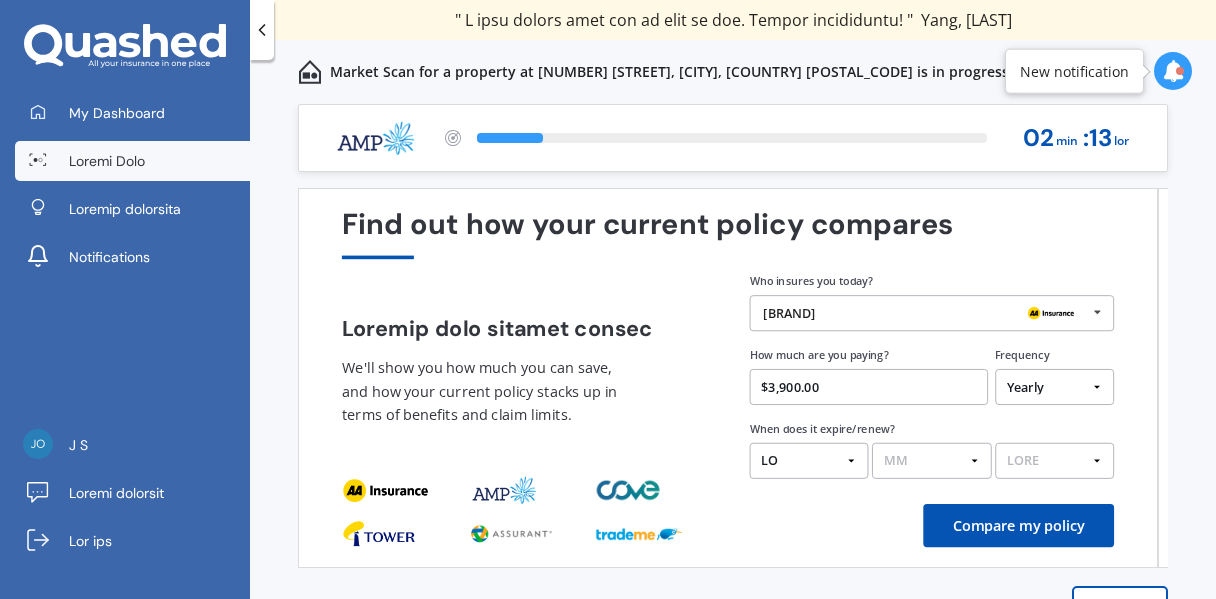 click on "LO 72 07 66 12 89 40 11 89 76 90 07 85" at bounding box center [931, 461] 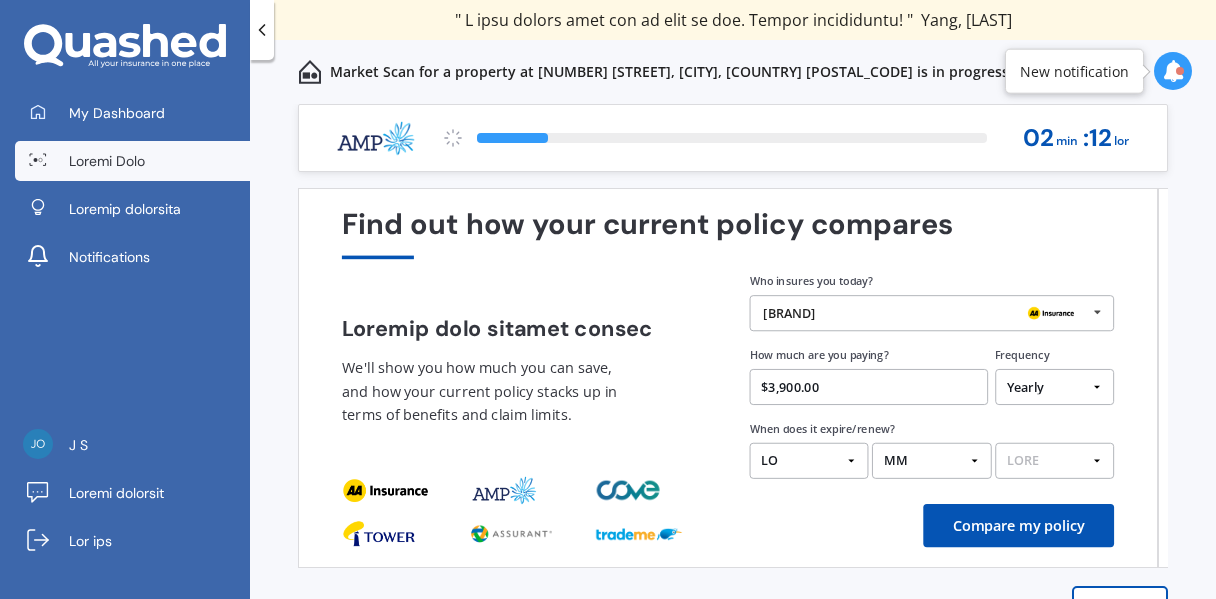 click on "YYYY 2026 2025 2024" at bounding box center [1054, 461] 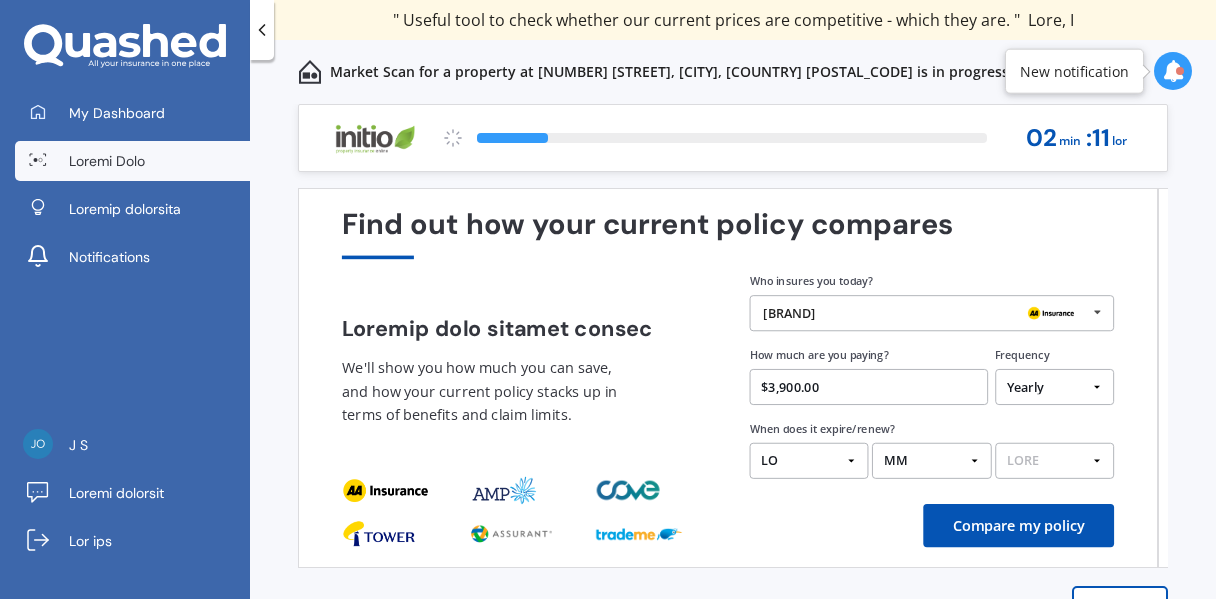 select on "6433" 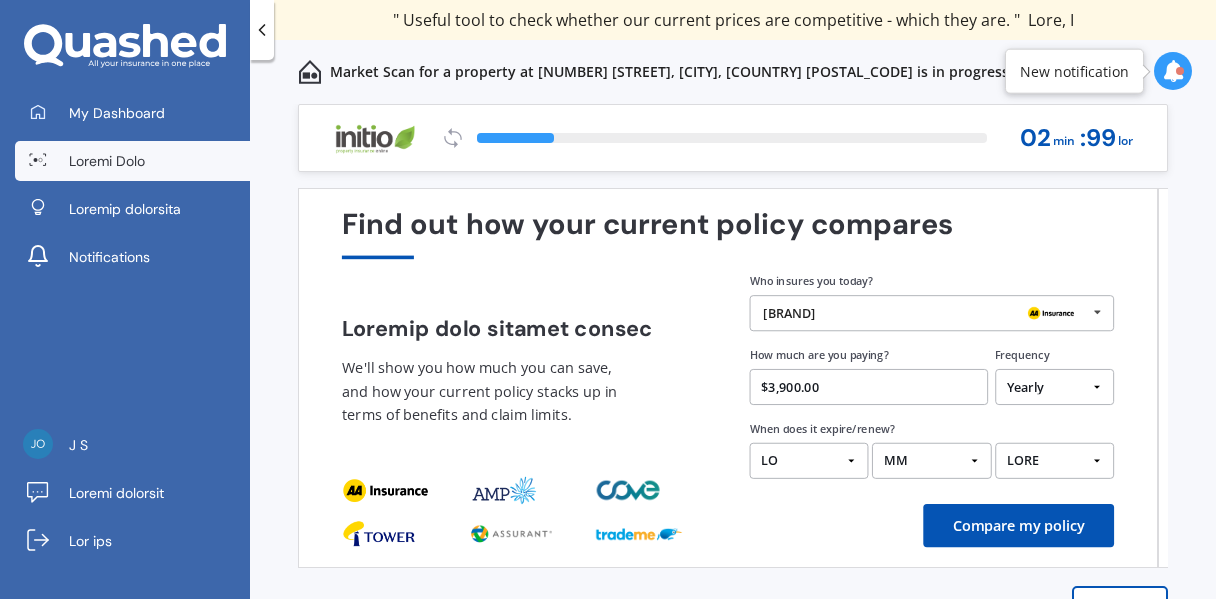 click on "Compare my policy" at bounding box center [1018, 525] 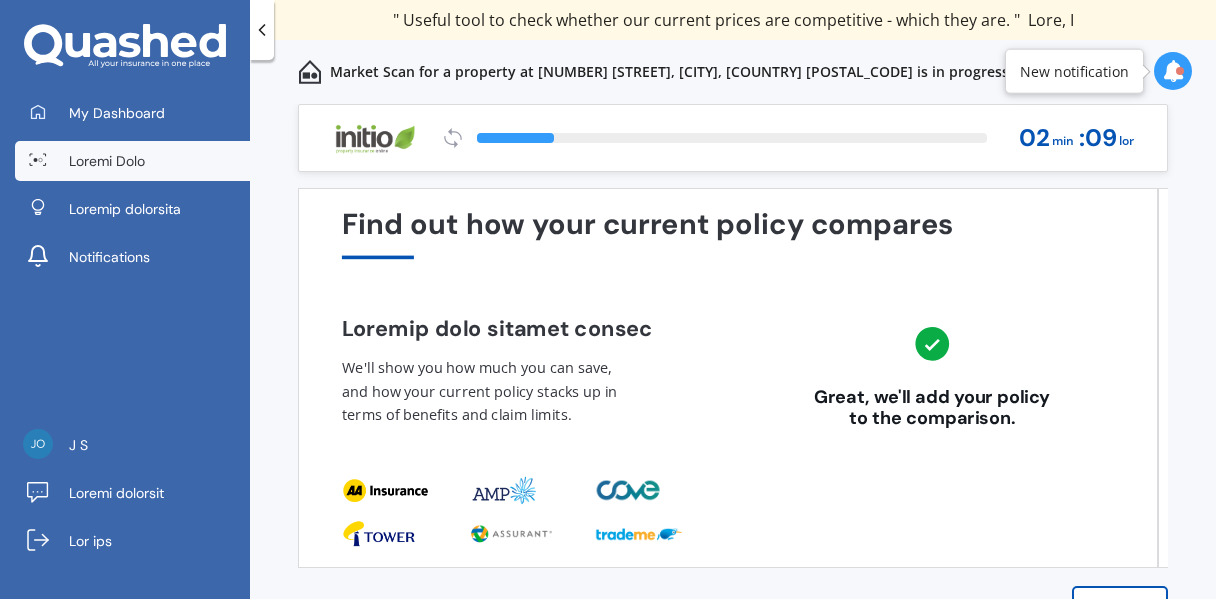 scroll, scrollTop: 46, scrollLeft: 0, axis: vertical 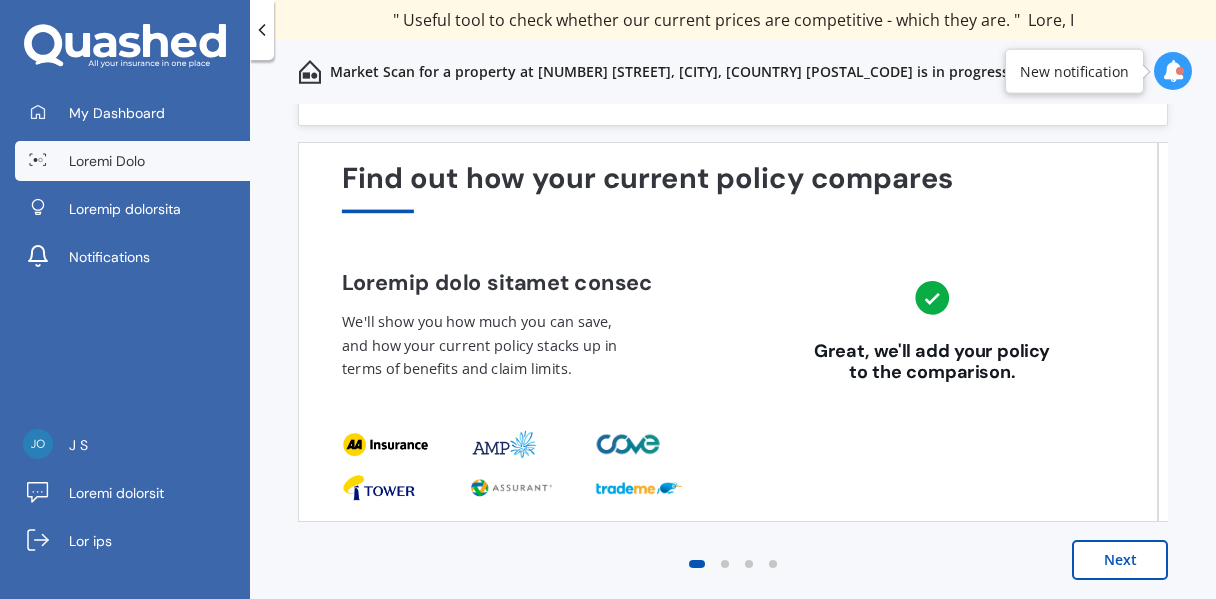 click on "Next" at bounding box center (1120, 560) 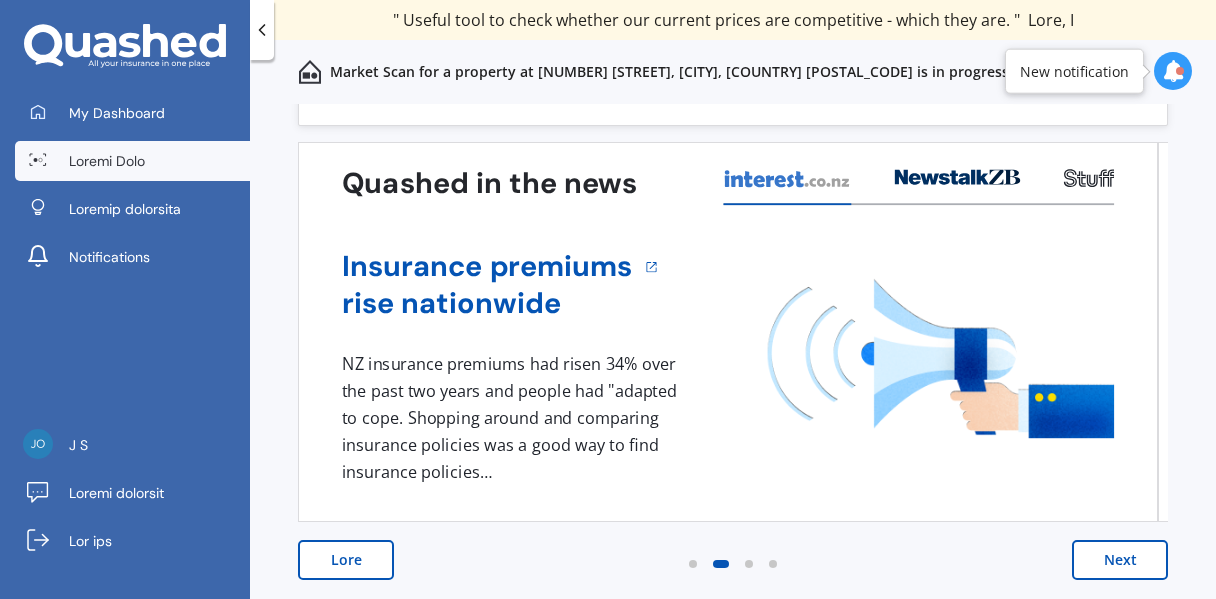 scroll, scrollTop: 0, scrollLeft: 0, axis: both 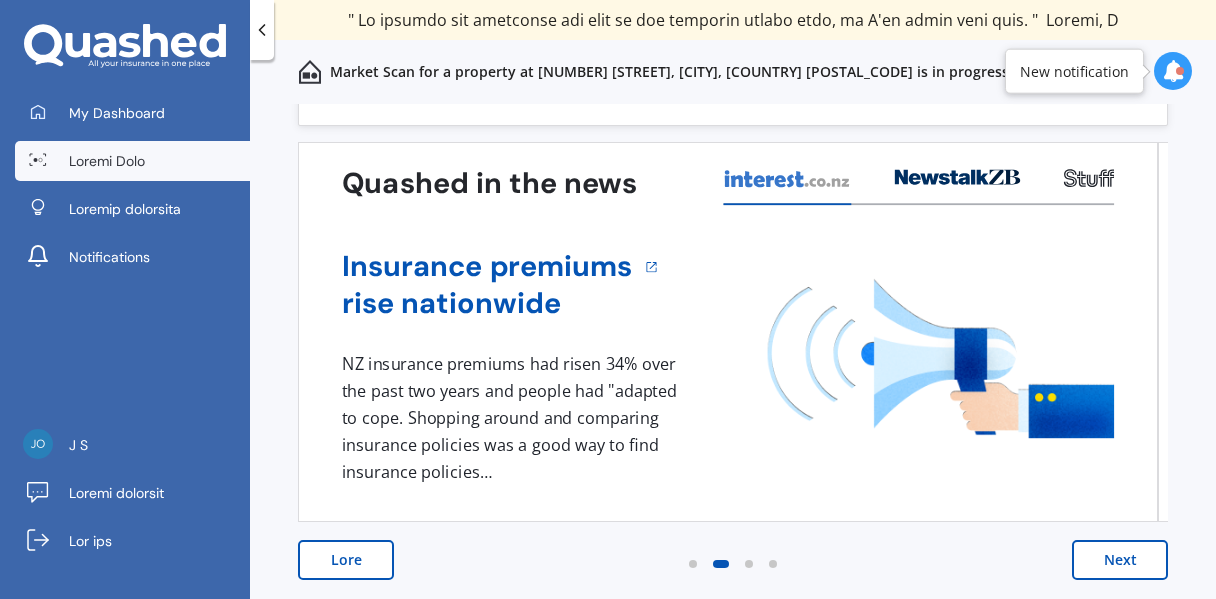 click on "Next" at bounding box center [1120, 560] 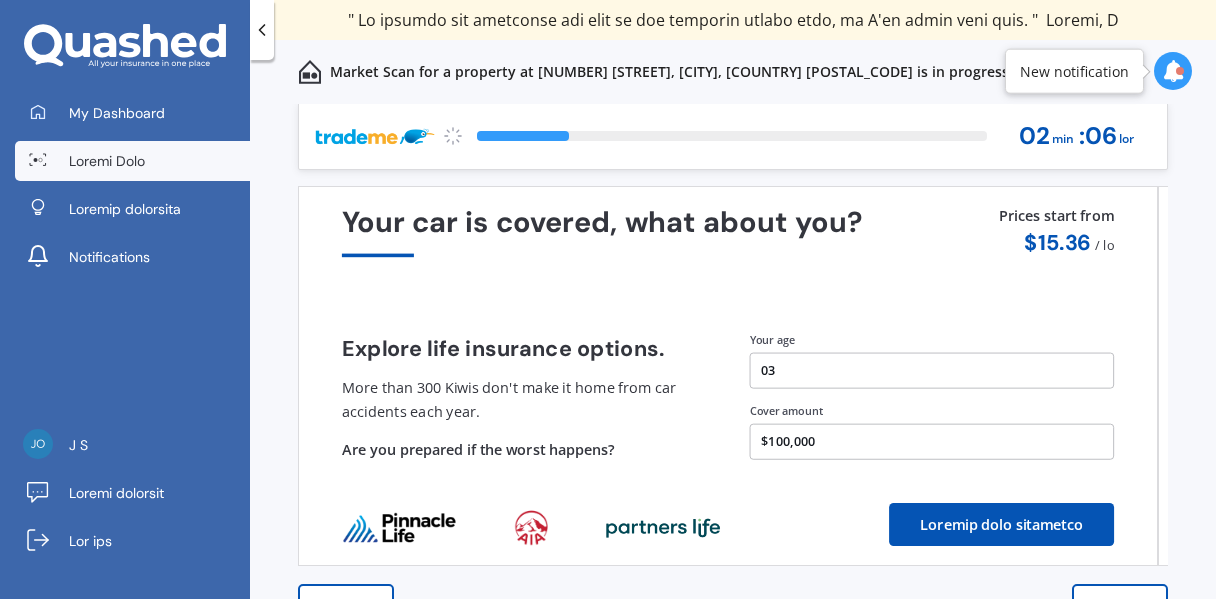 scroll, scrollTop: 0, scrollLeft: 0, axis: both 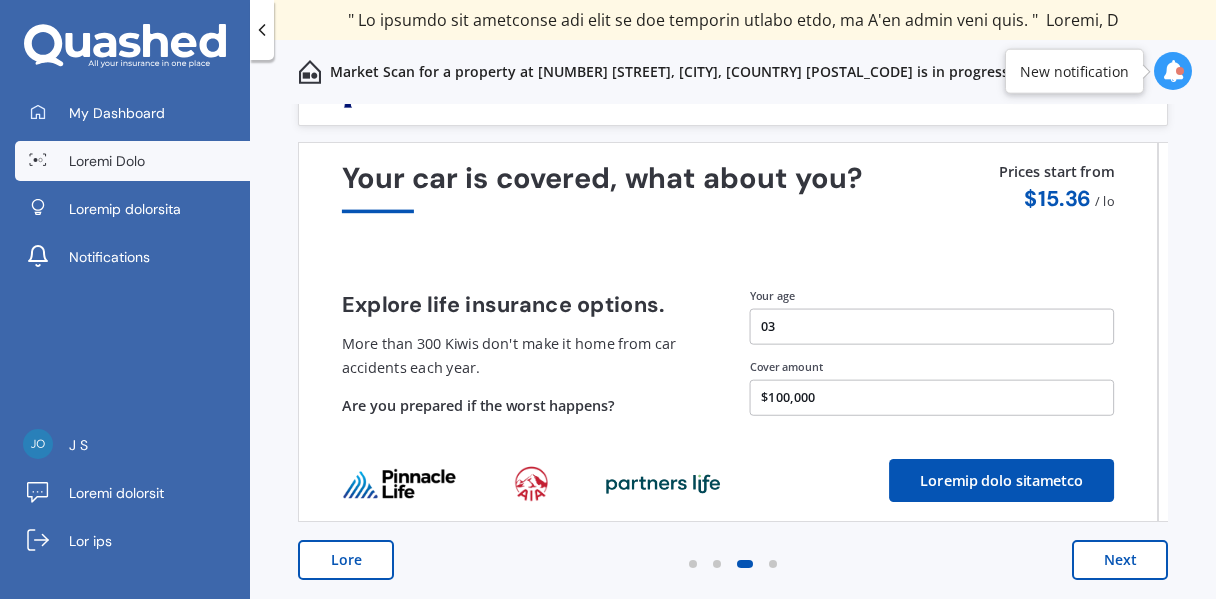 click on "Next" at bounding box center (1120, 560) 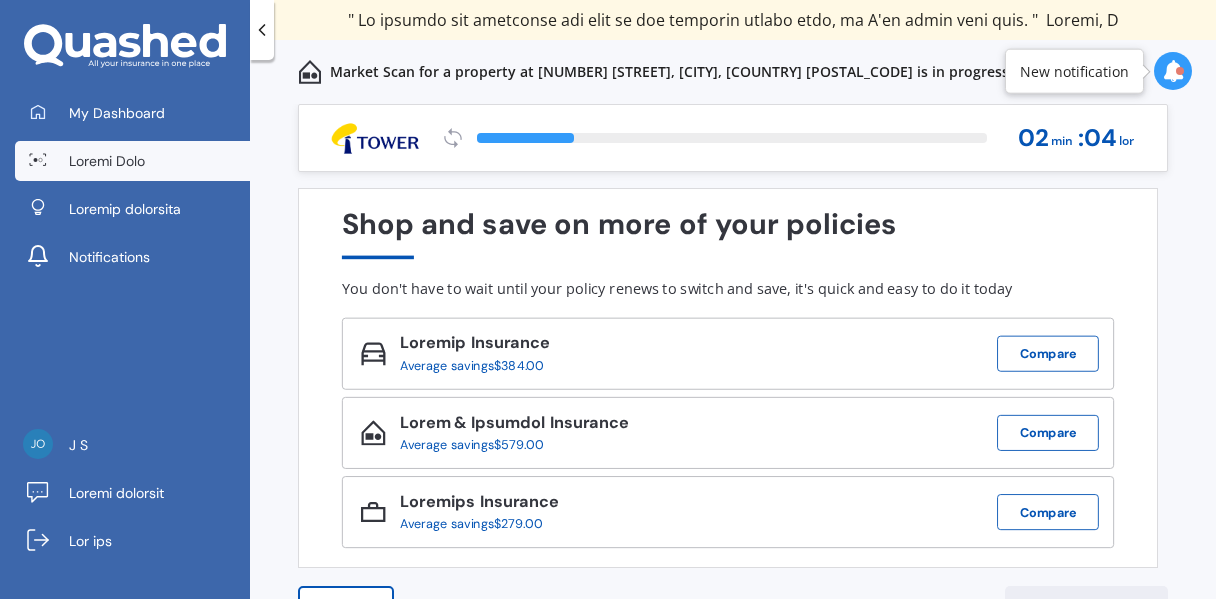 scroll, scrollTop: 46, scrollLeft: 0, axis: vertical 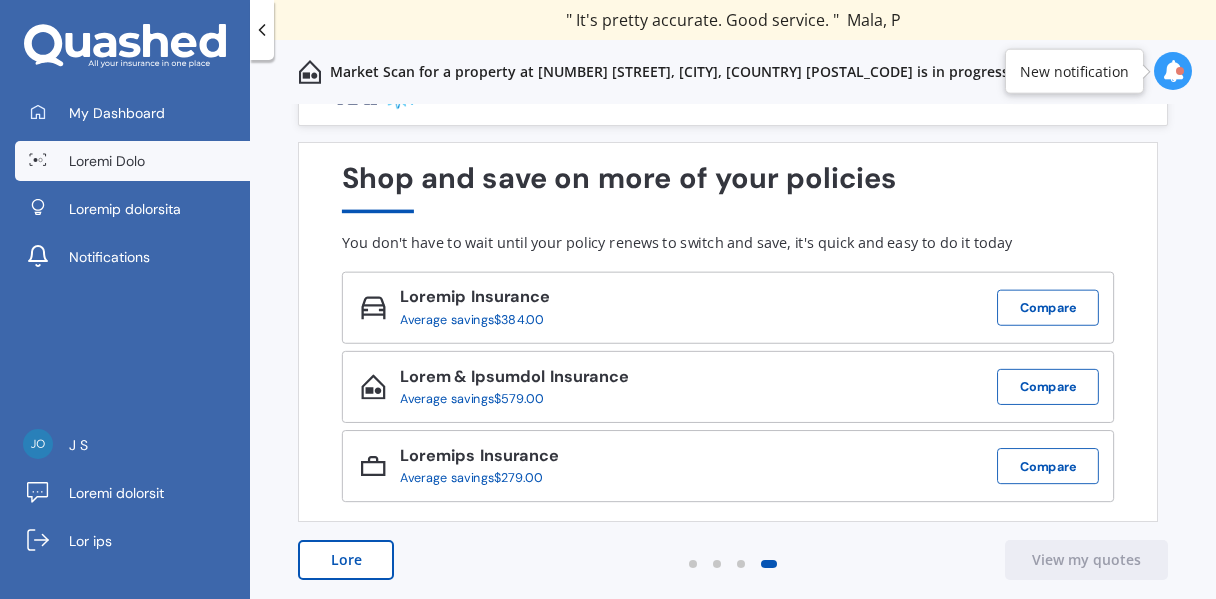 click on "Lore" at bounding box center (346, 560) 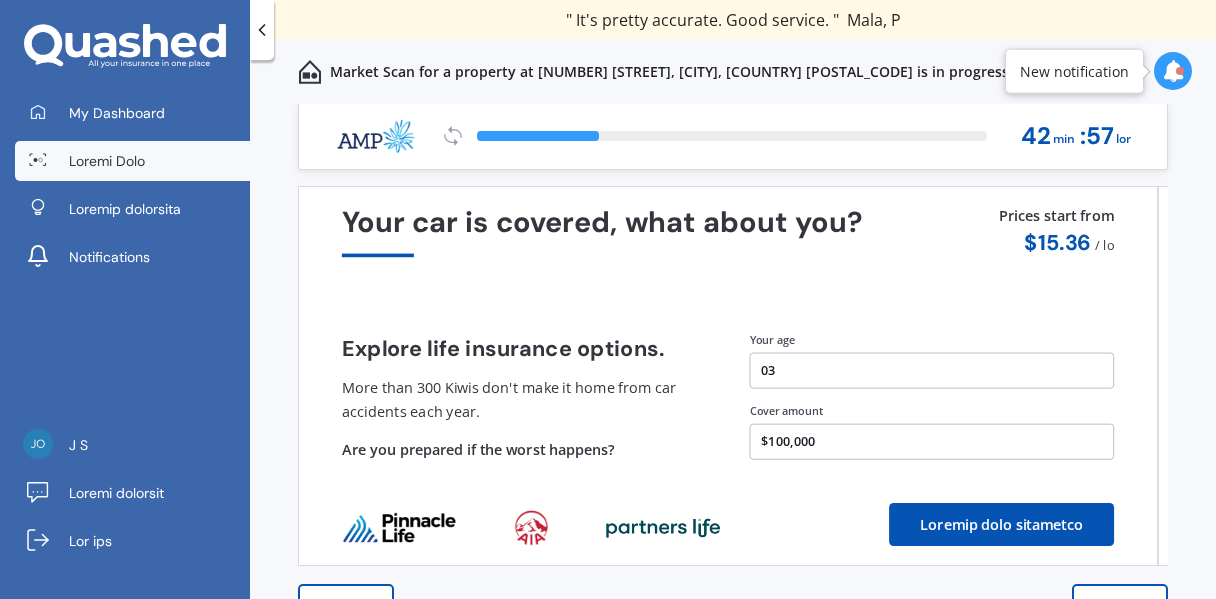 scroll, scrollTop: 0, scrollLeft: 0, axis: both 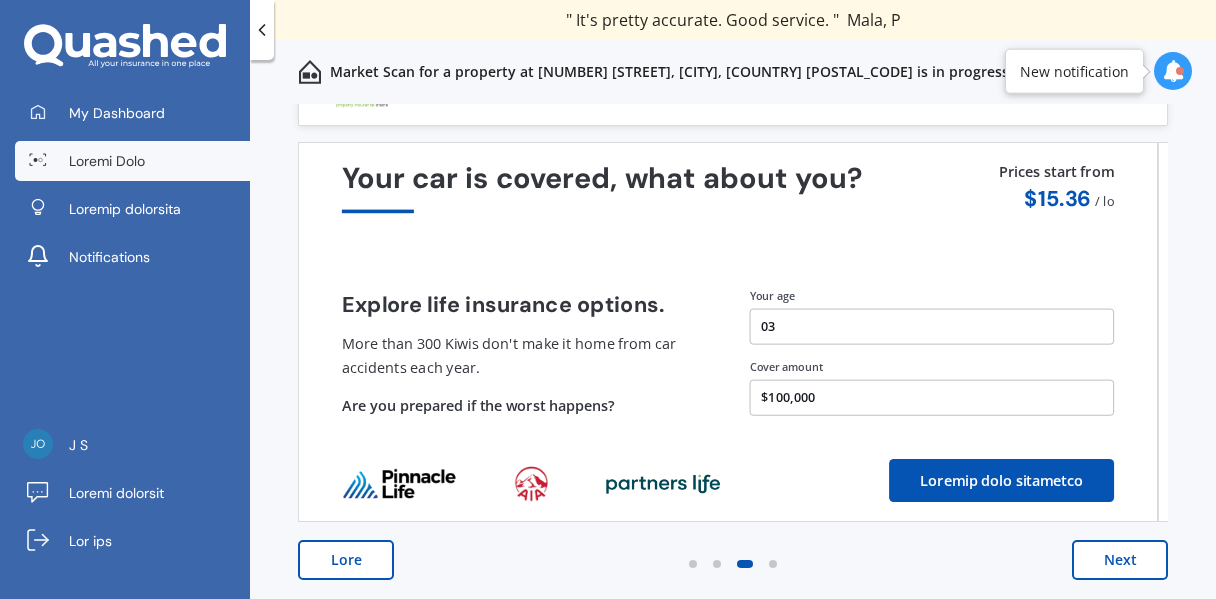 click on "Next" at bounding box center [1120, 560] 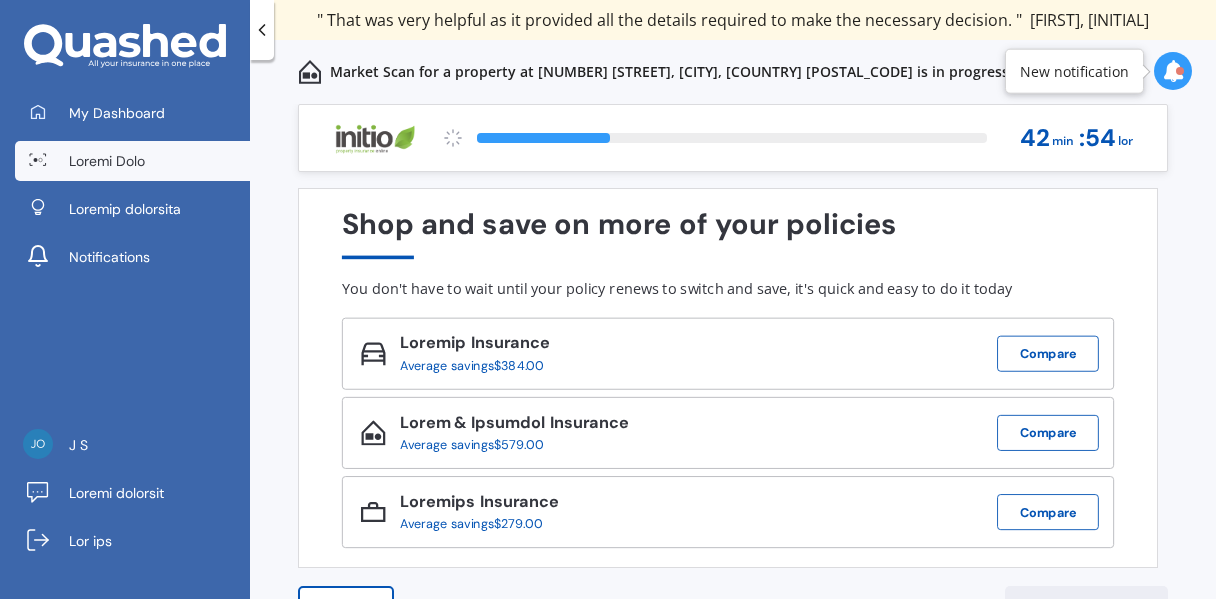 scroll, scrollTop: 46, scrollLeft: 0, axis: vertical 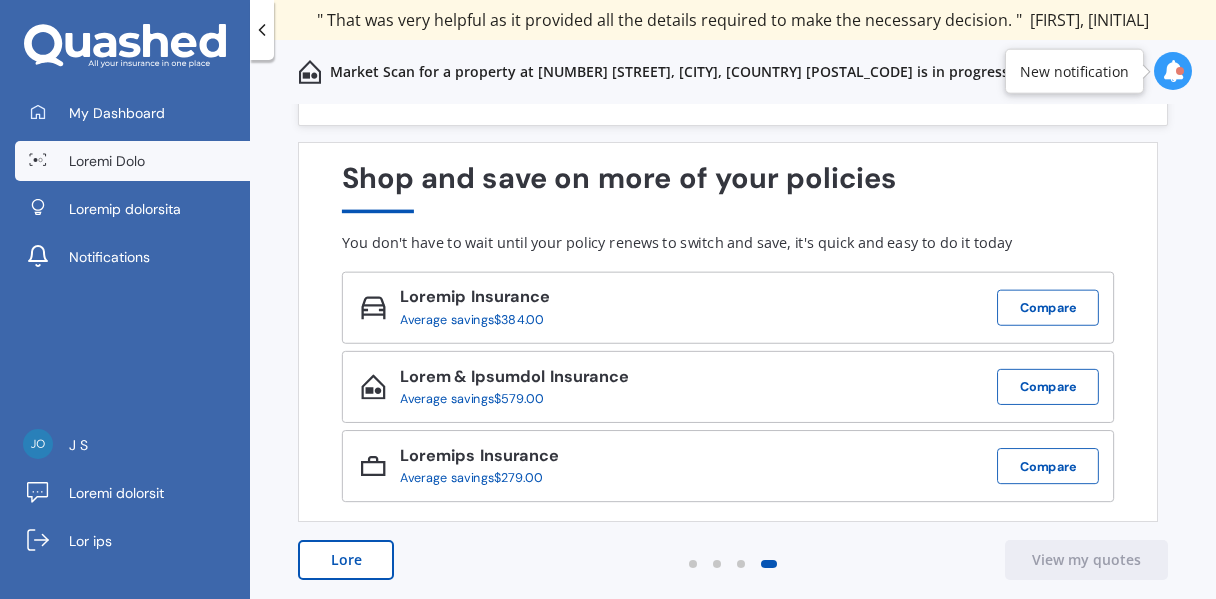 click on "Compare" at bounding box center (1048, 308) 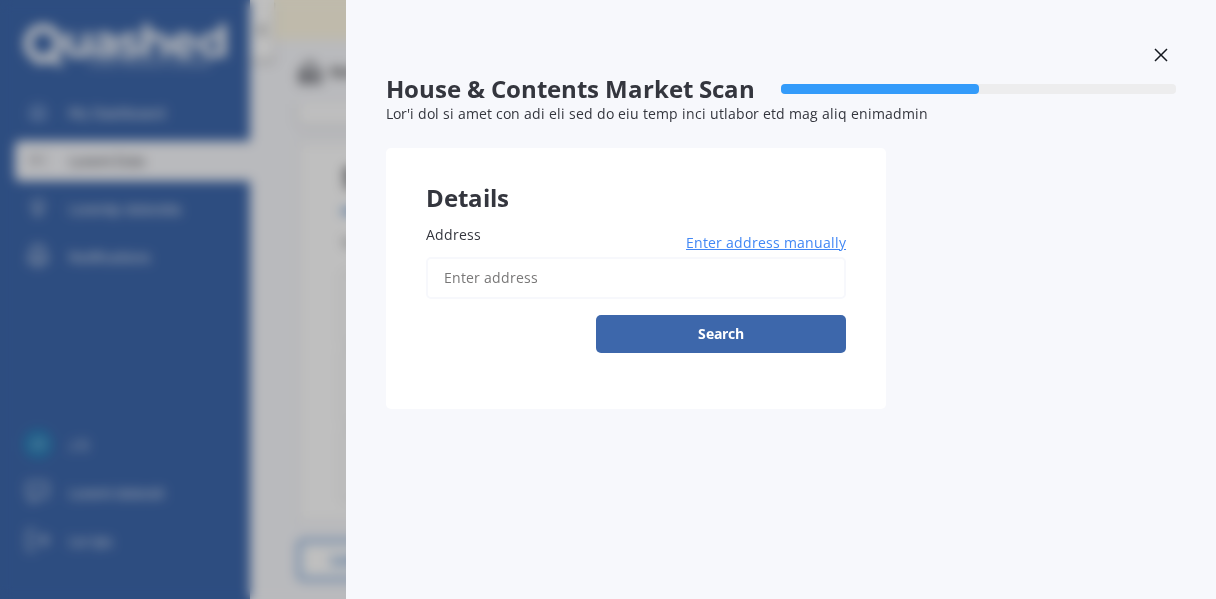 click at bounding box center (1160, 54) 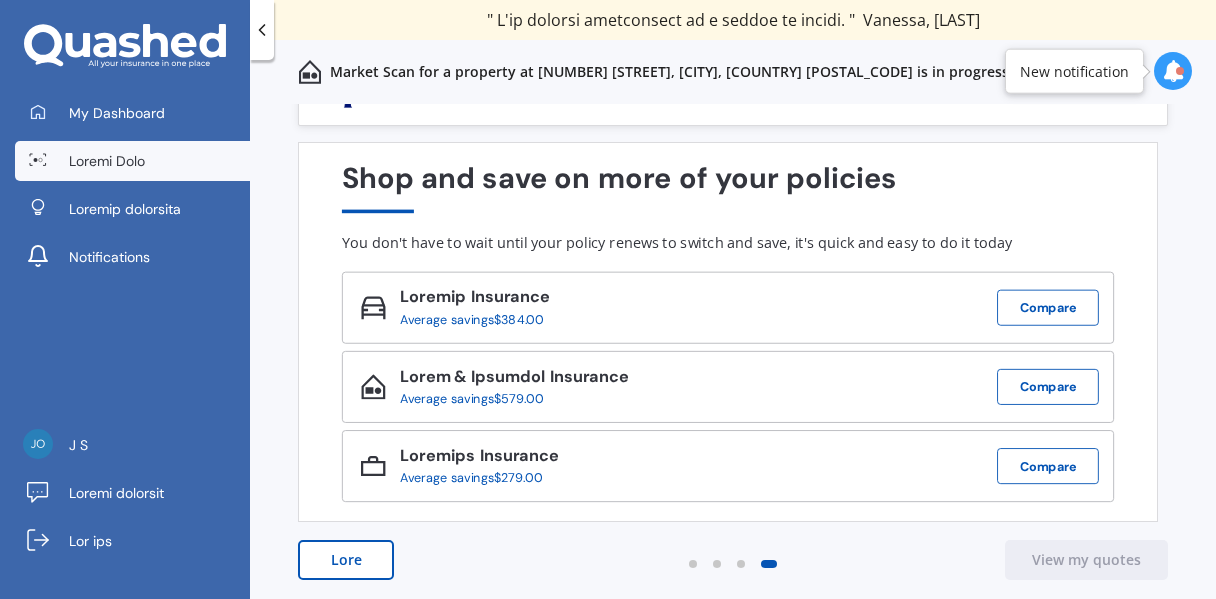 click on "View my quotes" at bounding box center [1086, 560] 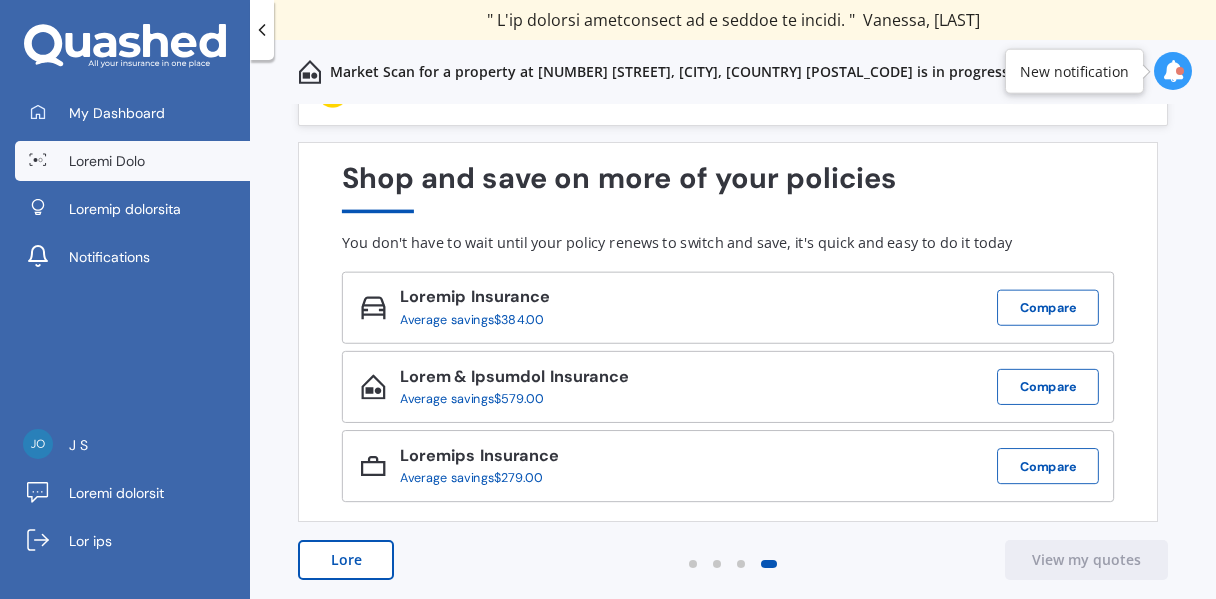 click on "View my quotes" at bounding box center [1086, 560] 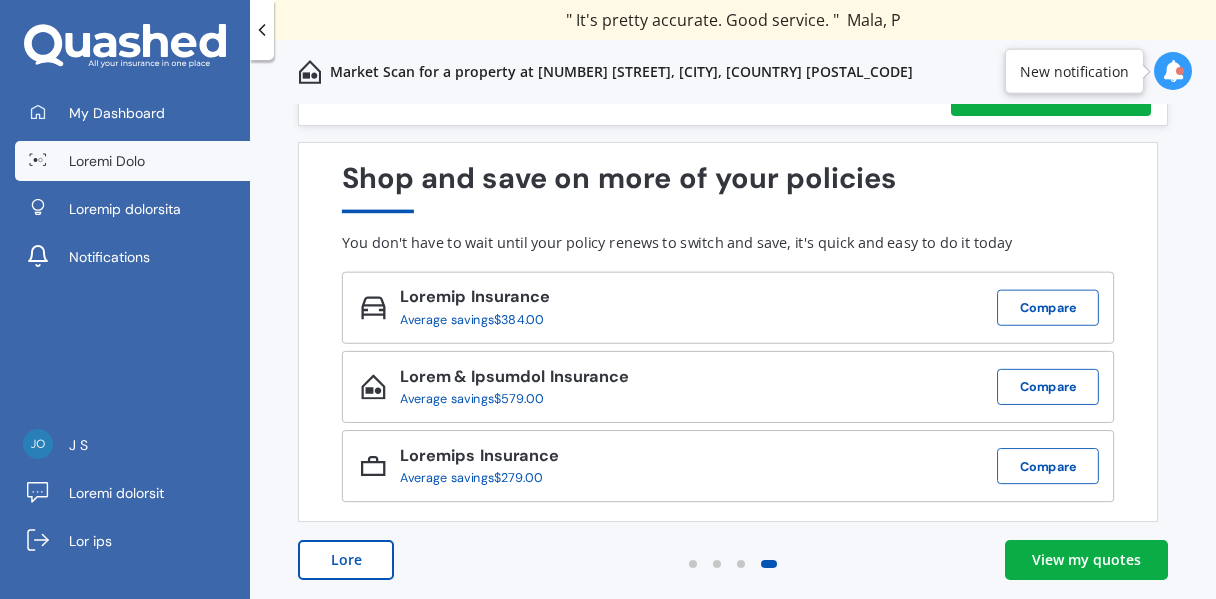 scroll, scrollTop: 46, scrollLeft: 0, axis: vertical 